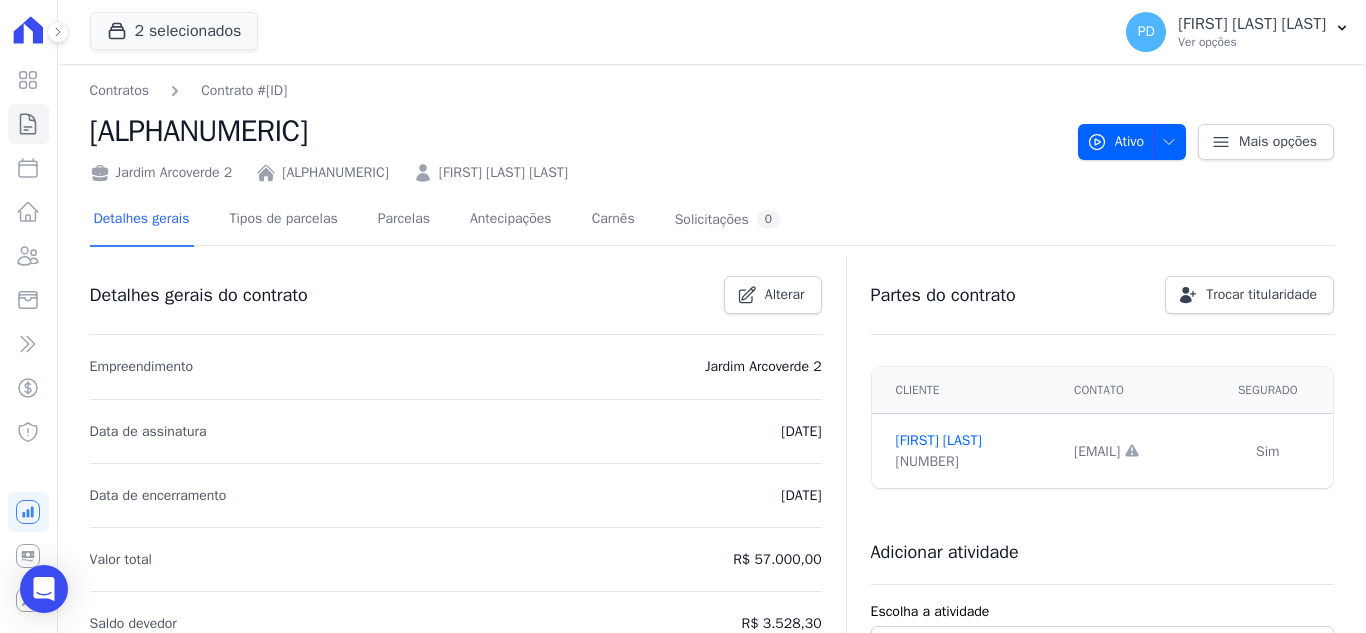 scroll, scrollTop: 0, scrollLeft: 0, axis: both 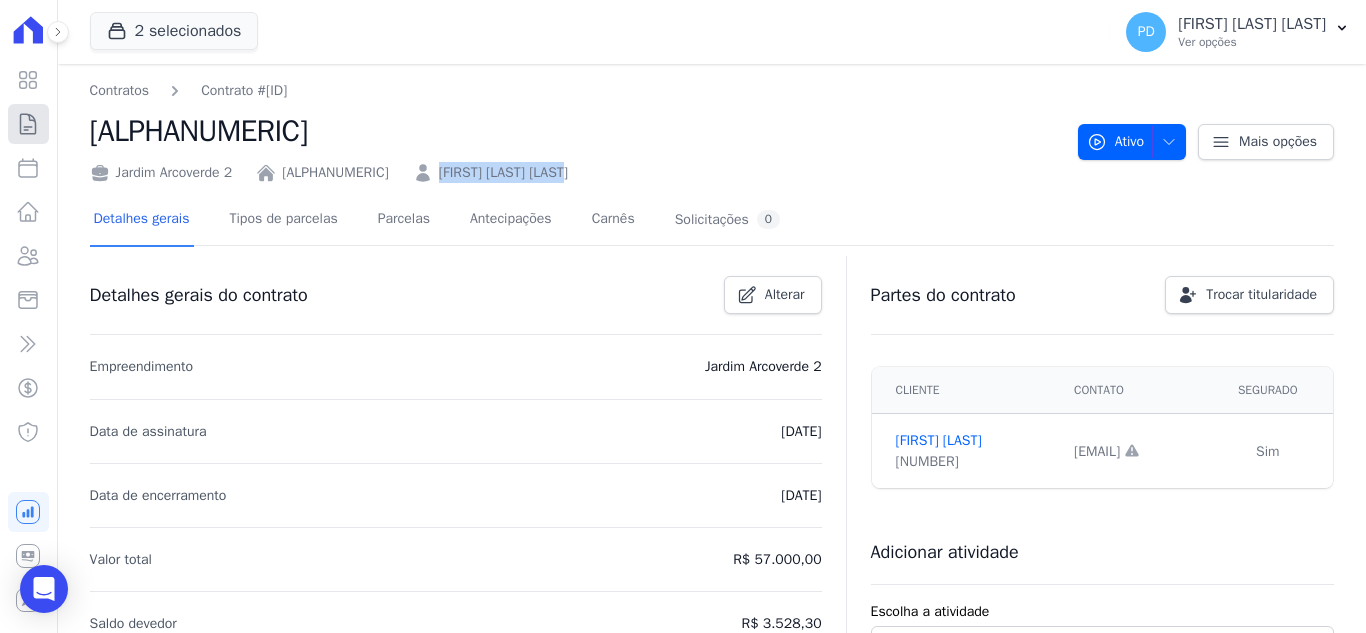 click 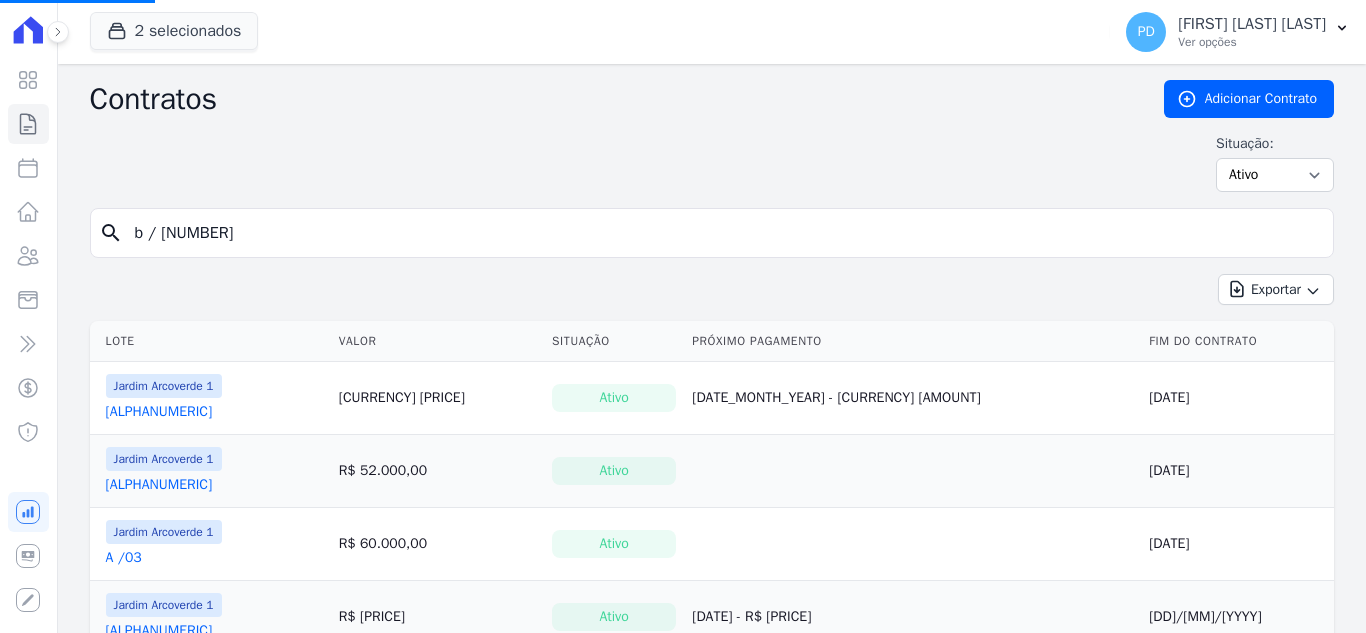 click on "b / [NUMBER]" at bounding box center (724, 233) 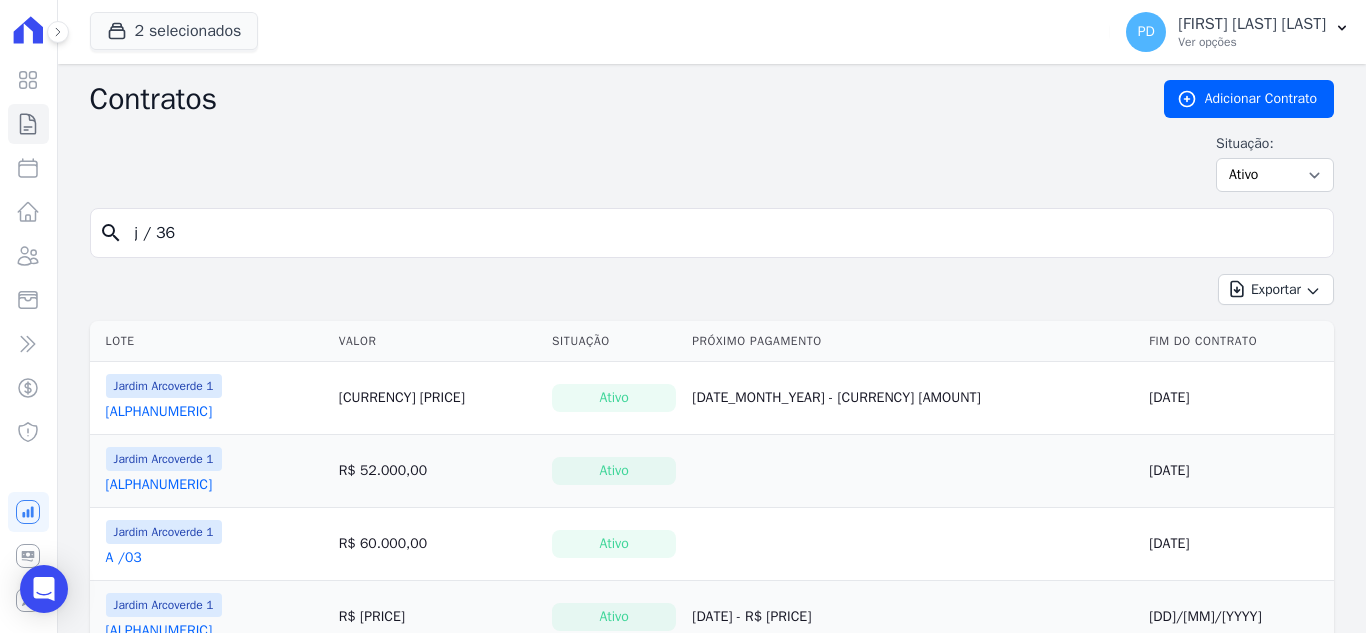 drag, startPoint x: 177, startPoint y: 239, endPoint x: 154, endPoint y: 239, distance: 23 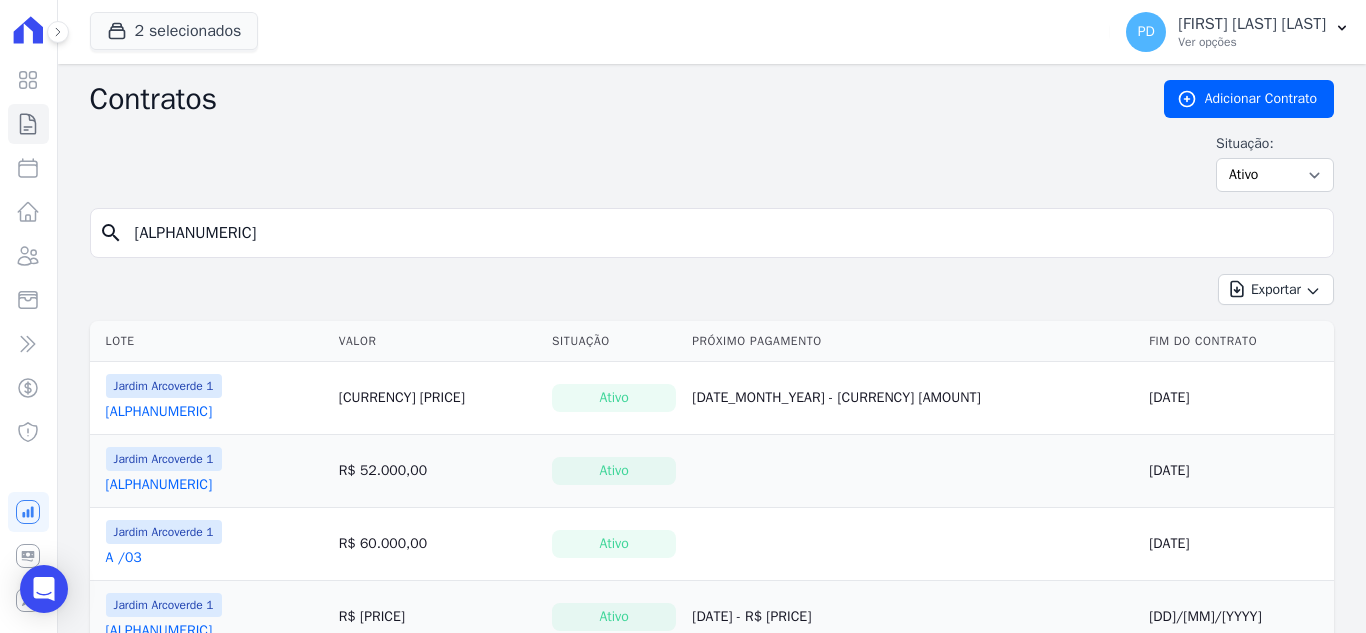 type on "[ALPHANUMERIC]" 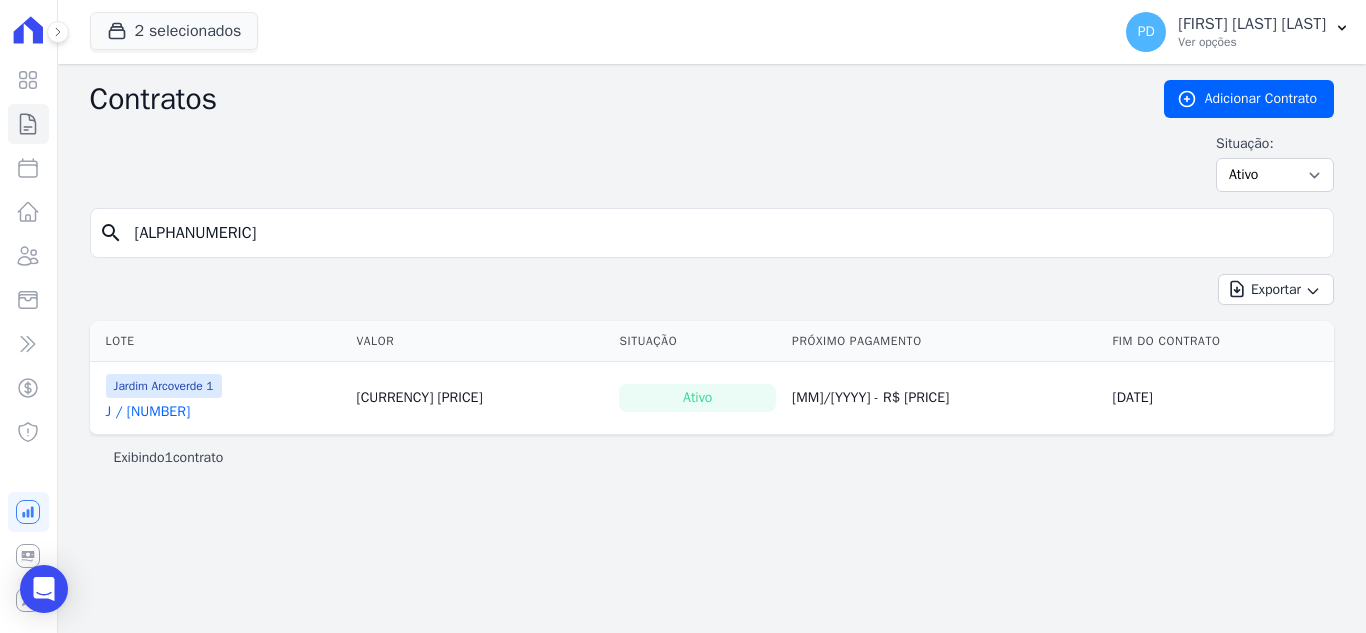 click on "J / [NUMBER]" at bounding box center [148, 412] 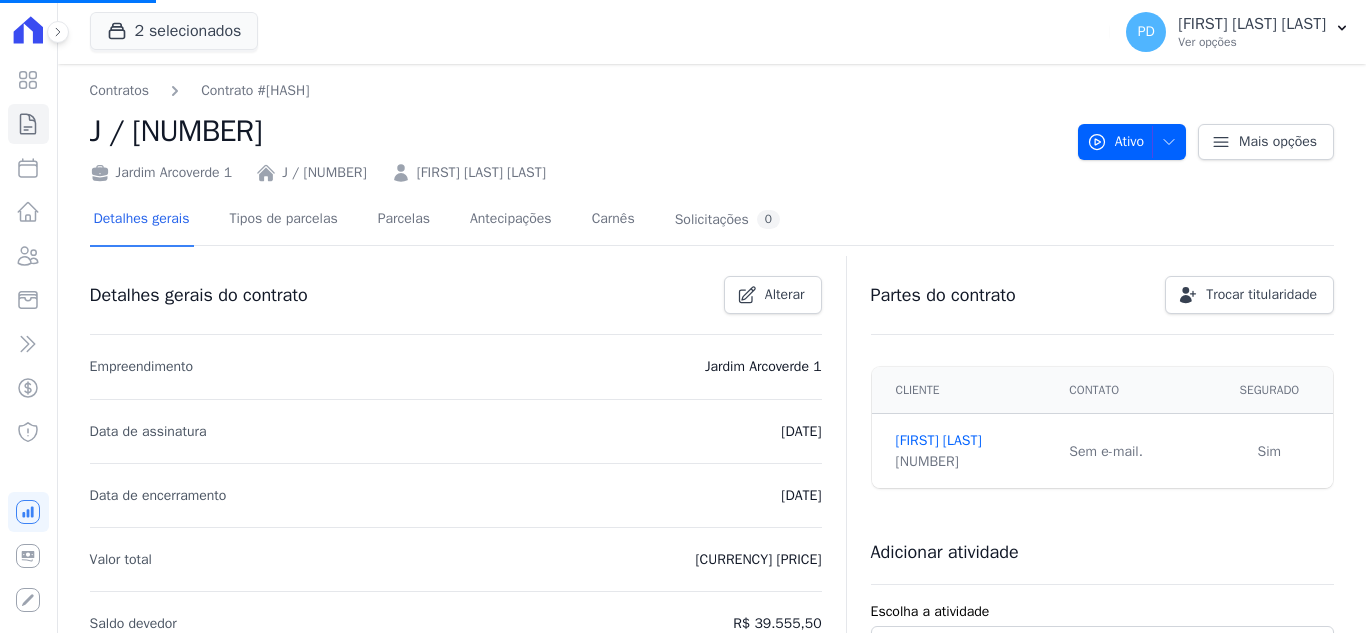 drag, startPoint x: 506, startPoint y: 177, endPoint x: 371, endPoint y: 178, distance: 135.00371 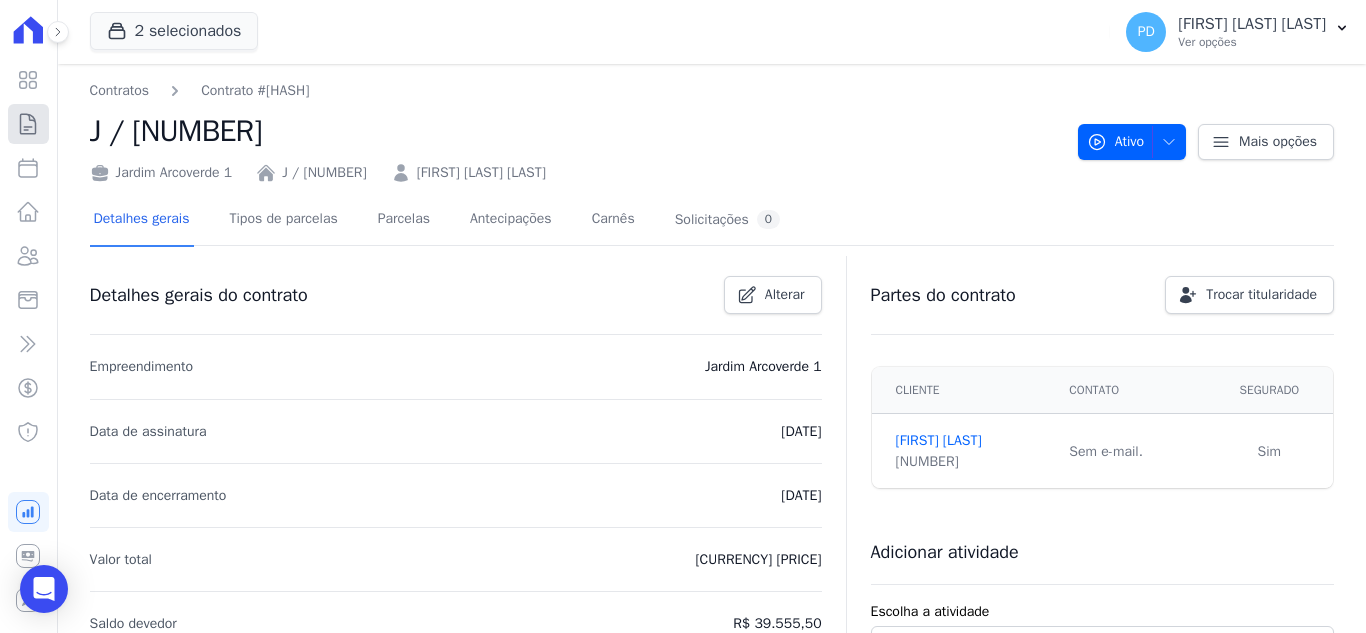 click 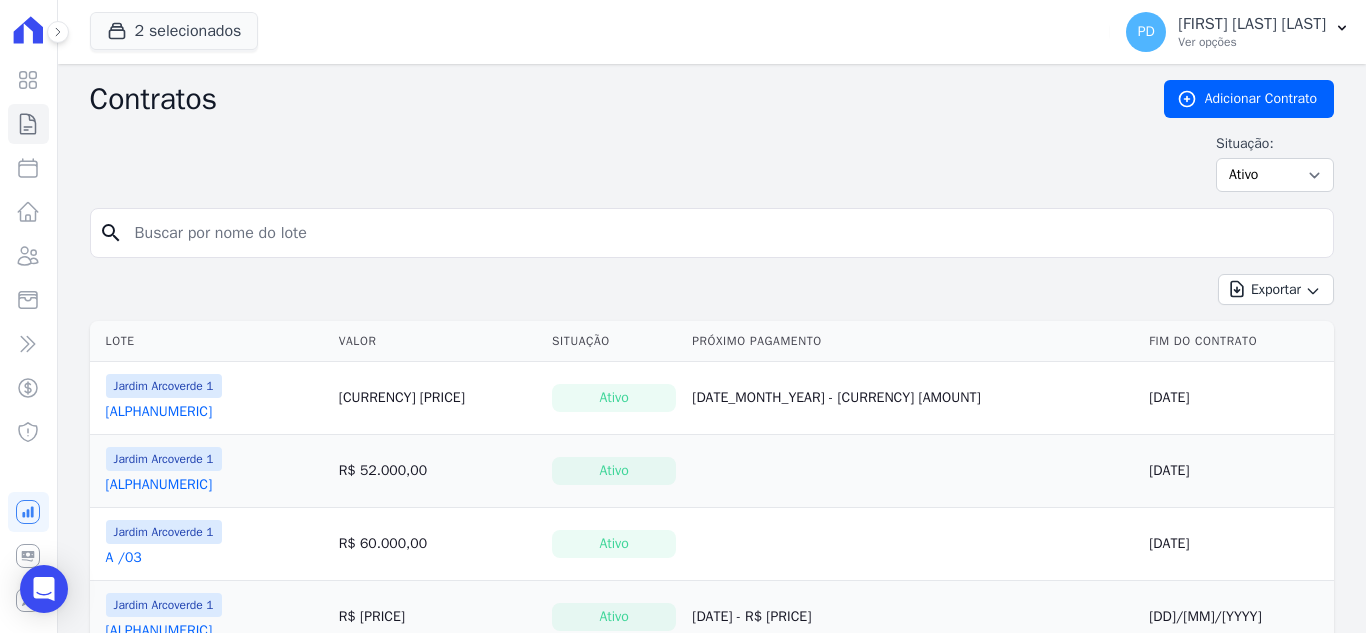 drag, startPoint x: 212, startPoint y: 228, endPoint x: 107, endPoint y: 228, distance: 105 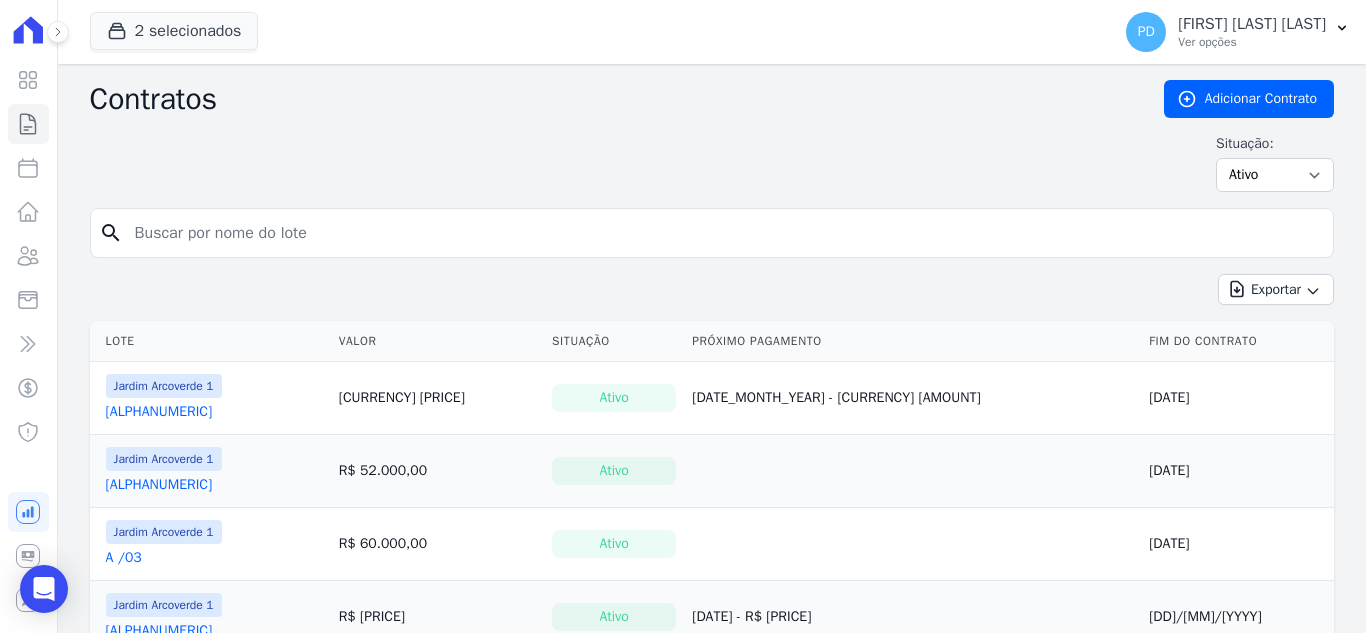click at bounding box center [724, 233] 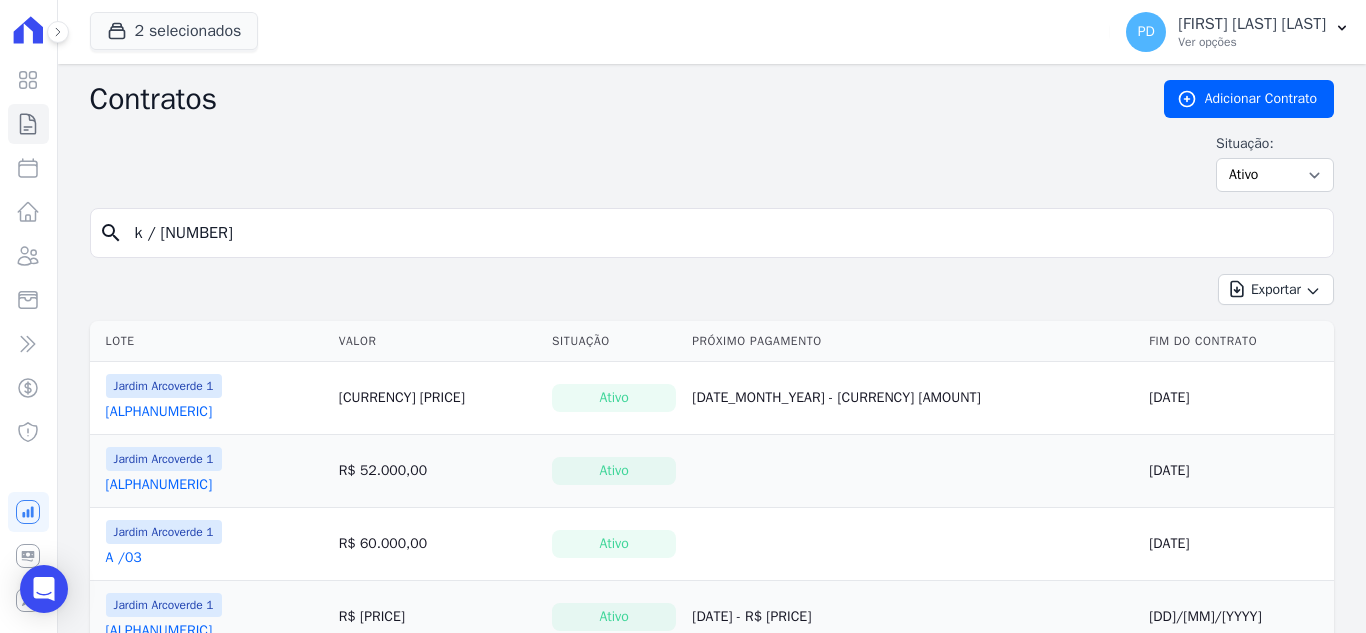 type on "k / [NUMBER]" 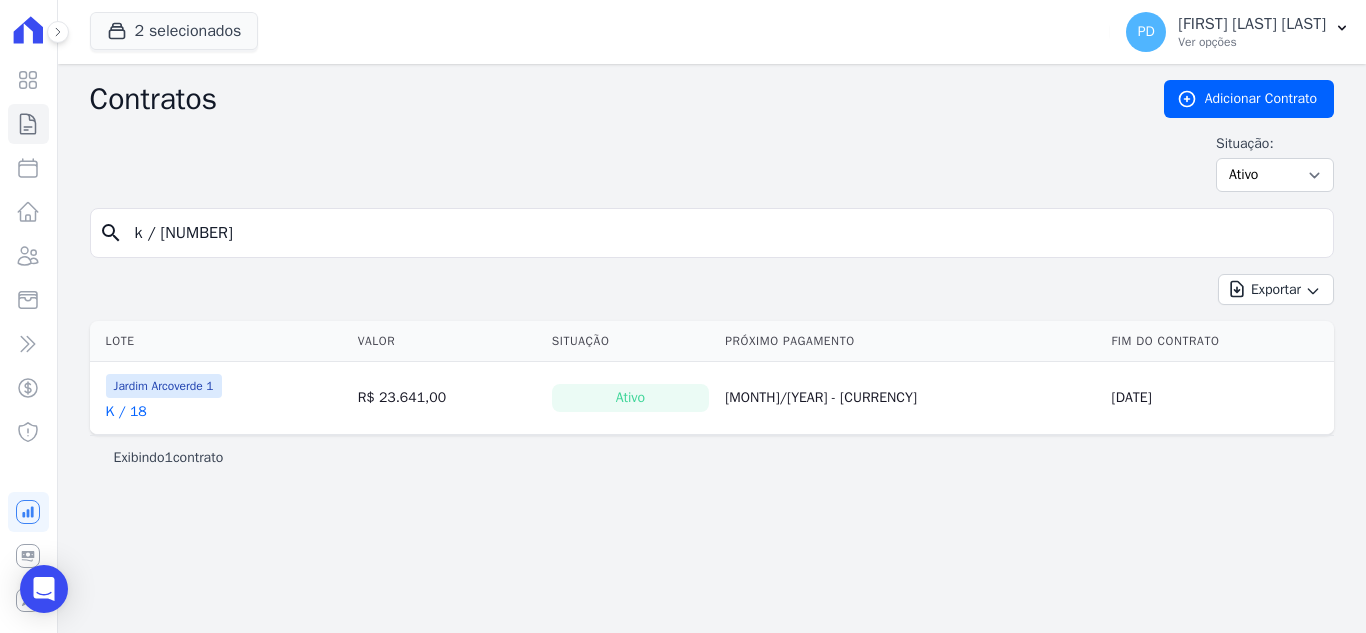 click on "K / 18" at bounding box center (126, 412) 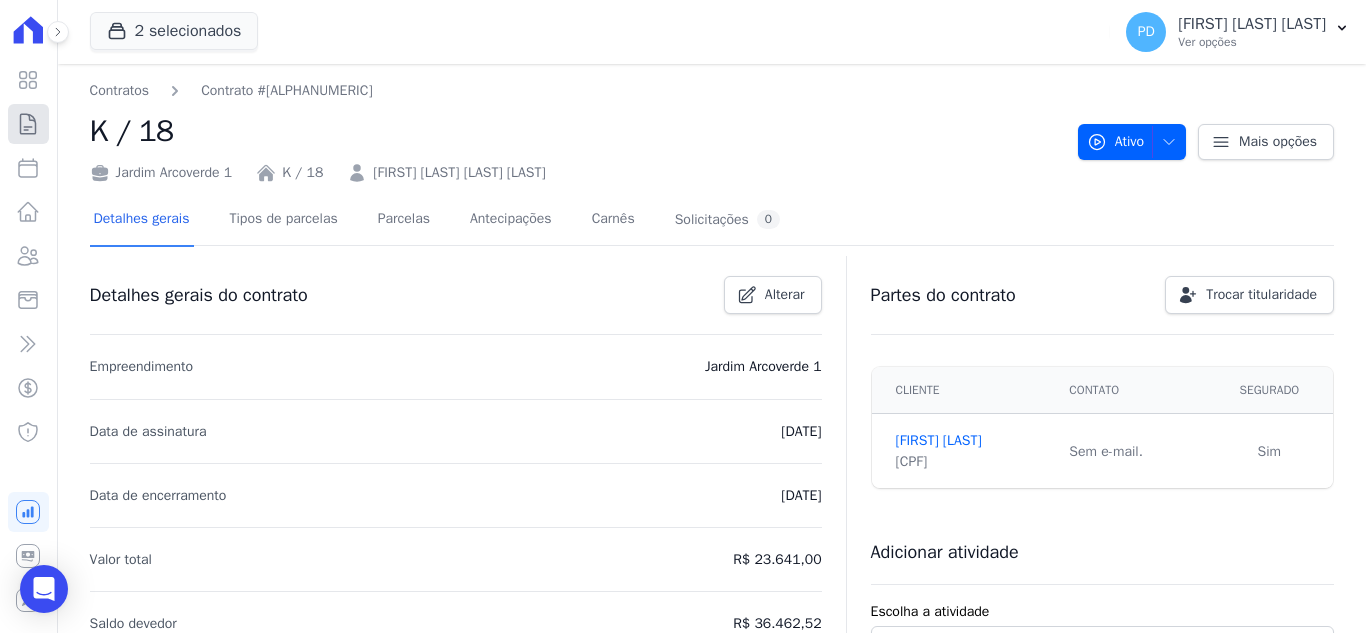 click 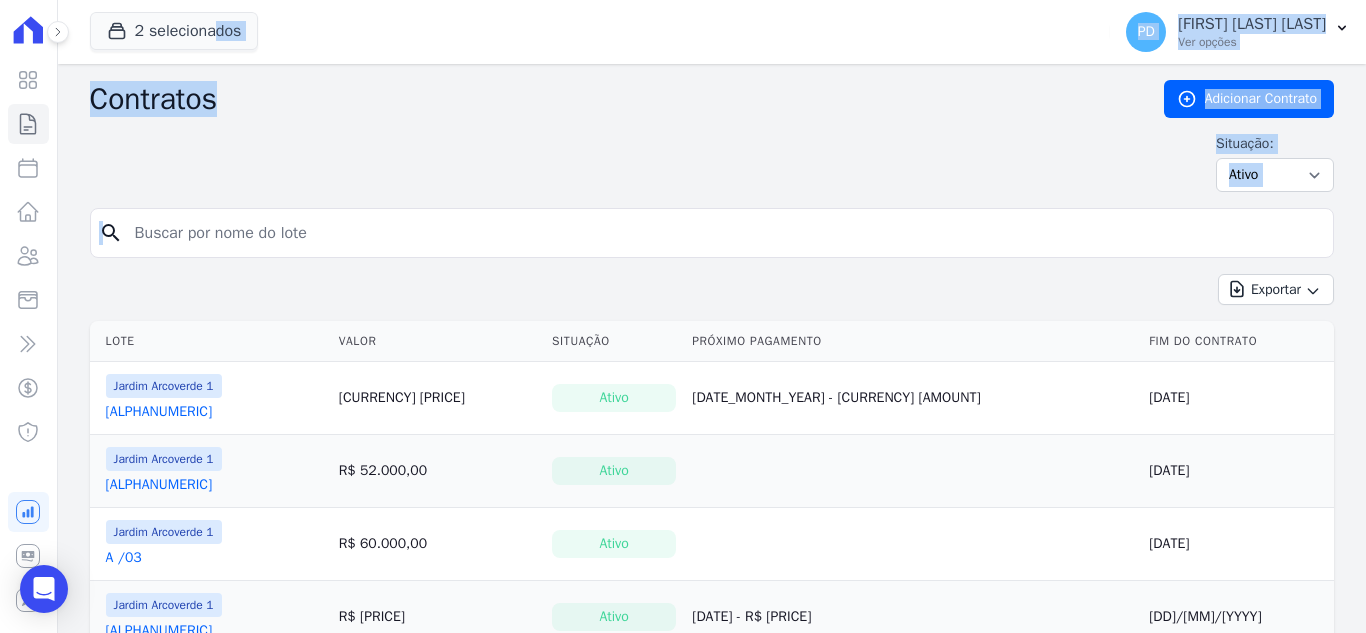 drag, startPoint x: 185, startPoint y: 230, endPoint x: 100, endPoint y: 230, distance: 85 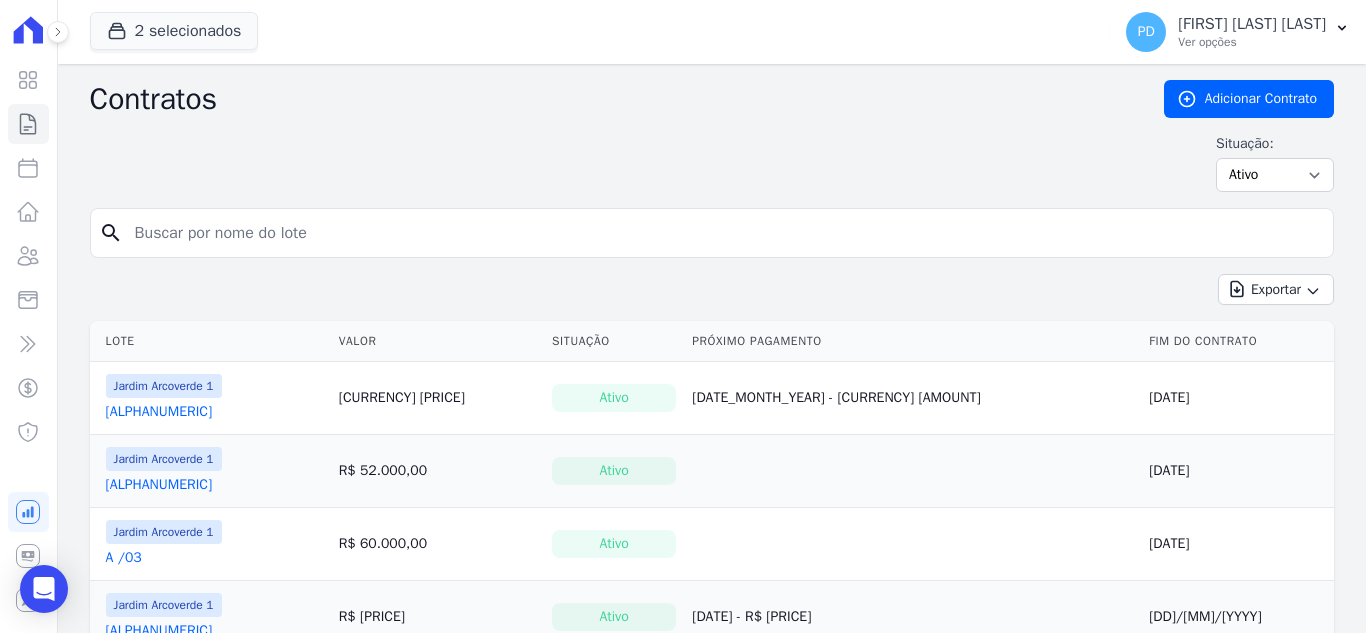 click at bounding box center (724, 233) 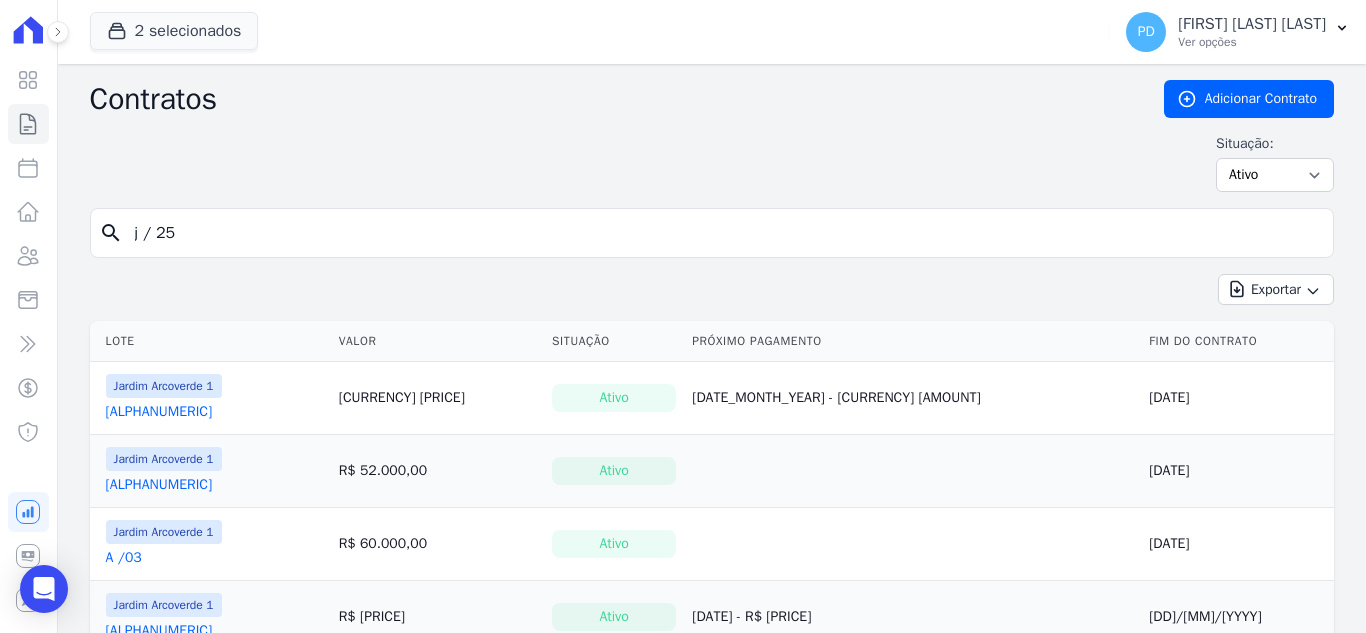 type on "j / 25" 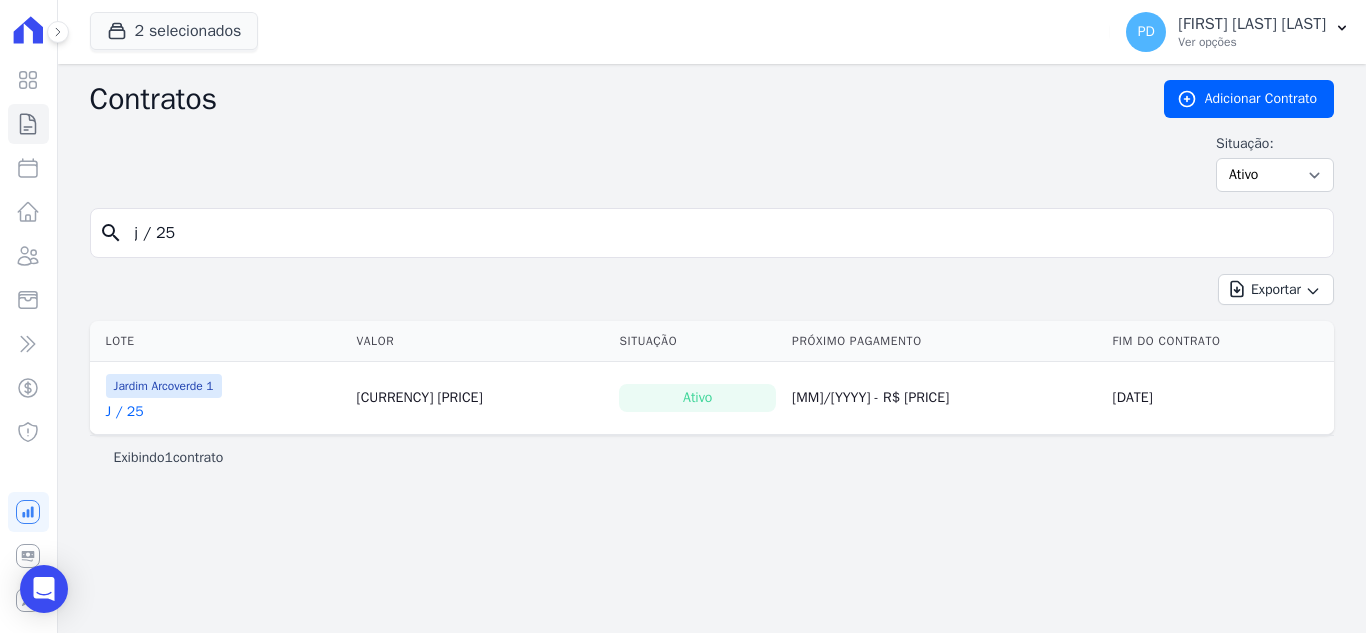 click on "J / 25" at bounding box center (125, 412) 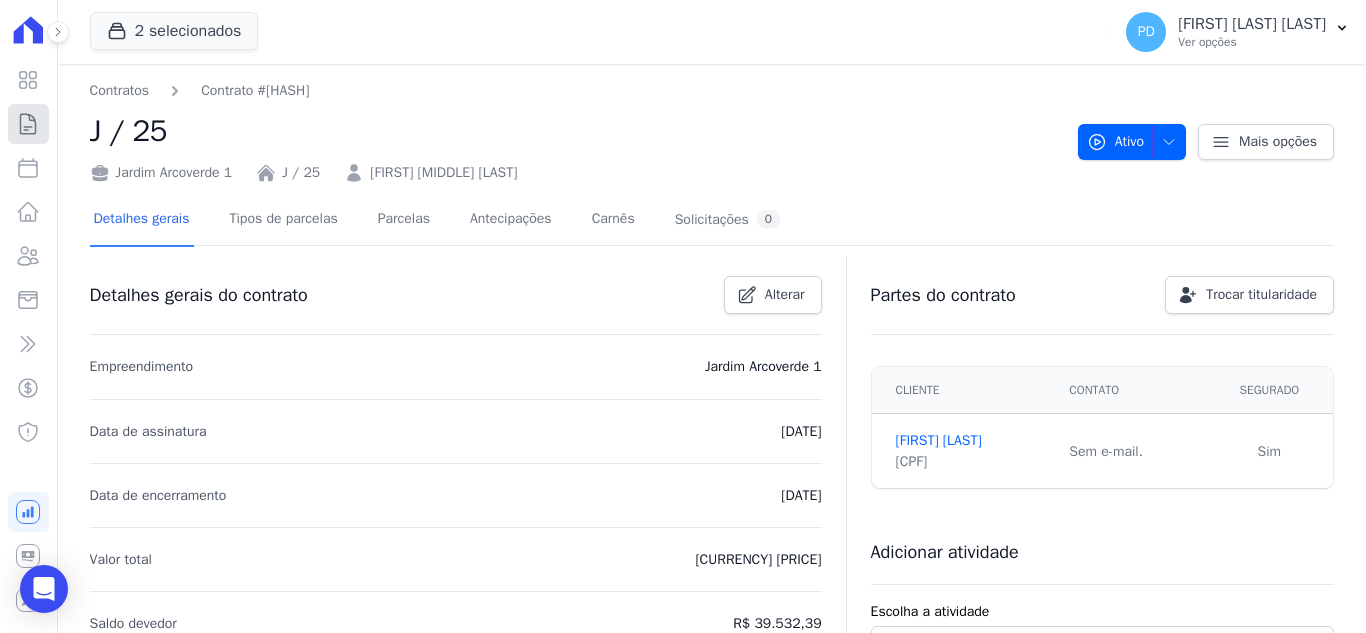 click 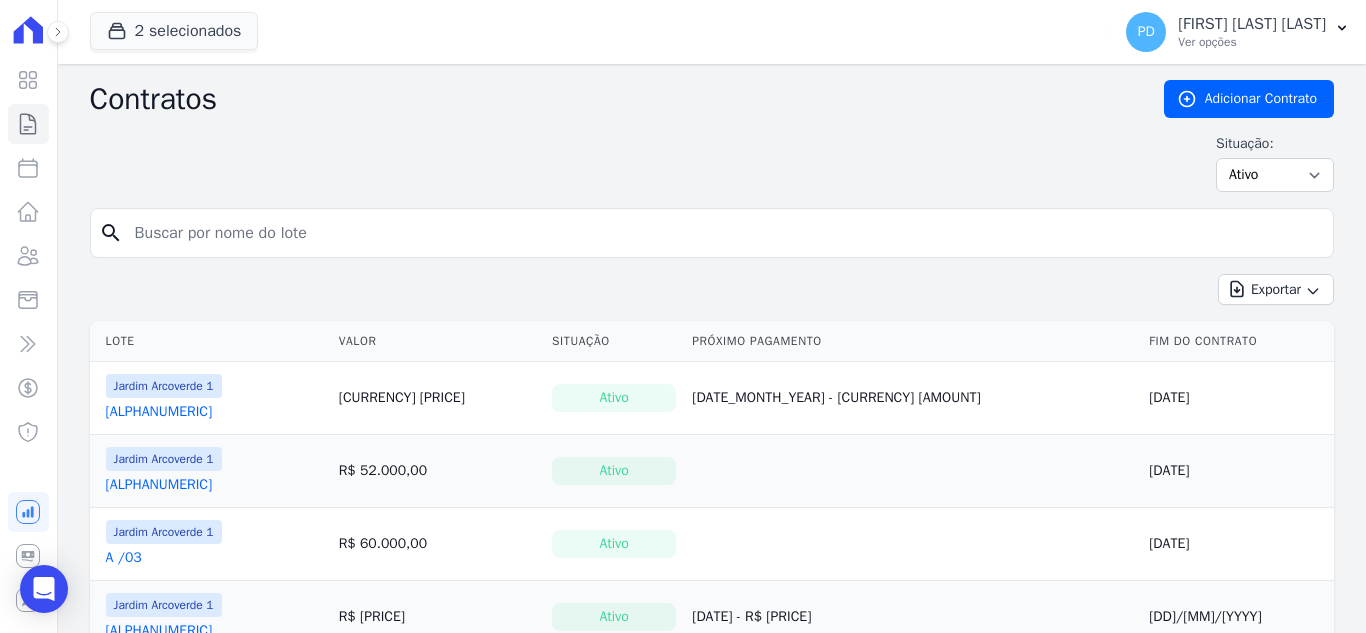 click at bounding box center (724, 233) 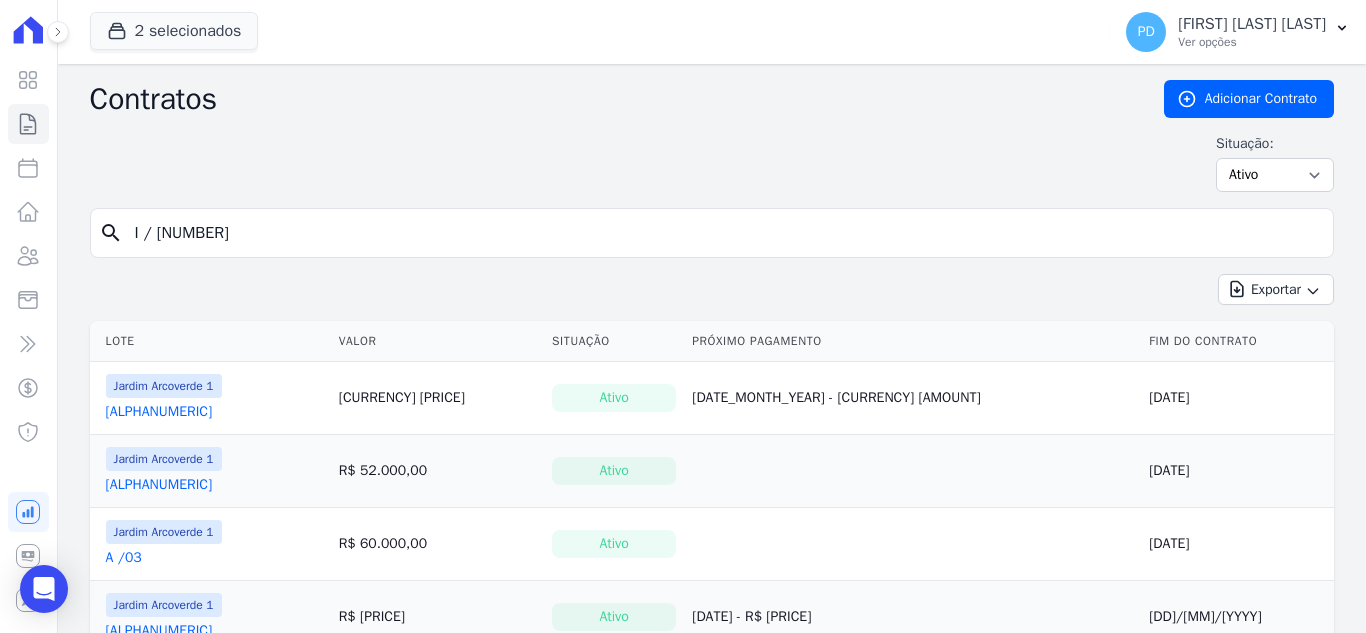 type on "I / [NUMBER]" 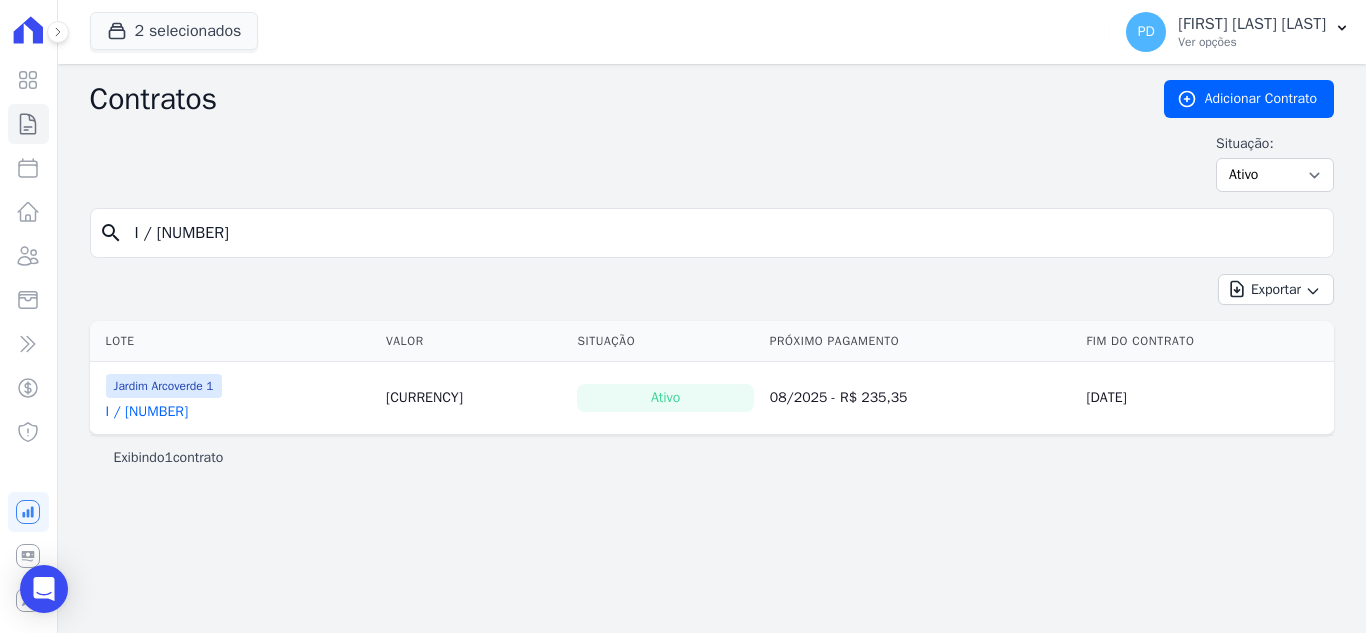 click on "I / [NUMBER]" at bounding box center (147, 412) 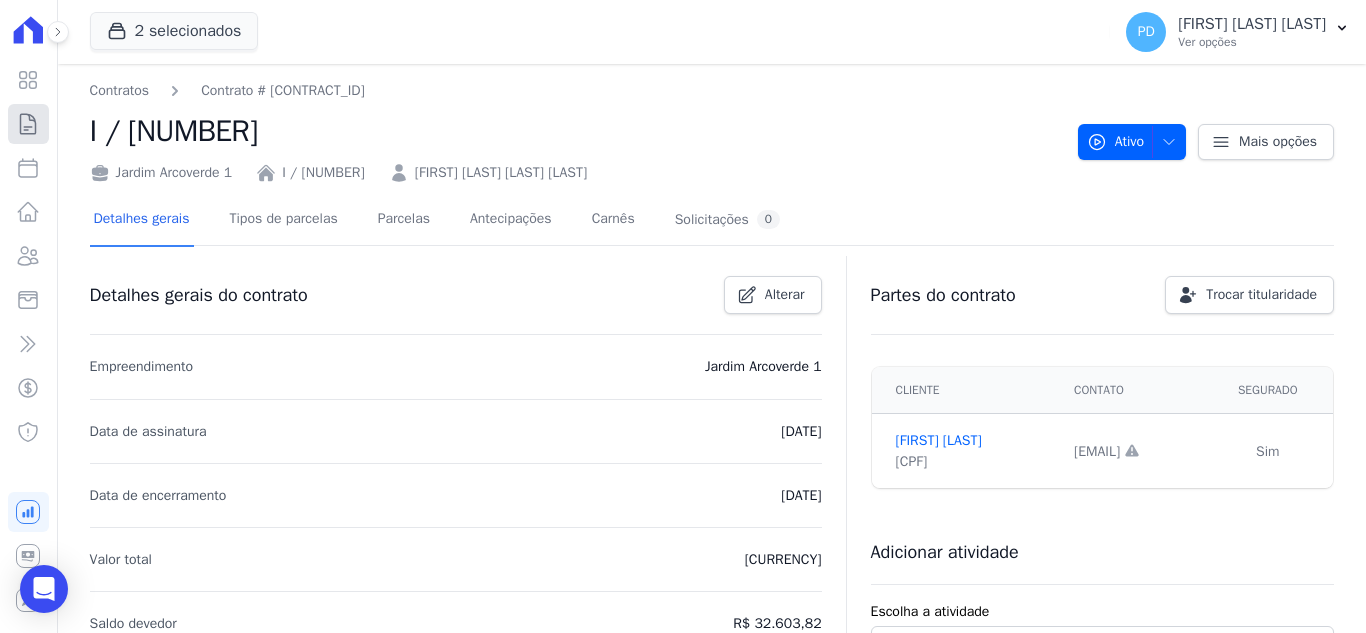 click 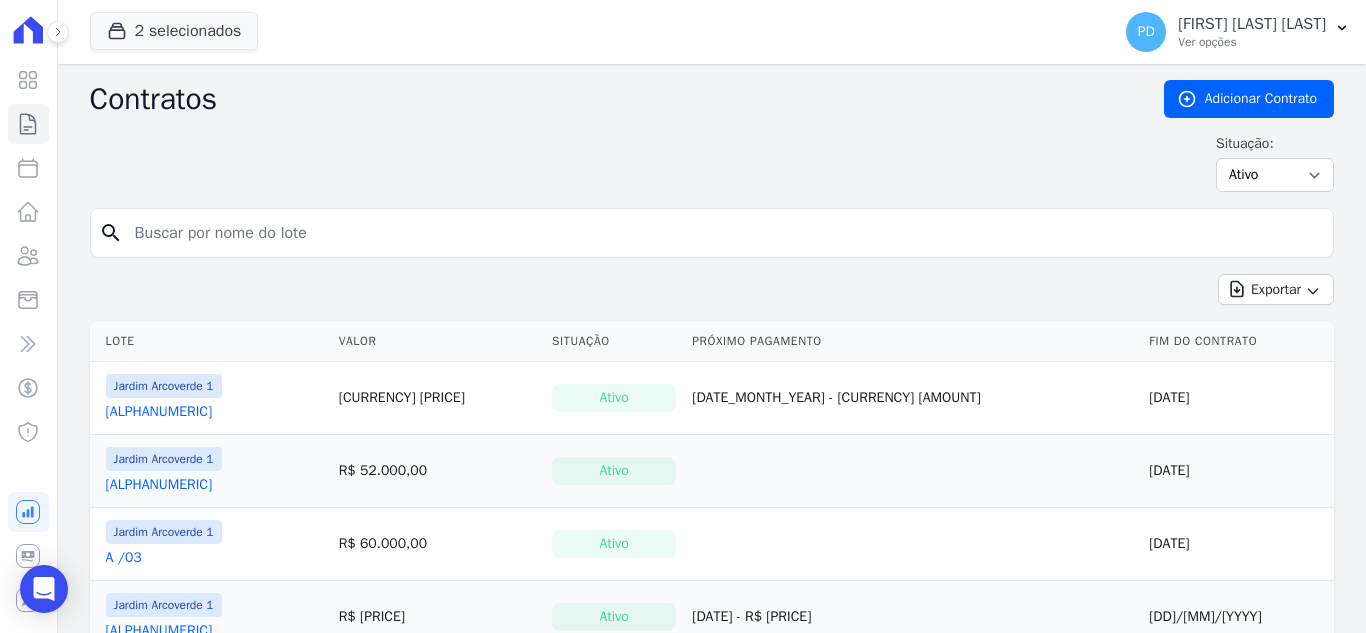 click at bounding box center (724, 233) 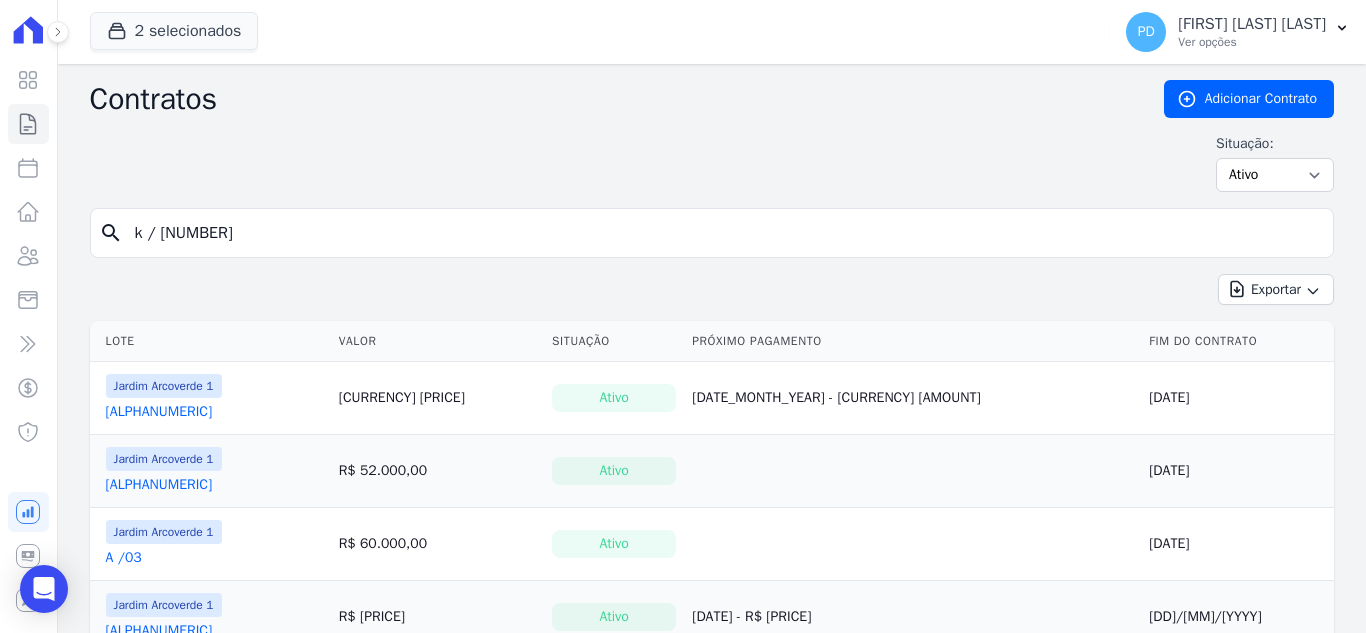 type on "k / [NUMBER]" 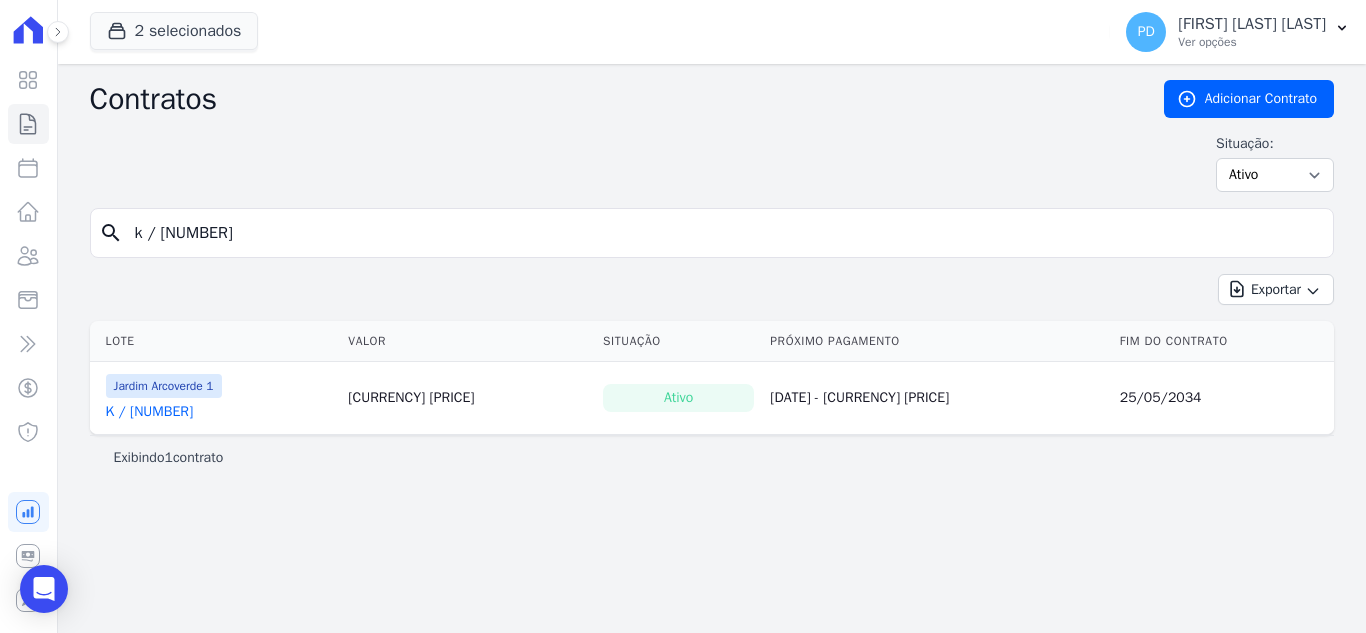 click on "K / [NUMBER]" at bounding box center (150, 412) 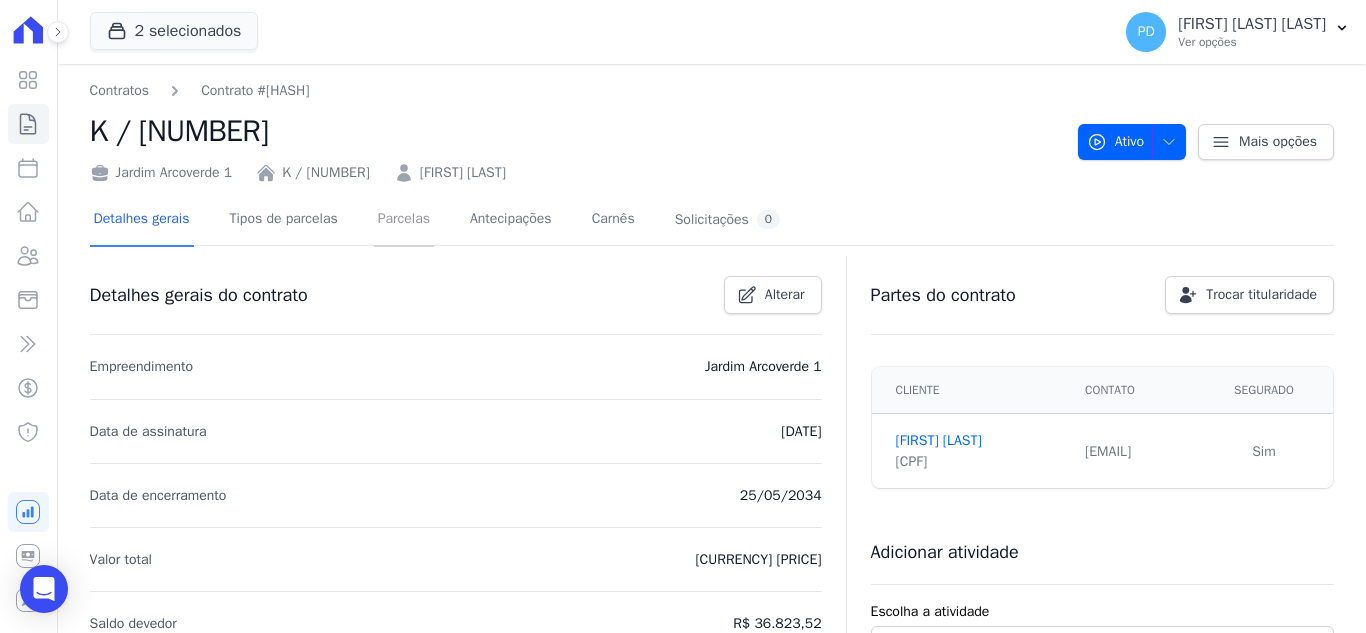 click on "Parcelas" at bounding box center (404, 220) 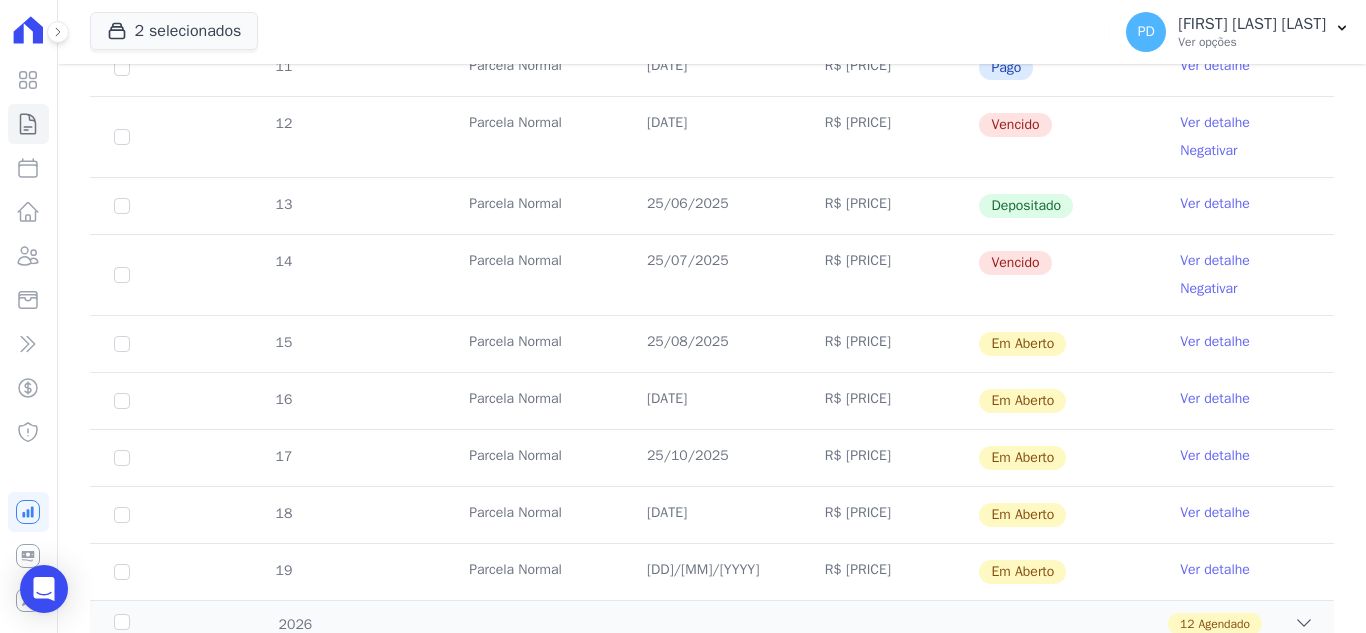 scroll, scrollTop: 200, scrollLeft: 0, axis: vertical 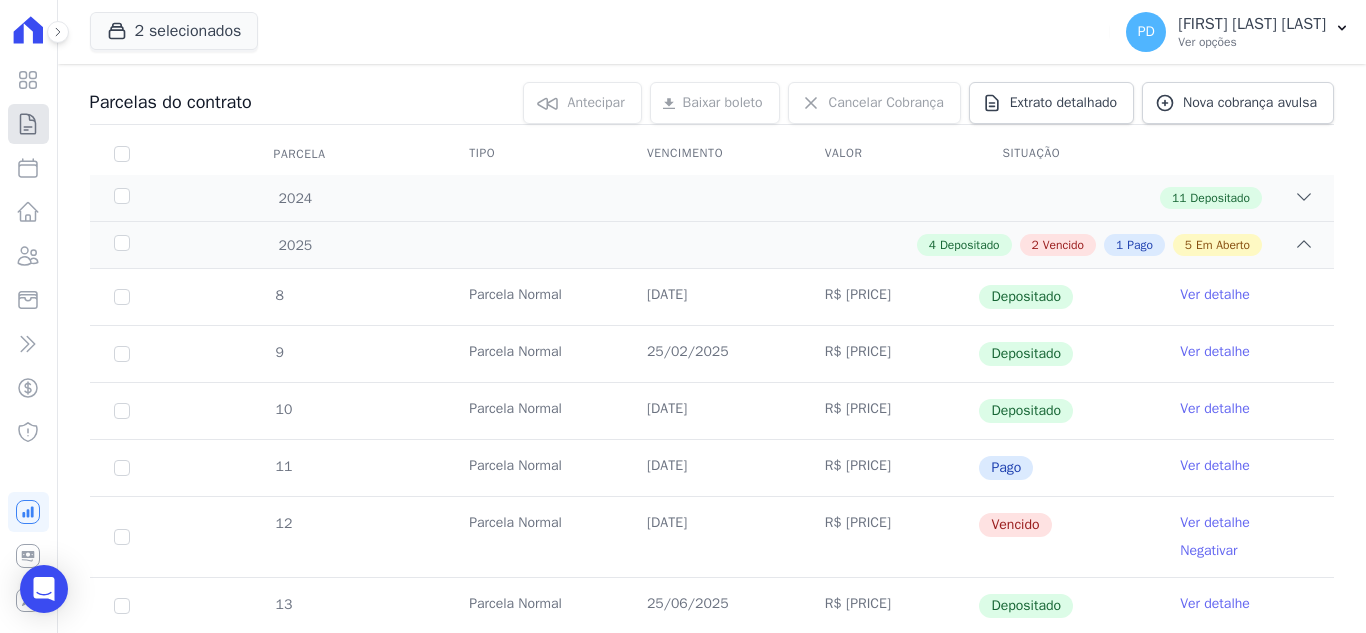 click 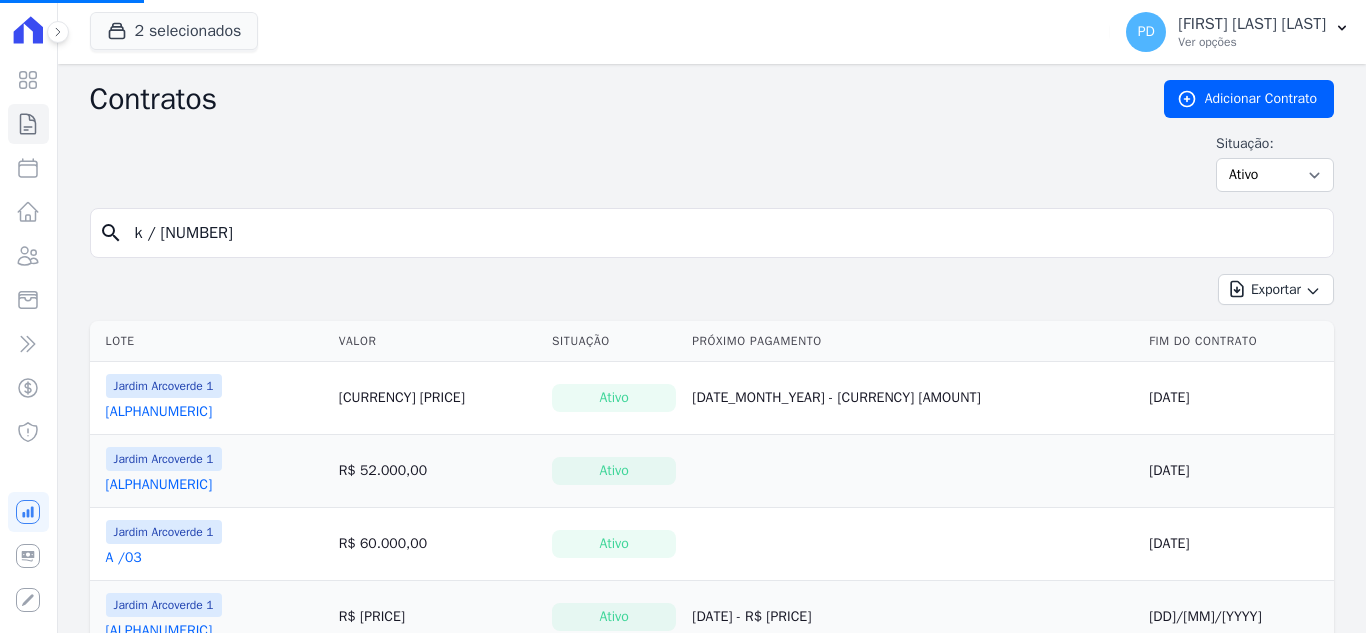 click on "k / [NUMBER]" at bounding box center [724, 233] 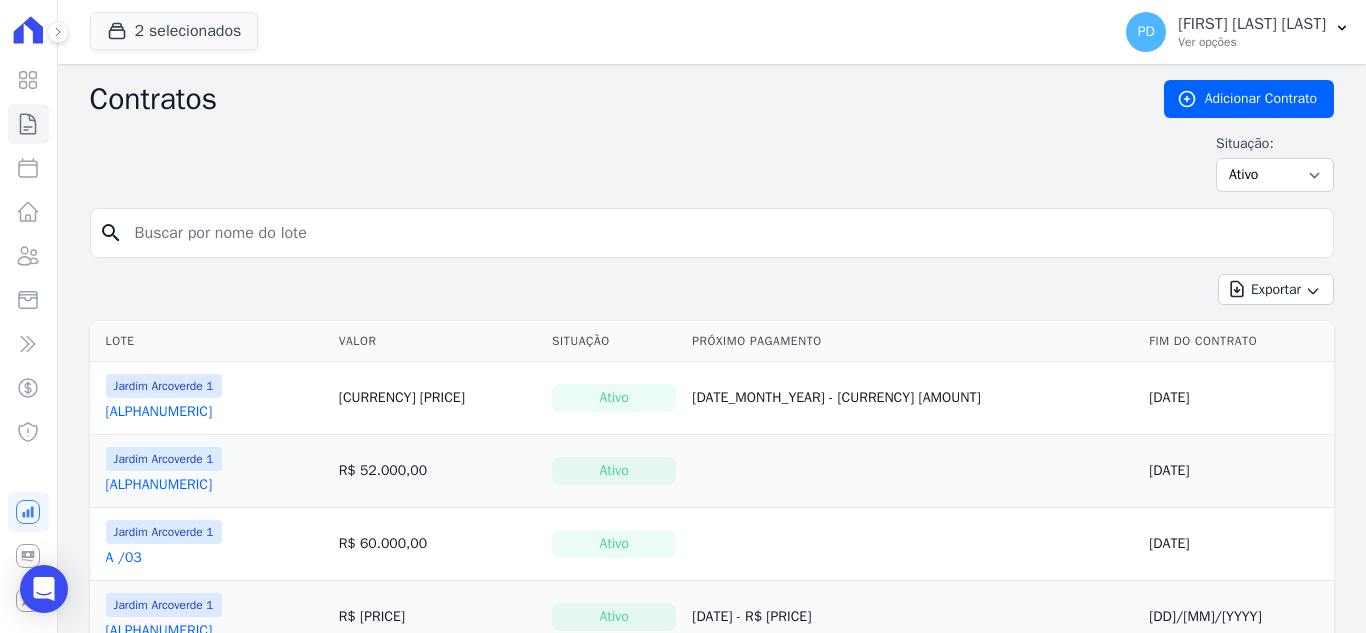 click at bounding box center (724, 233) 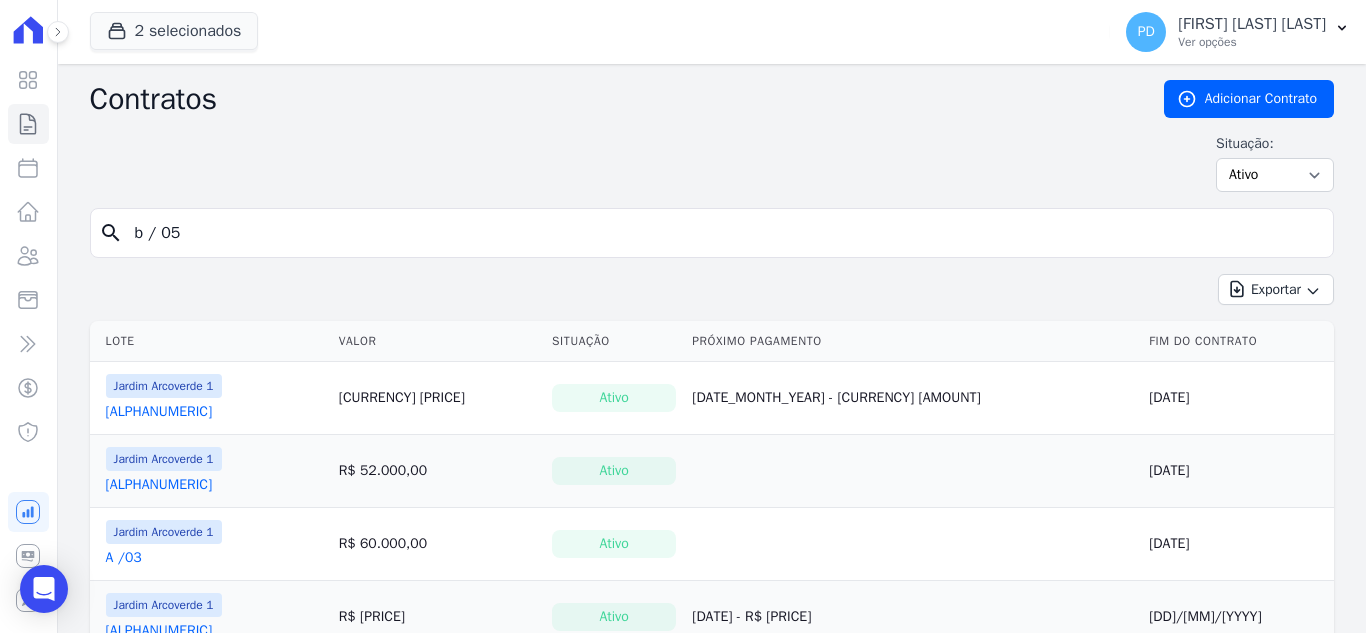 type on "b / 05" 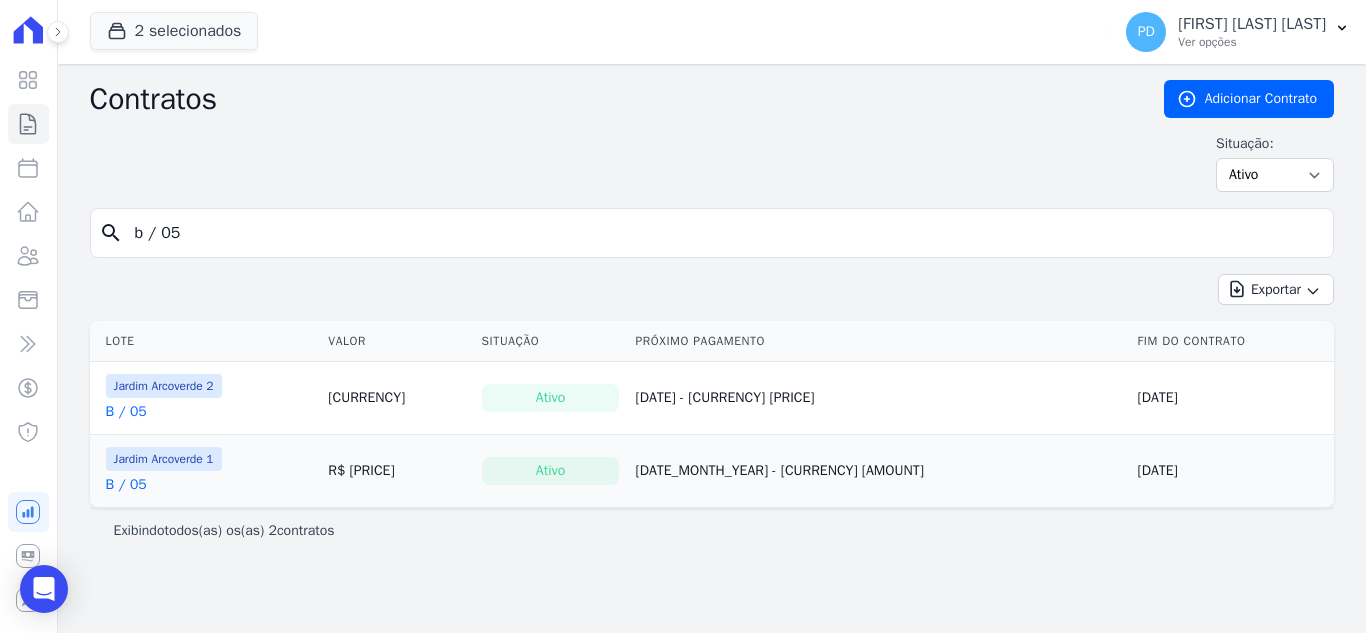 click on "B / 05" at bounding box center (126, 412) 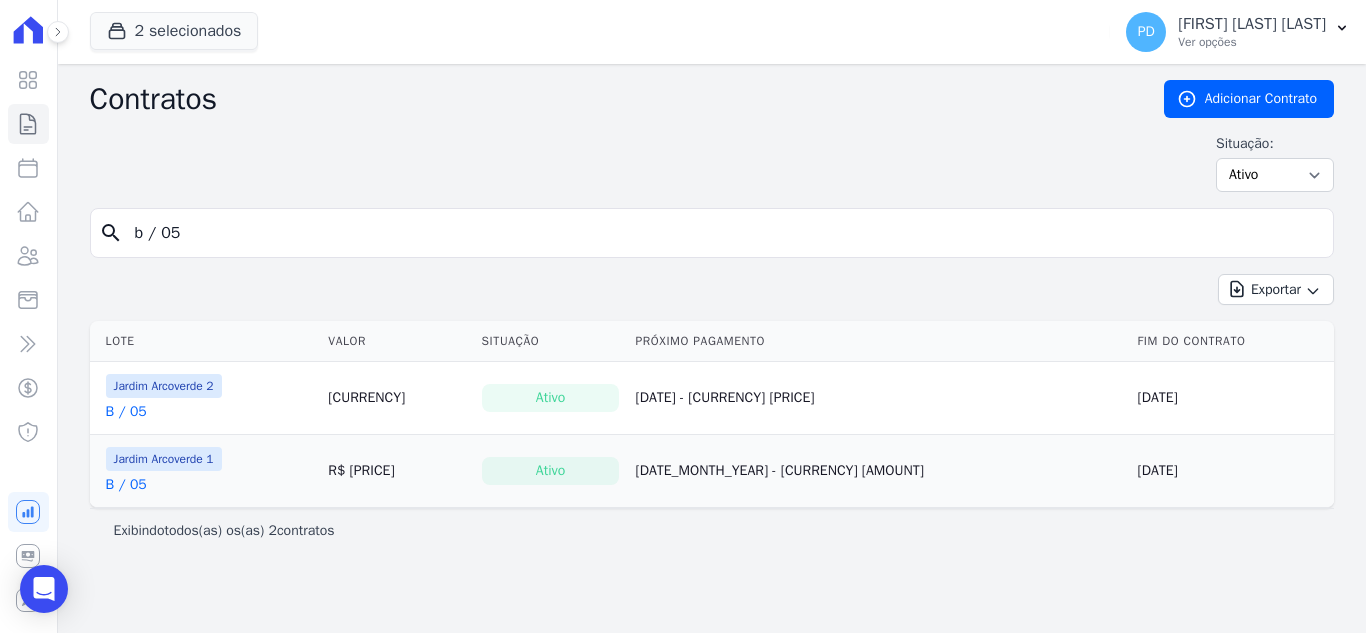 click on "b / 05" at bounding box center (724, 233) 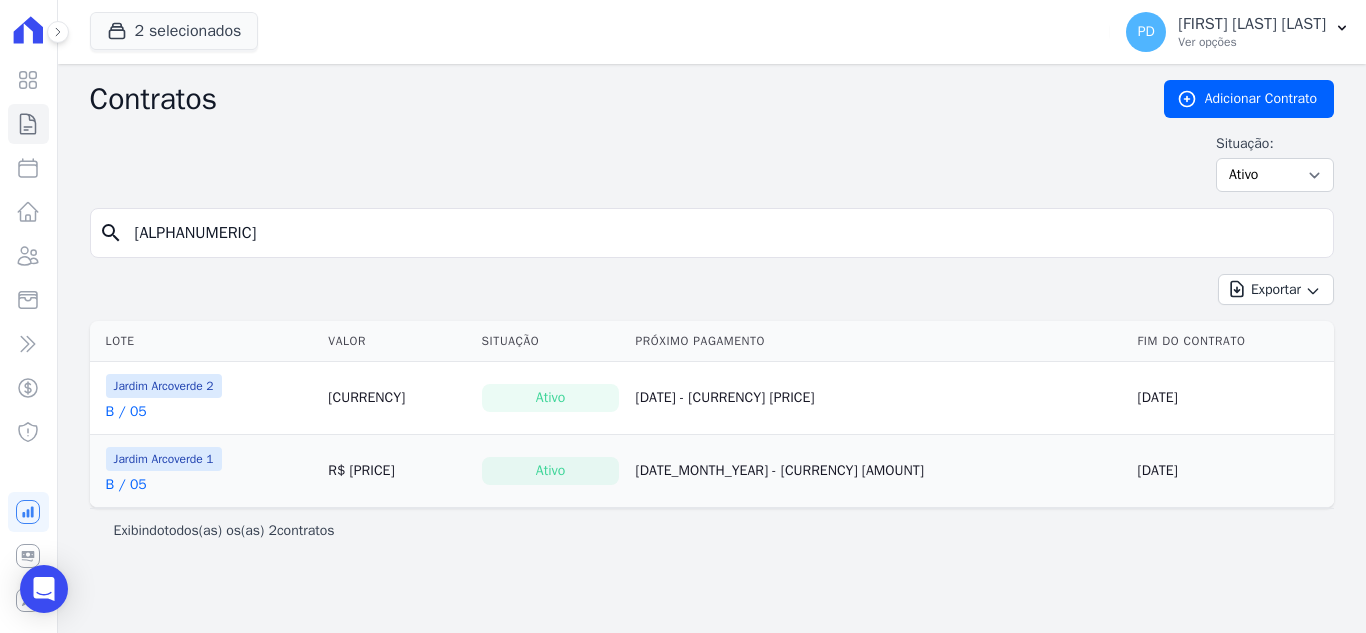 type on "[ALPHANUMERIC]" 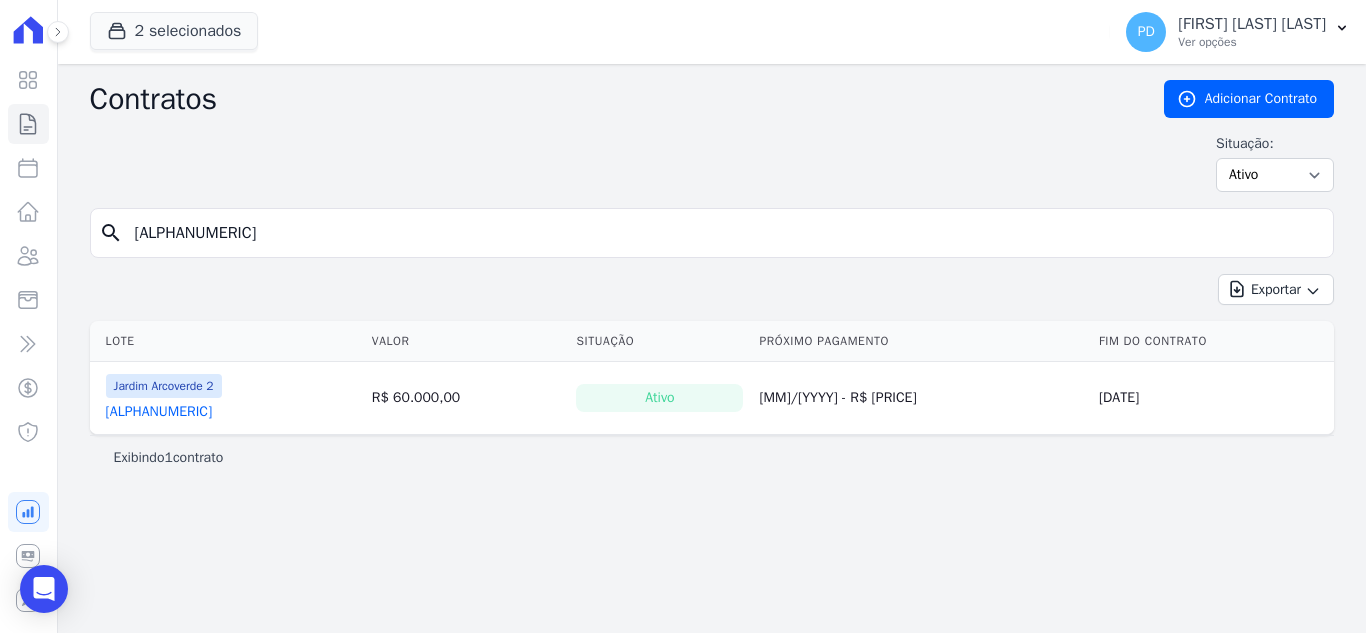 click on "[ALPHANUMERIC]" at bounding box center (159, 412) 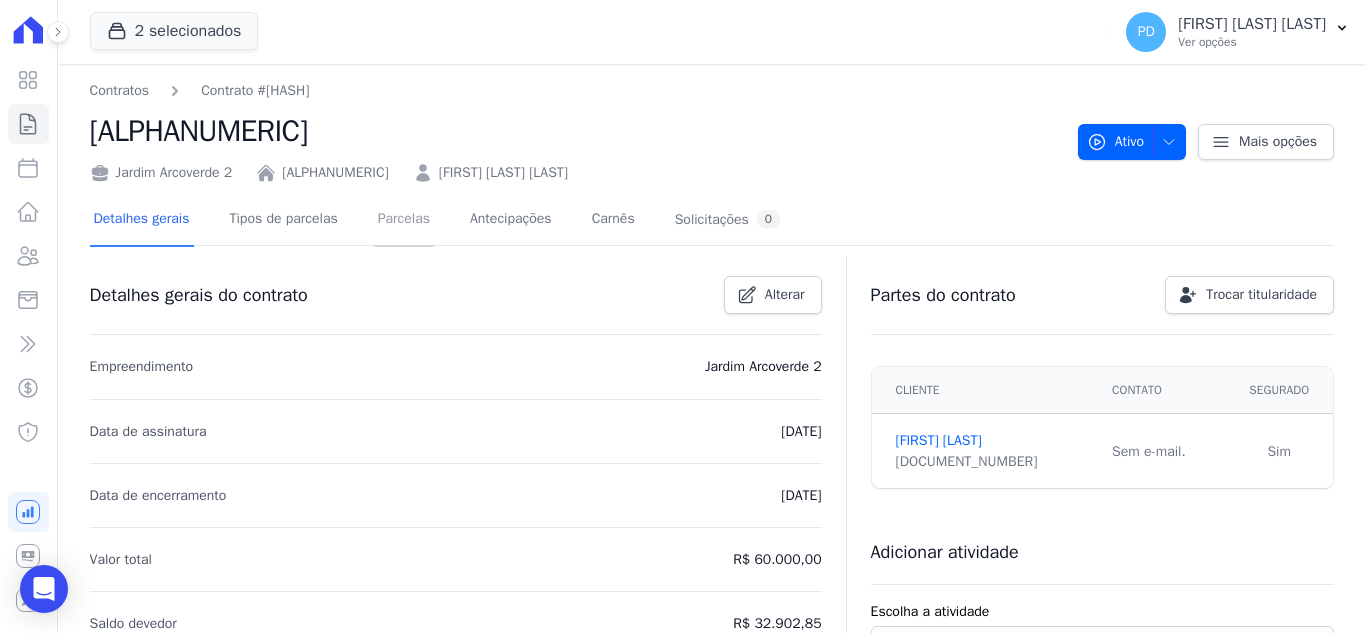 click on "Parcelas" at bounding box center (404, 220) 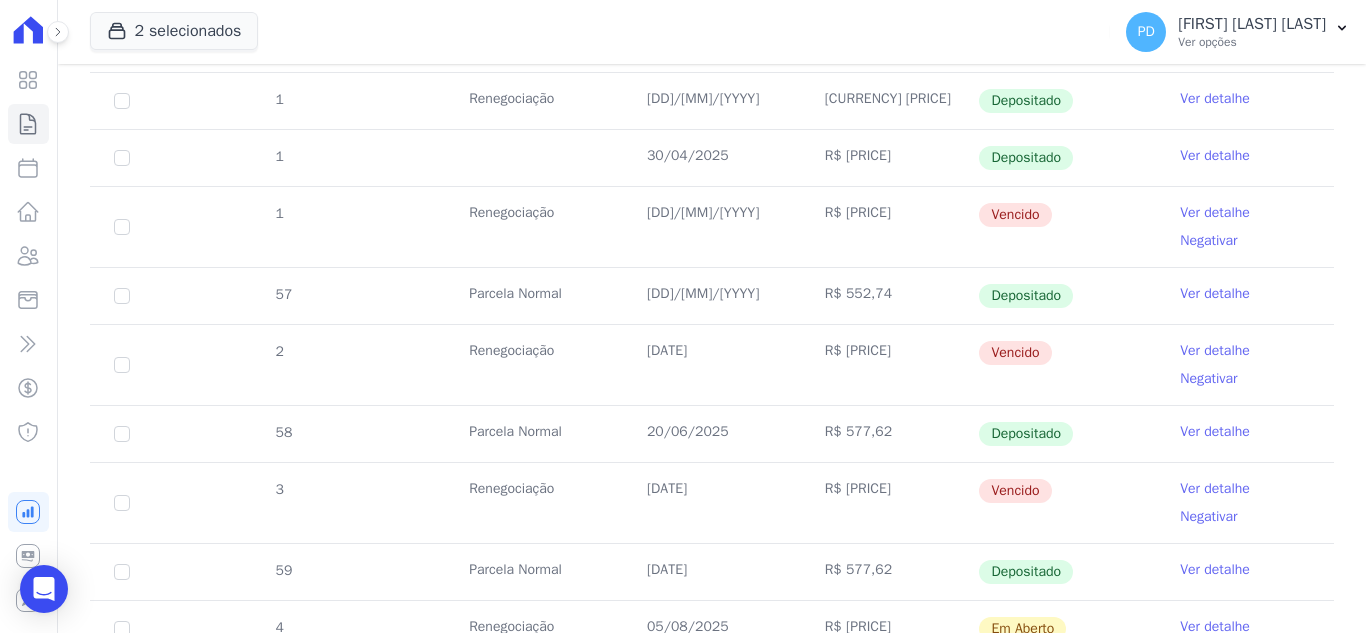scroll, scrollTop: 1100, scrollLeft: 0, axis: vertical 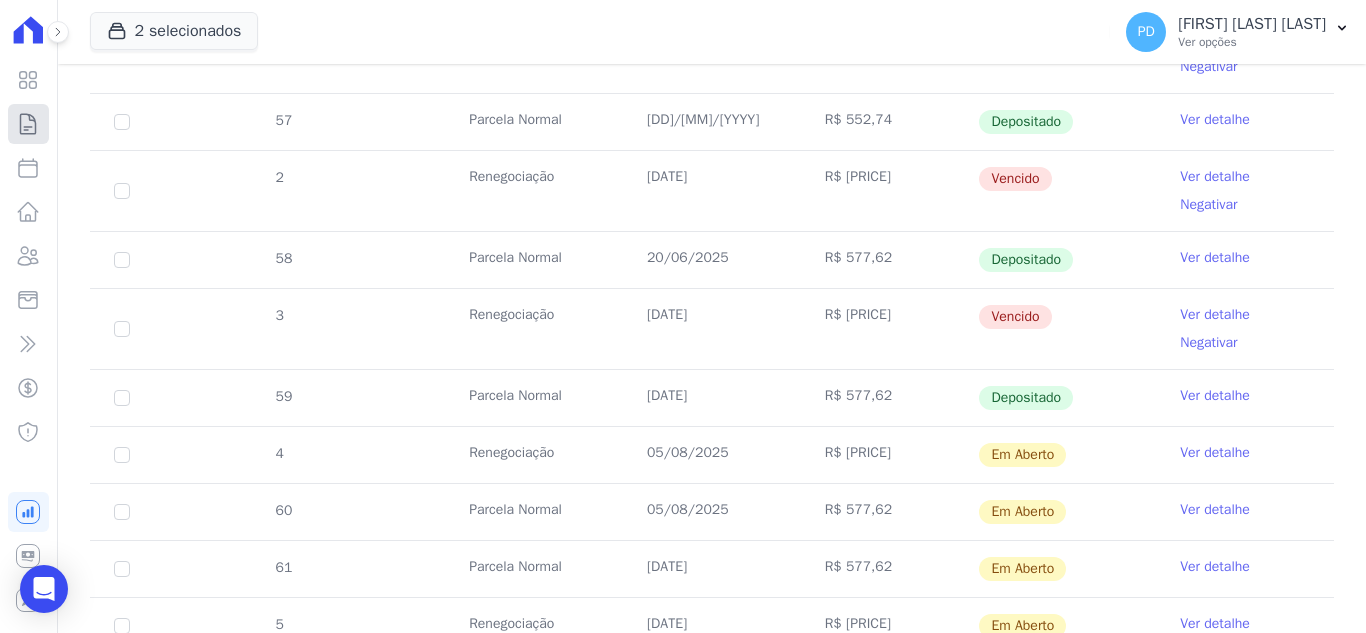 click on "Contratos" at bounding box center (28, 124) 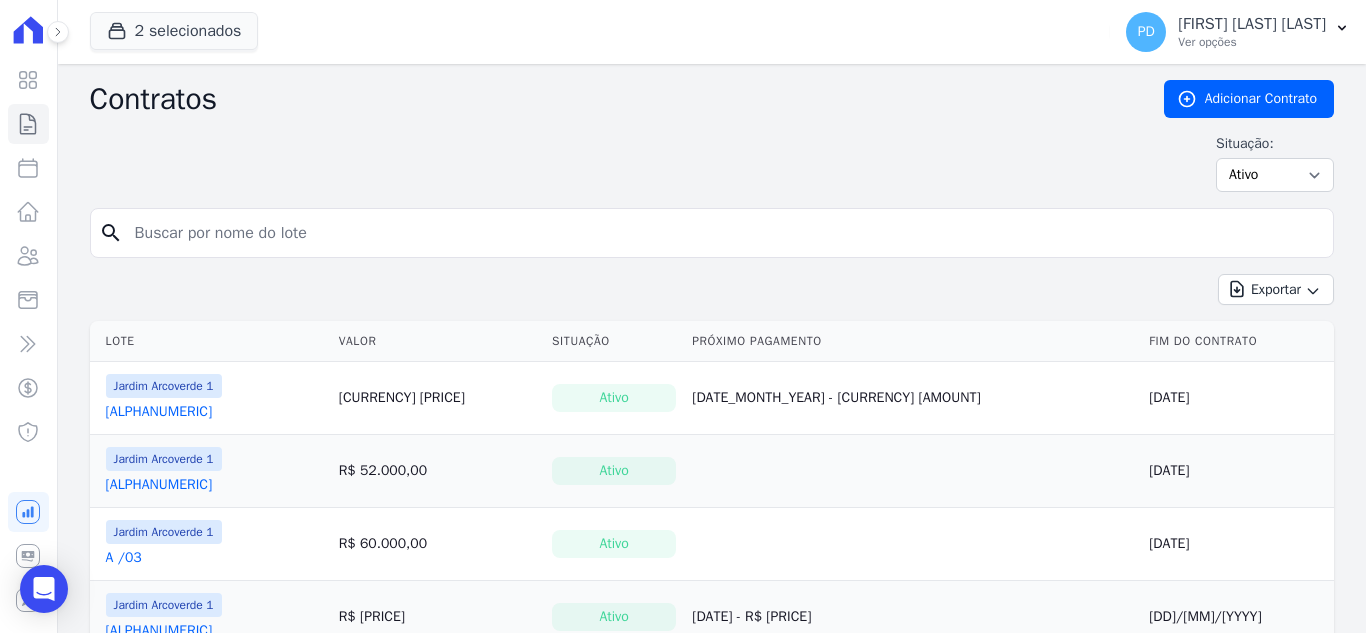 click at bounding box center (724, 233) 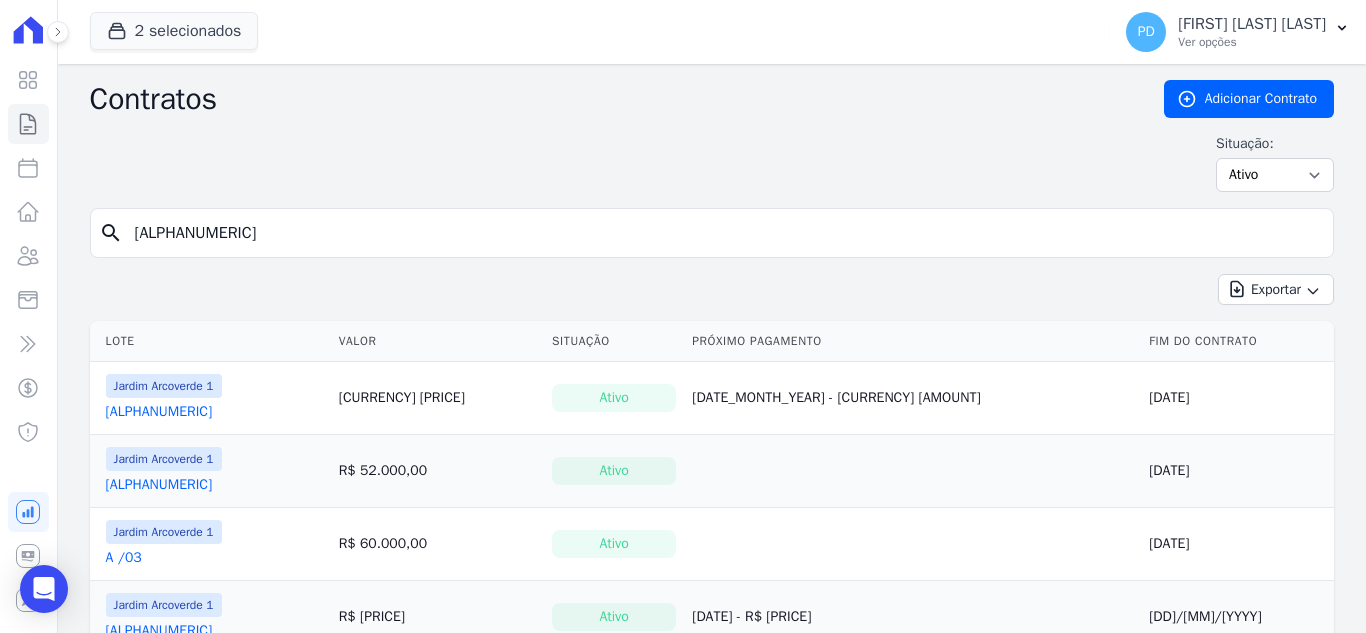 type on "[ALPHANUMERIC]" 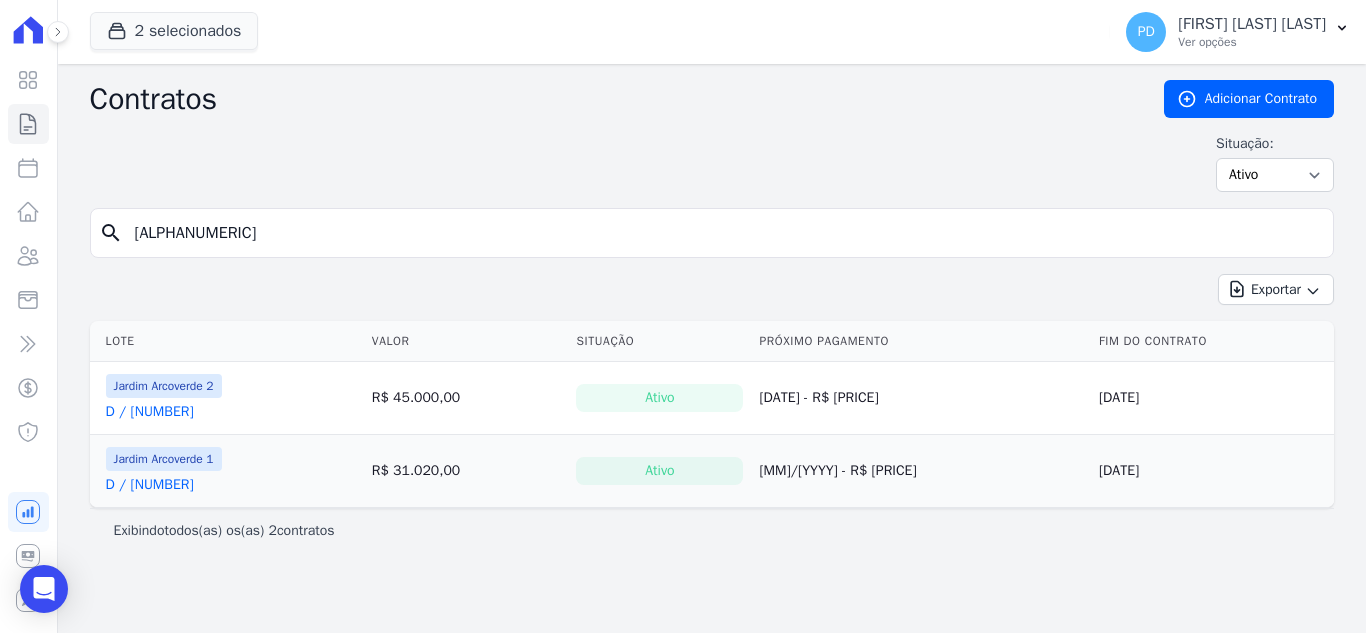 click on "Jardim Arcoverde 2
D / [NUMBER]" at bounding box center [164, 398] 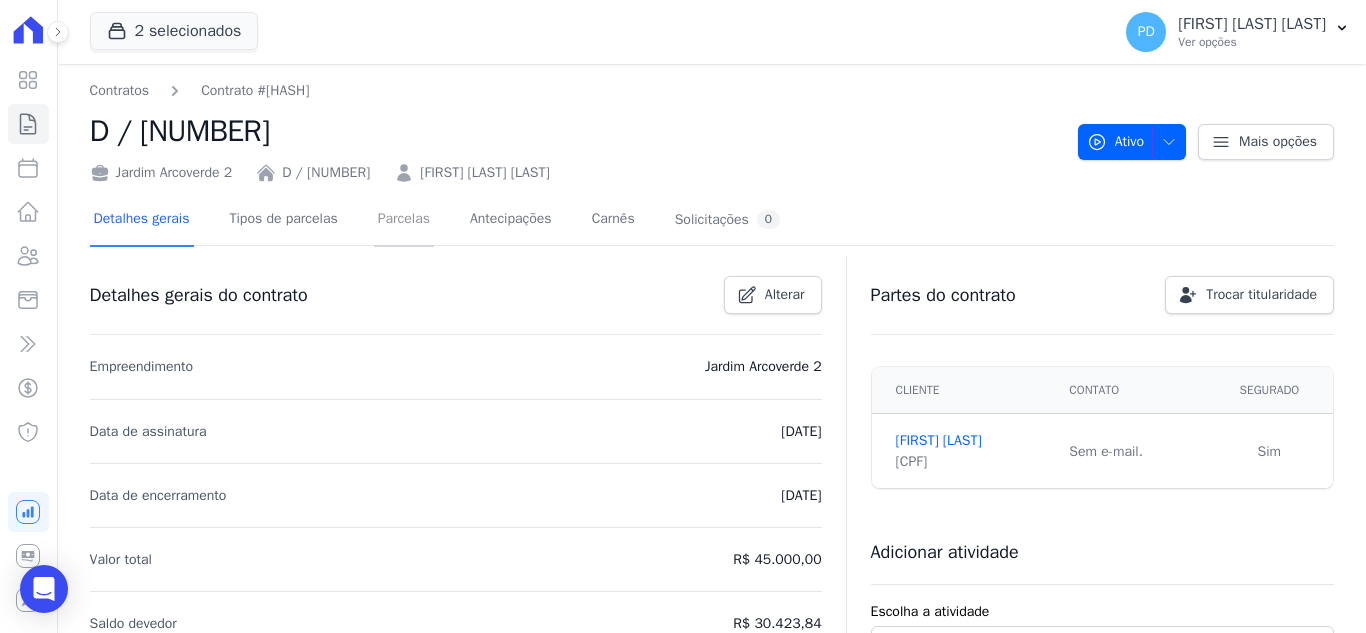 click on "Parcelas" at bounding box center (404, 220) 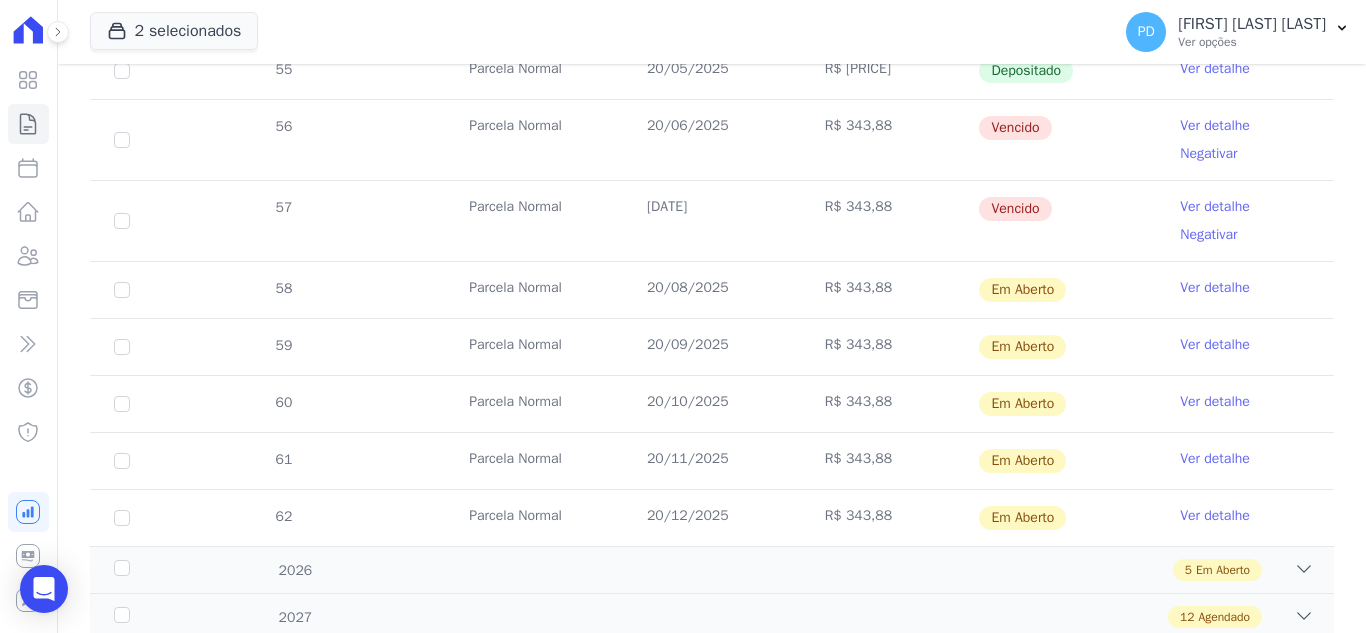 scroll, scrollTop: 900, scrollLeft: 0, axis: vertical 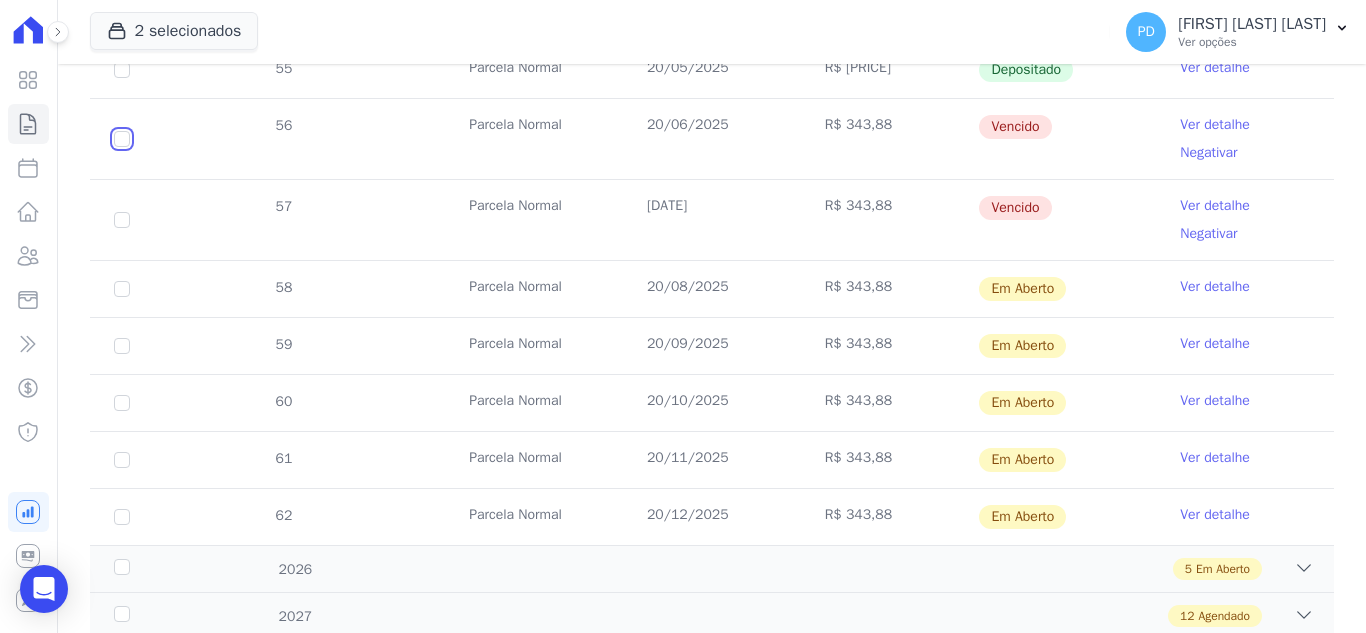 click at bounding box center (122, 139) 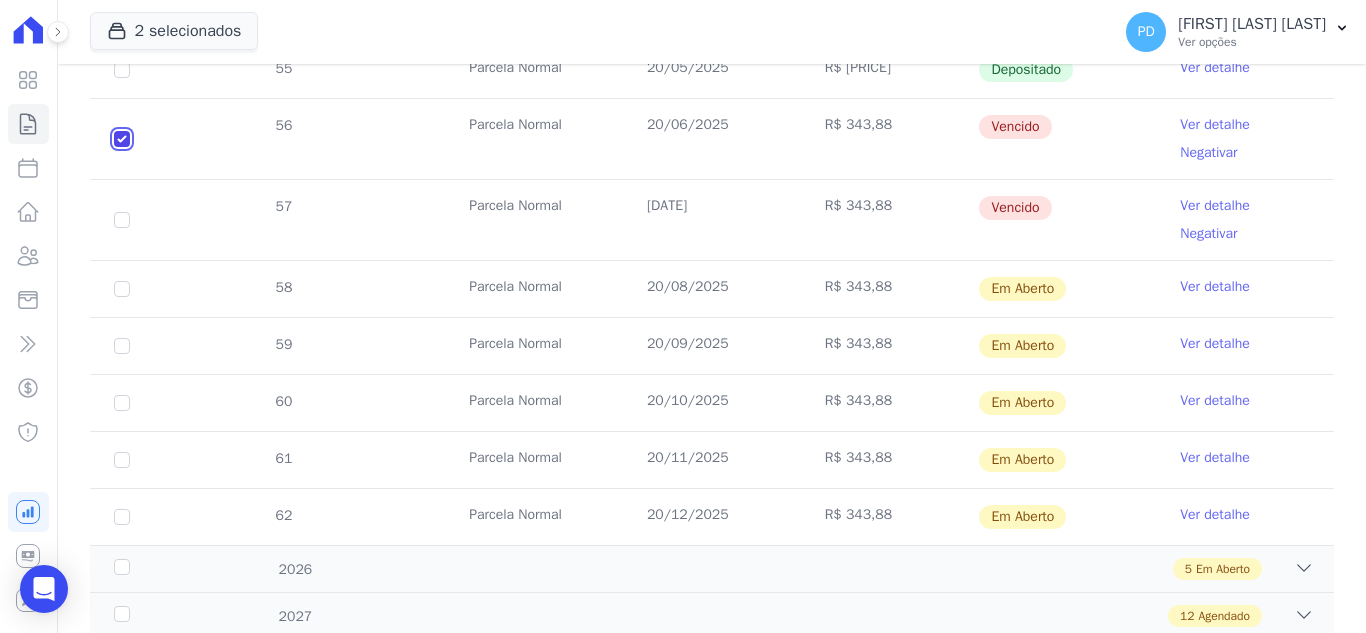 checkbox on "true" 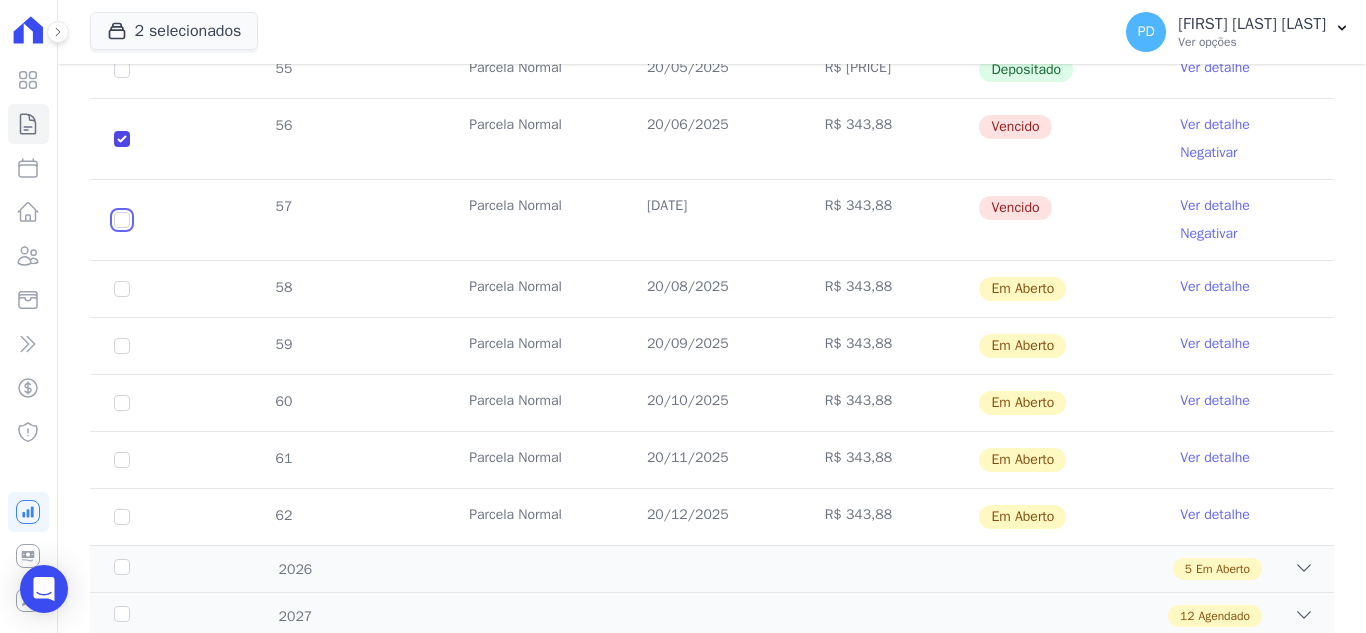 click at bounding box center (122, 139) 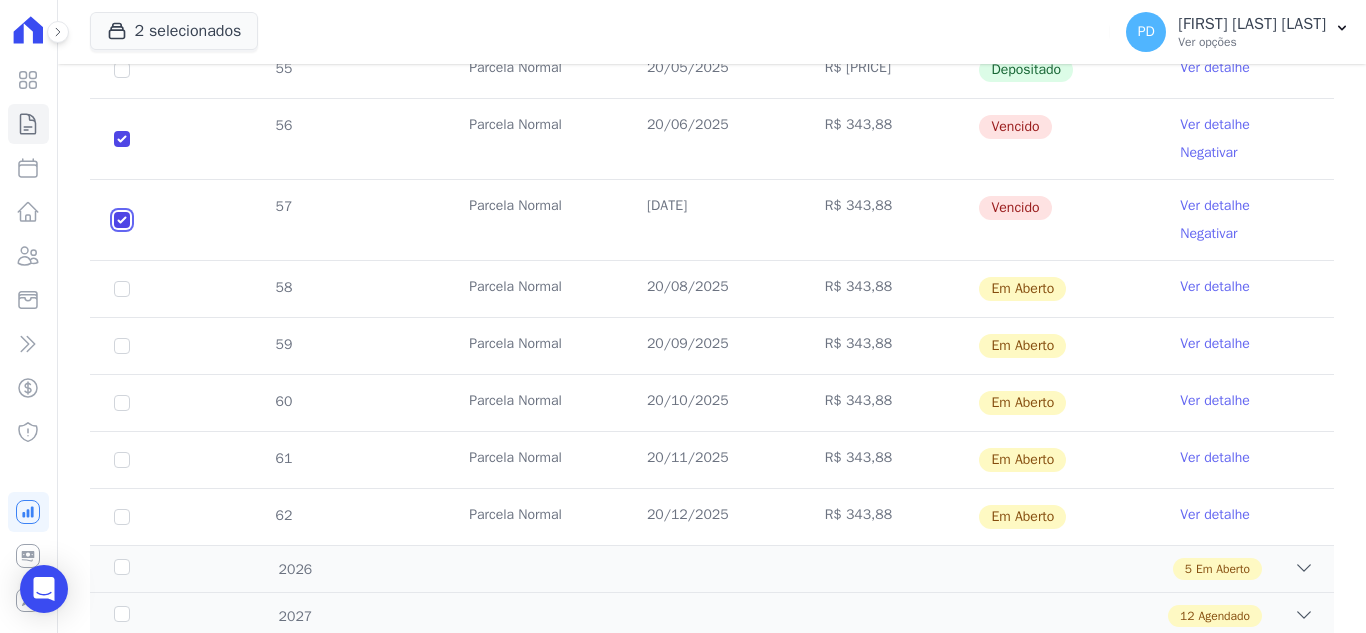 checkbox on "true" 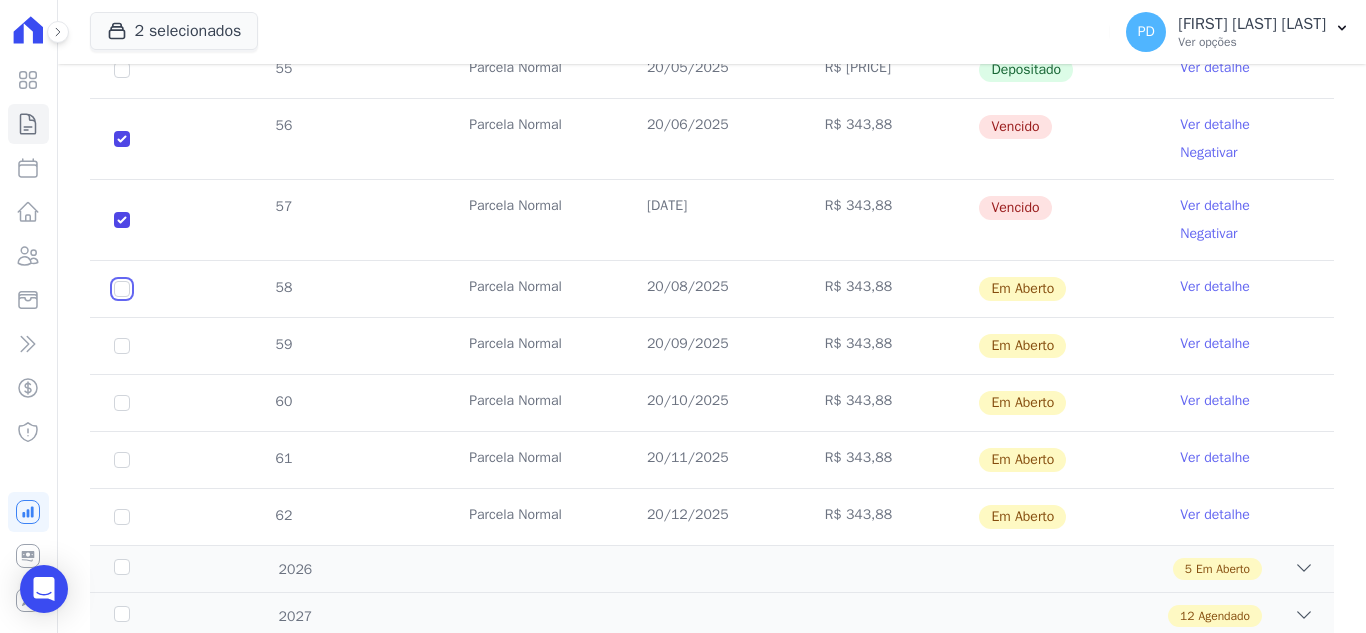 click at bounding box center [122, 289] 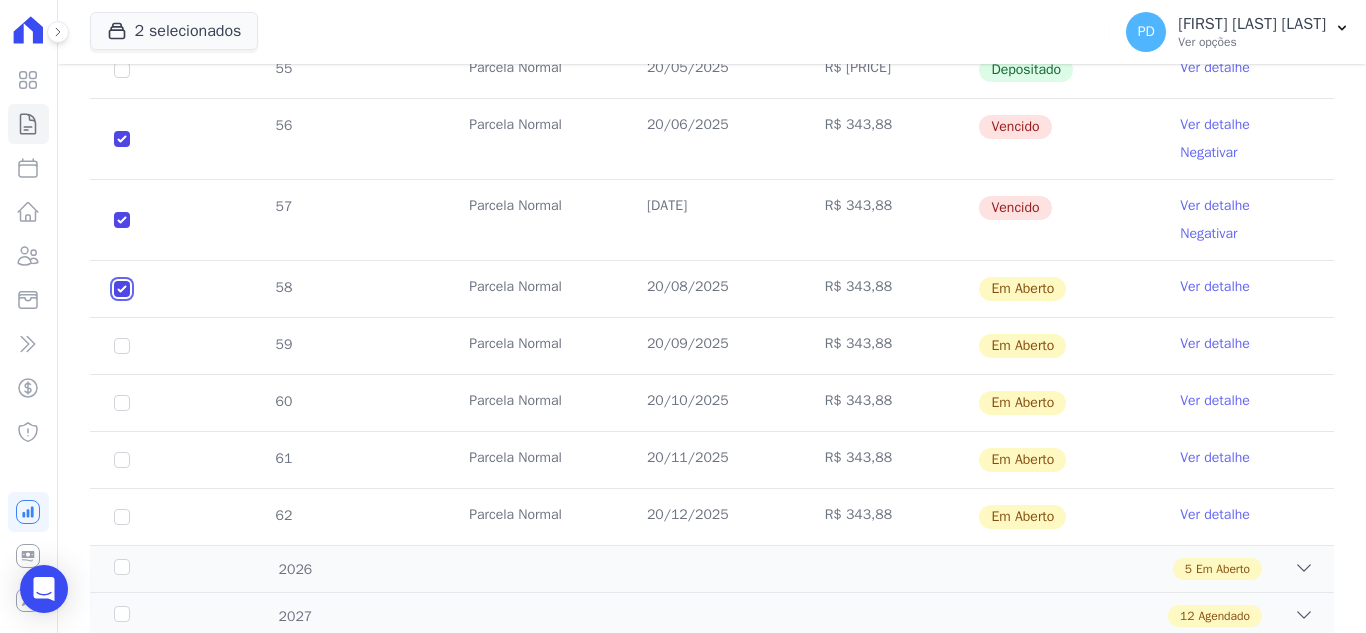 checkbox on "true" 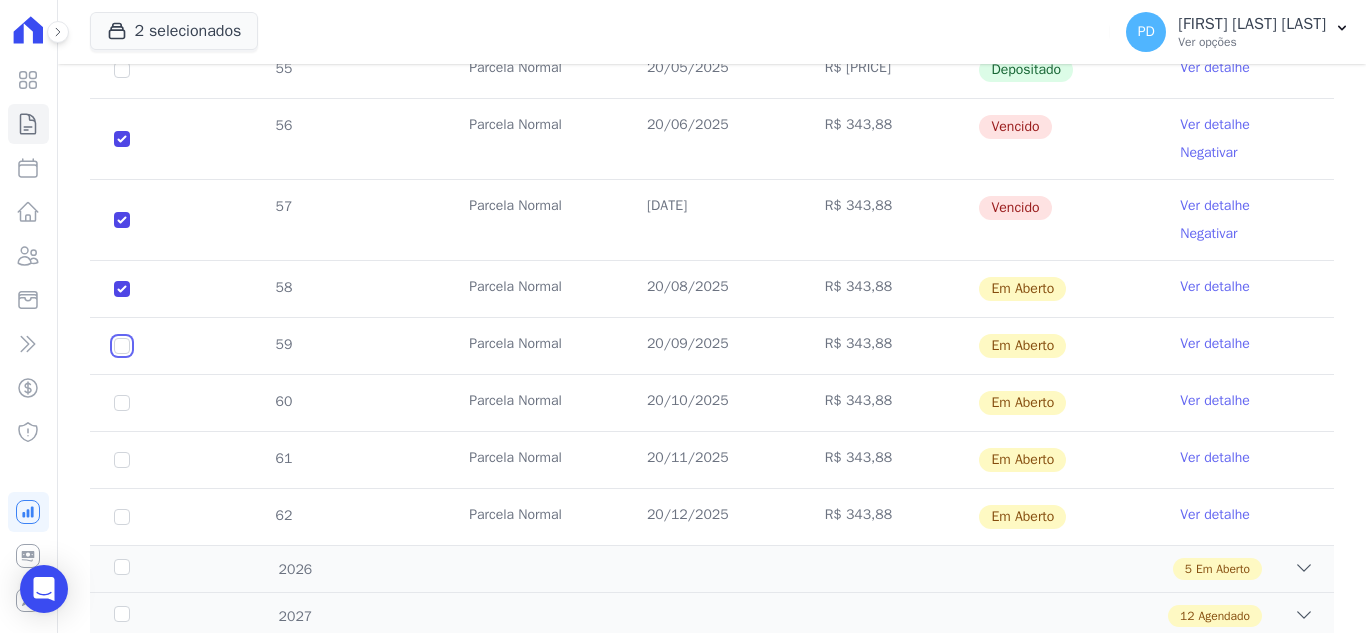 click at bounding box center [122, 289] 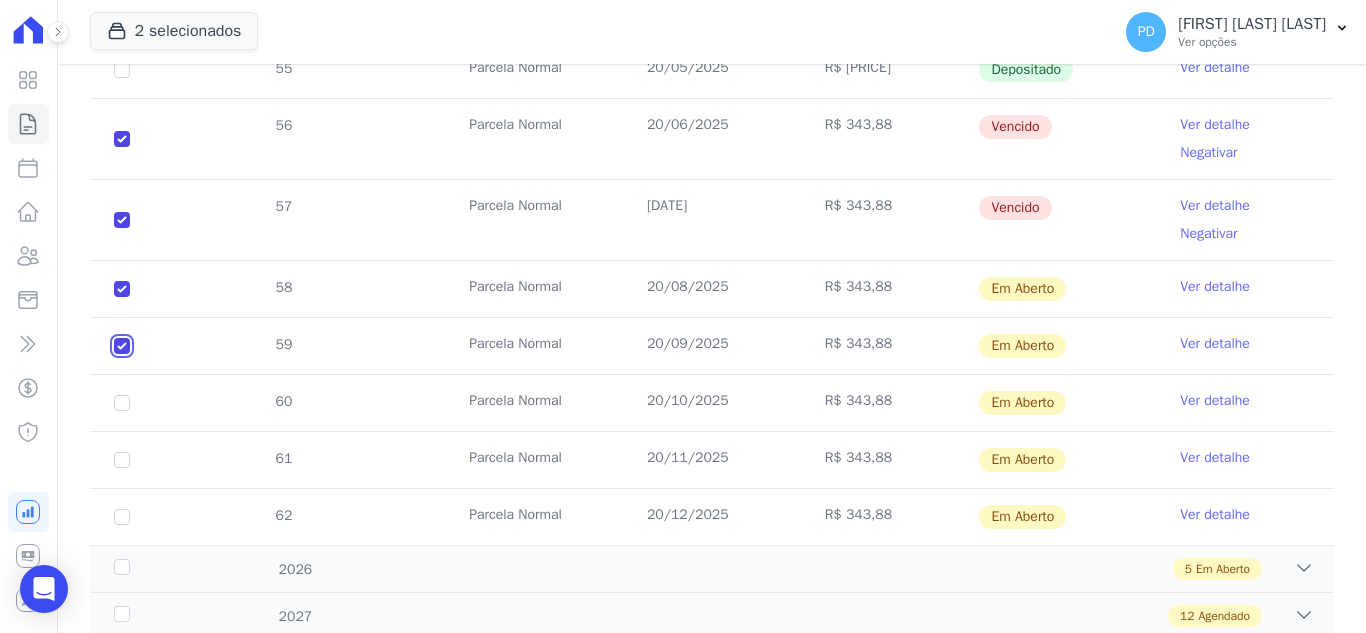 checkbox on "true" 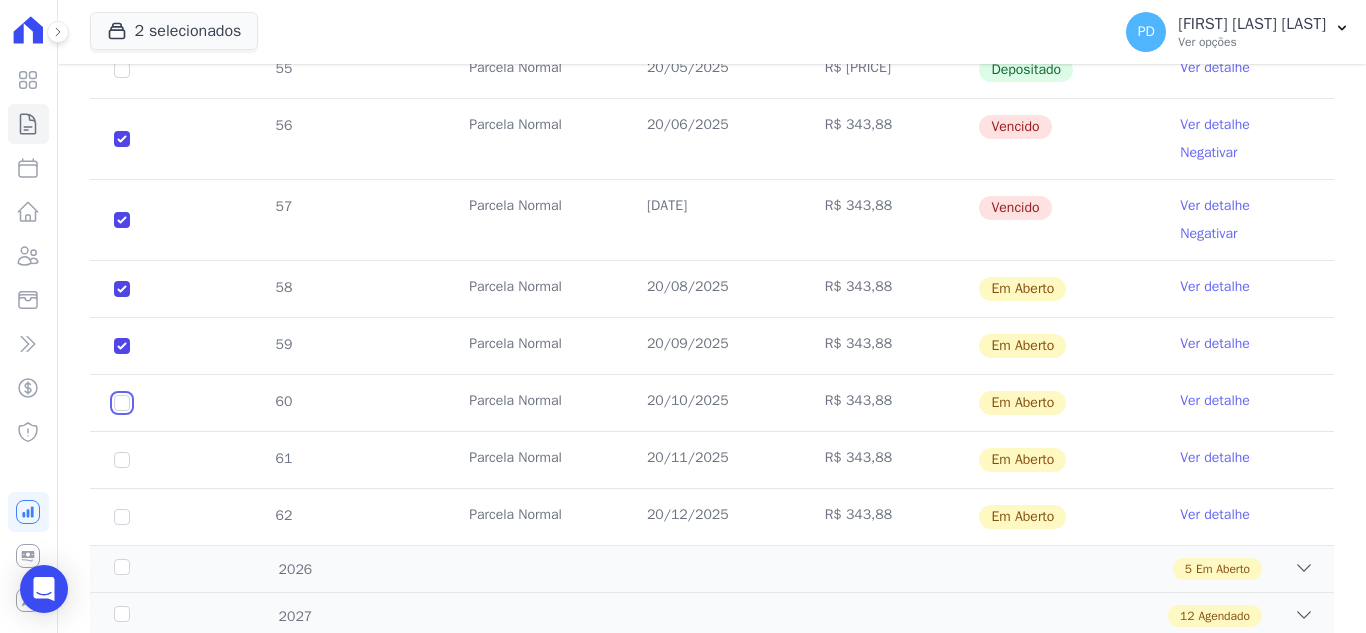 click at bounding box center [122, 289] 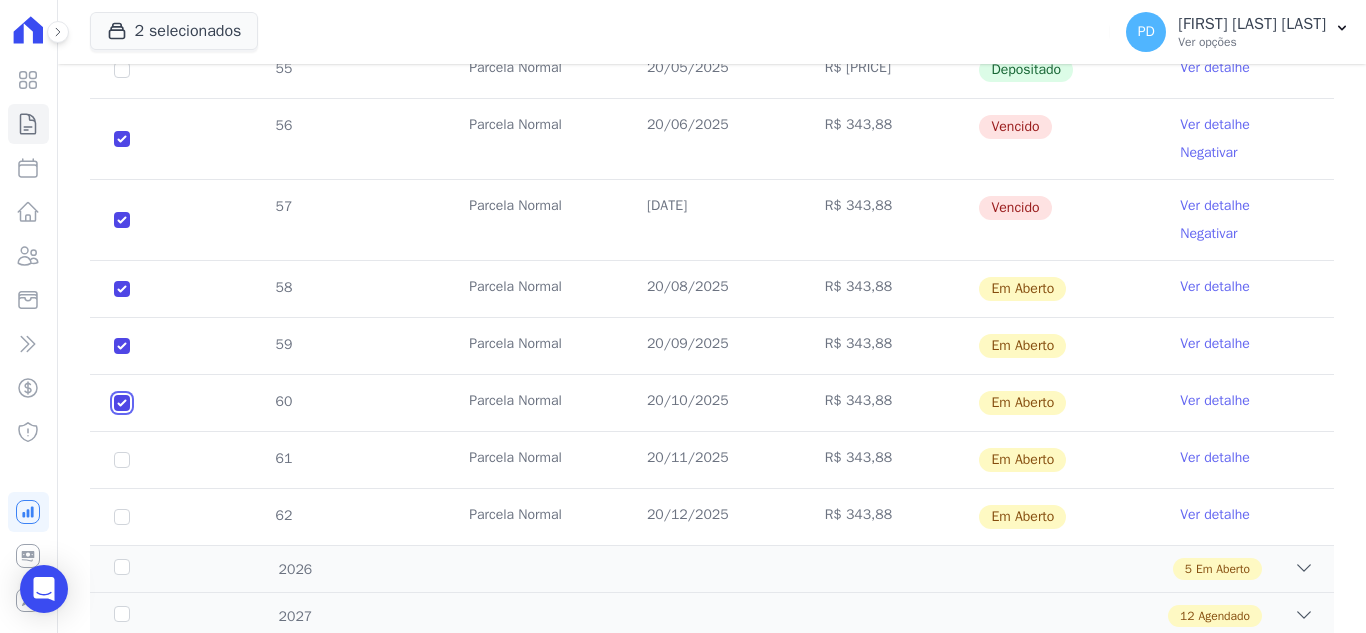 checkbox on "true" 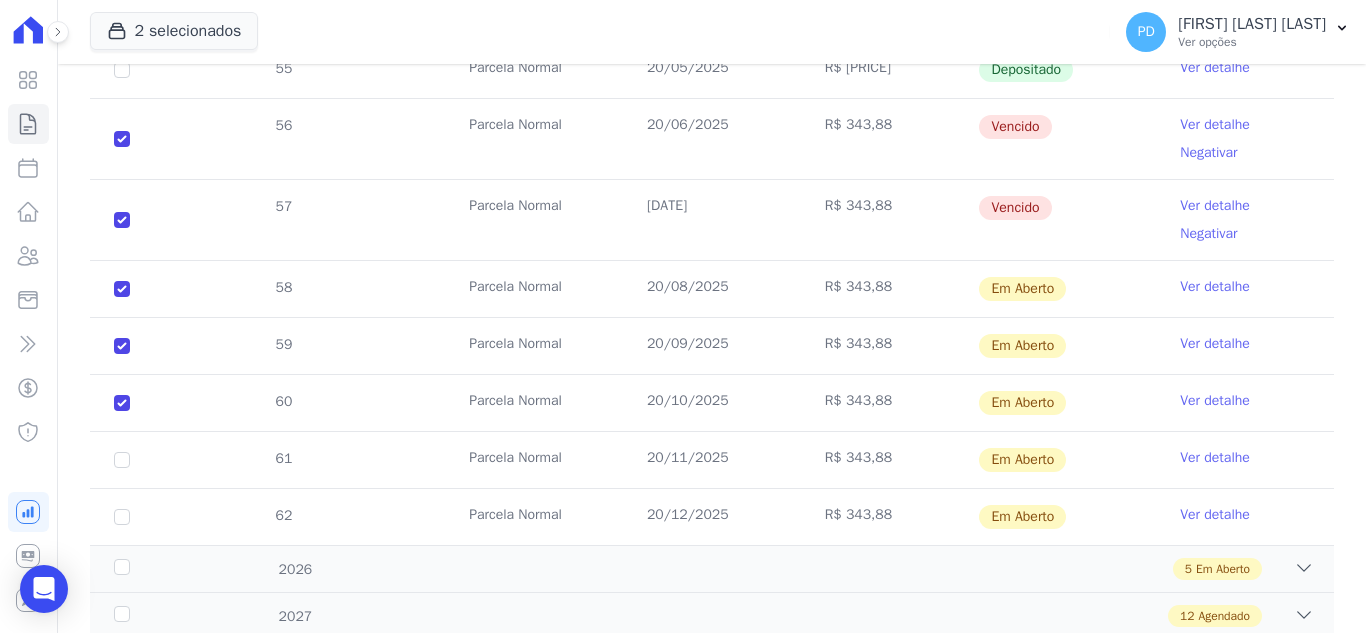 drag, startPoint x: 120, startPoint y: 451, endPoint x: 123, endPoint y: 463, distance: 12.369317 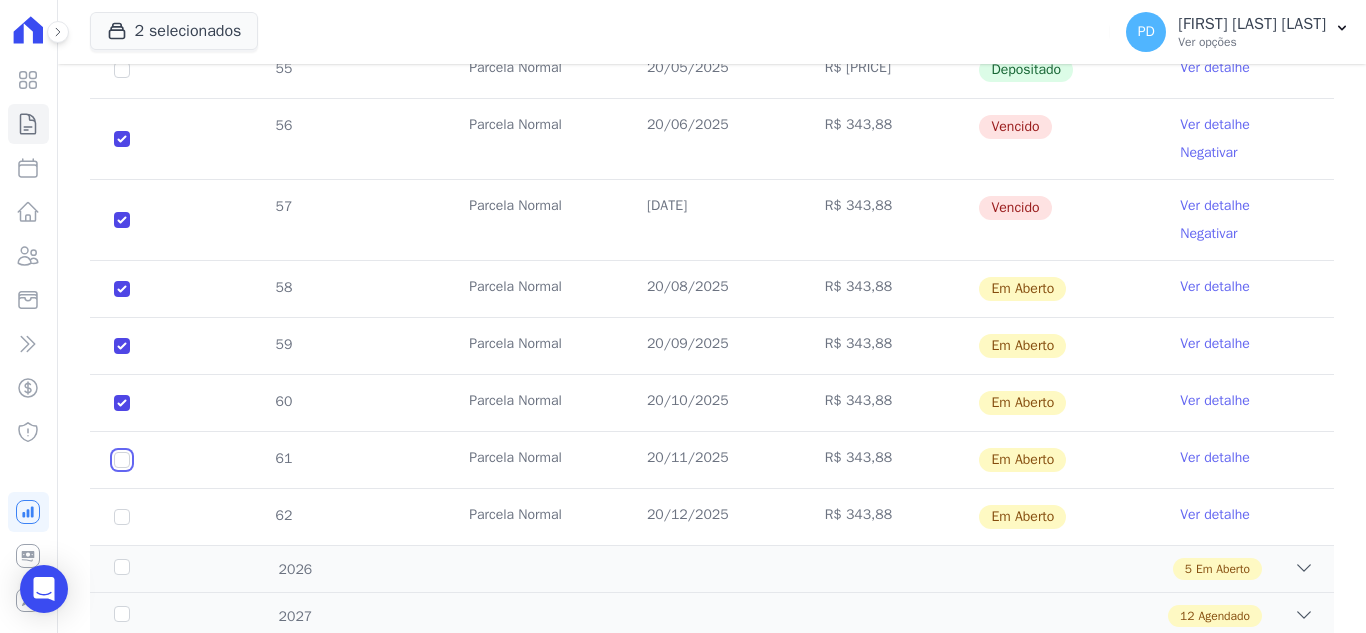 drag, startPoint x: 125, startPoint y: 461, endPoint x: 124, endPoint y: 482, distance: 21.023796 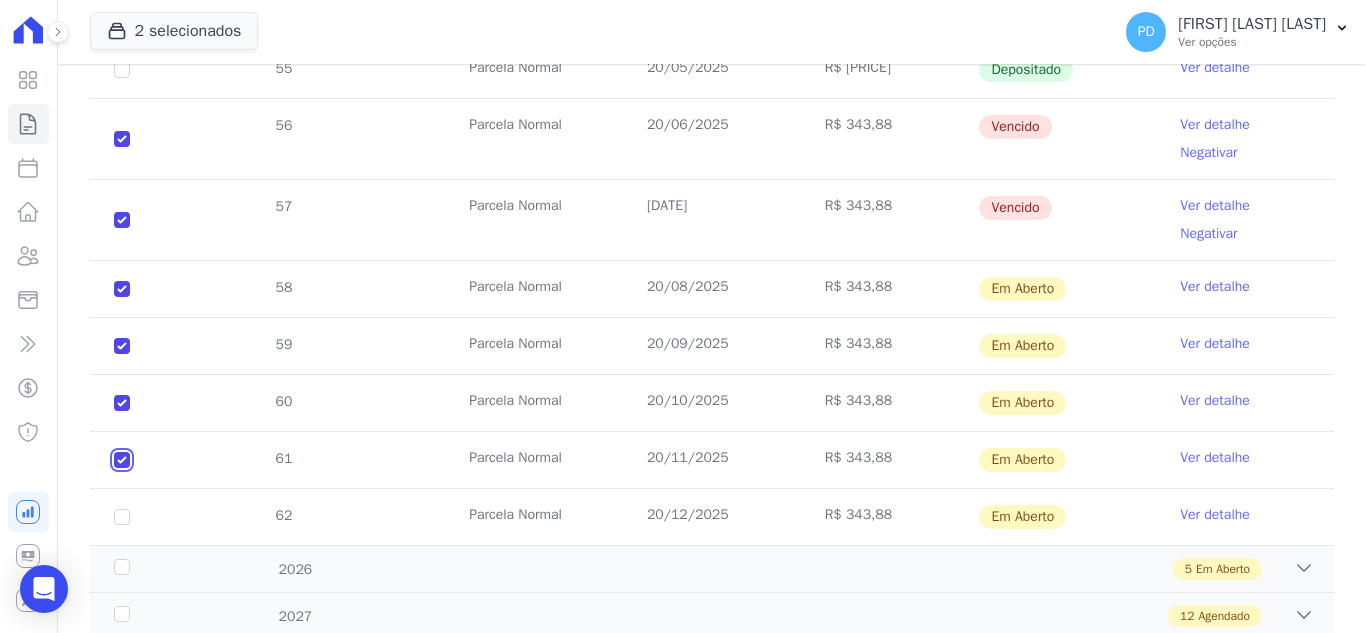 checkbox on "true" 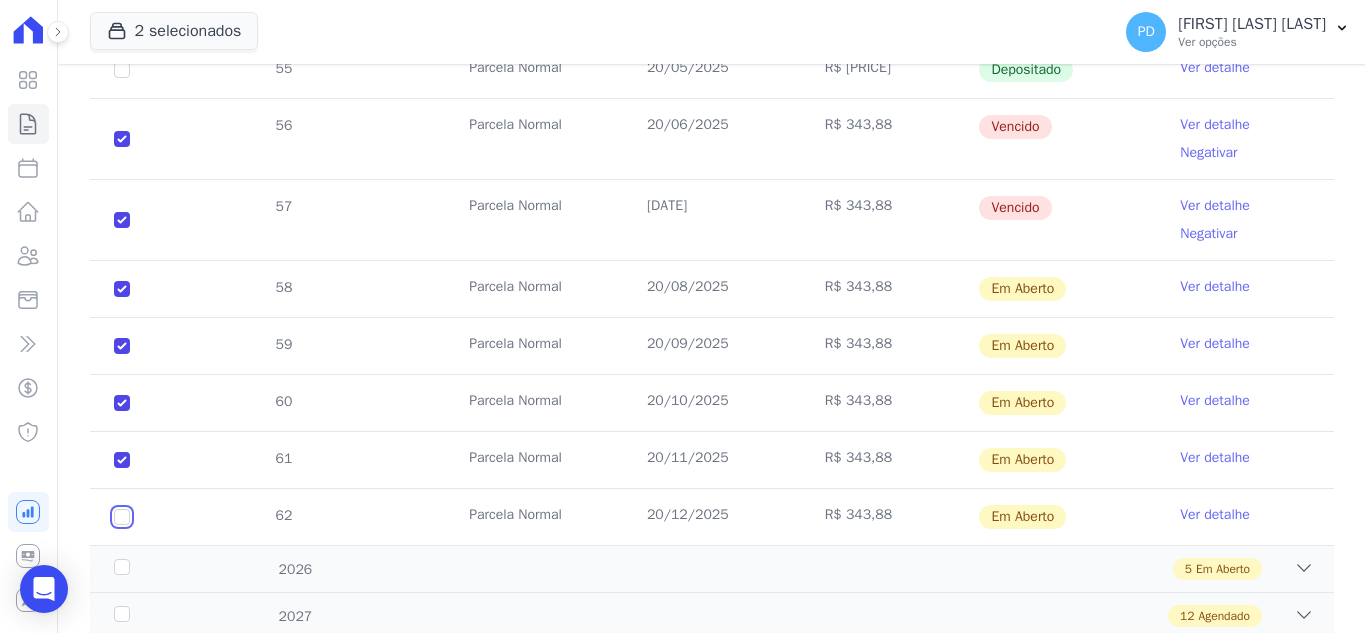 click at bounding box center [122, 289] 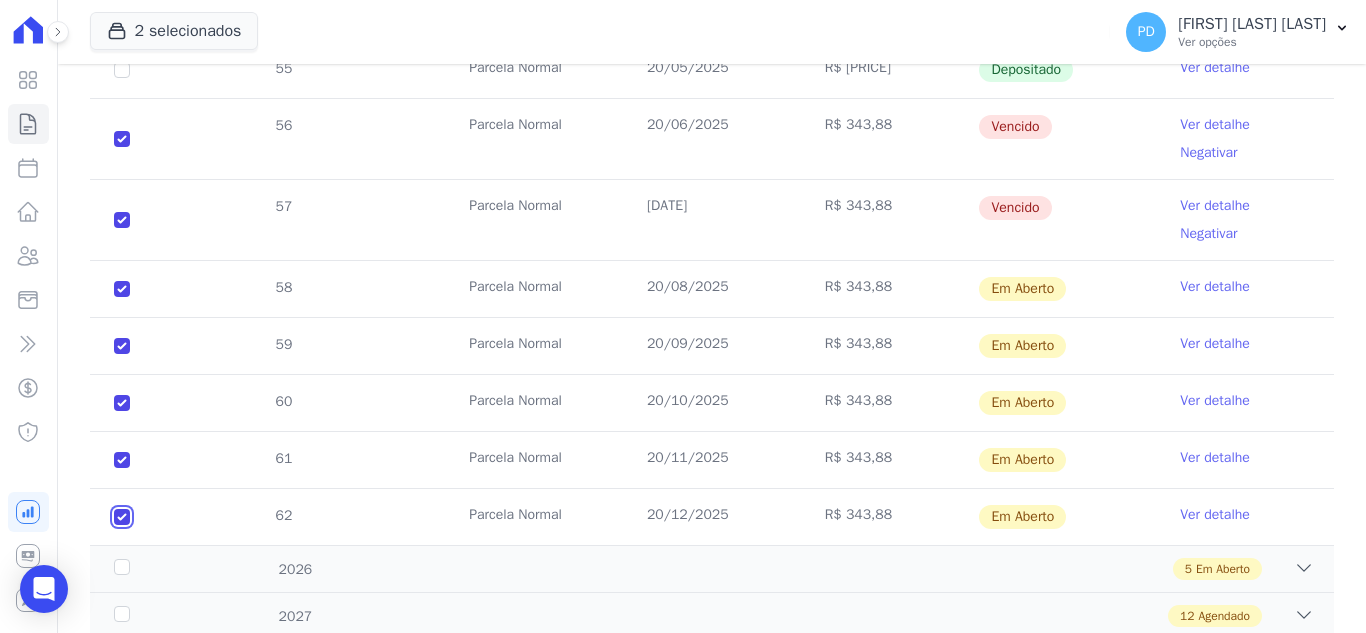 checkbox on "true" 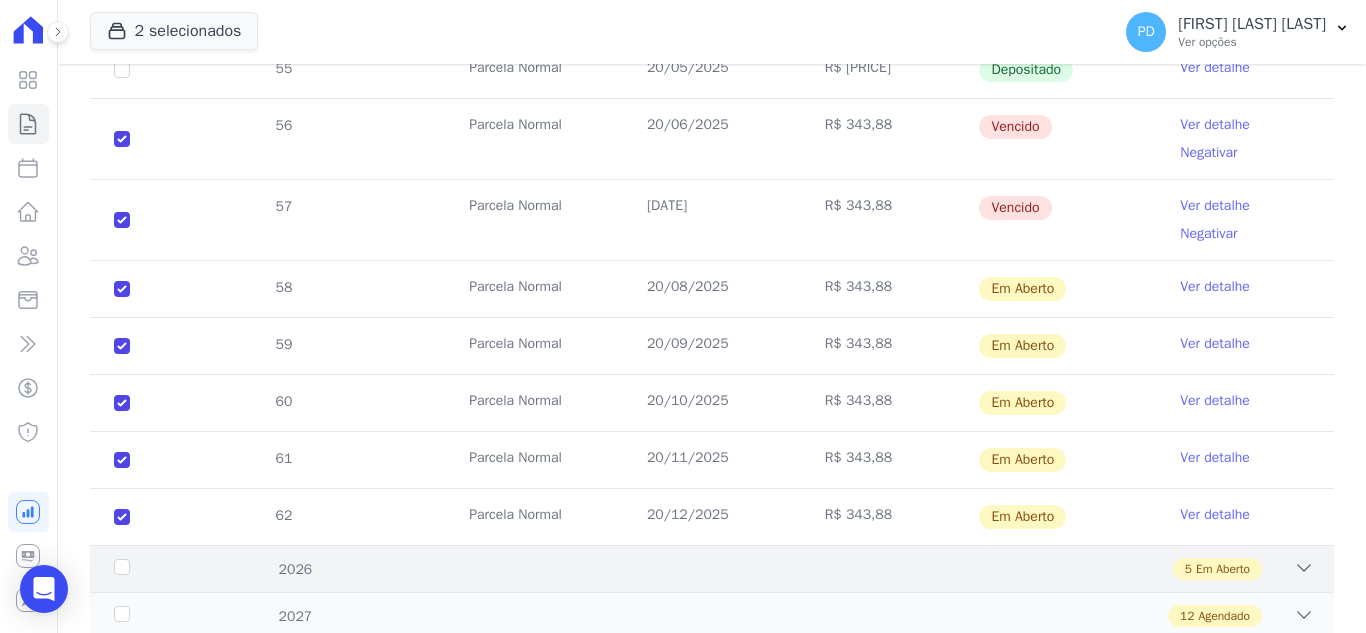 click on "2026" at bounding box center [165, 569] 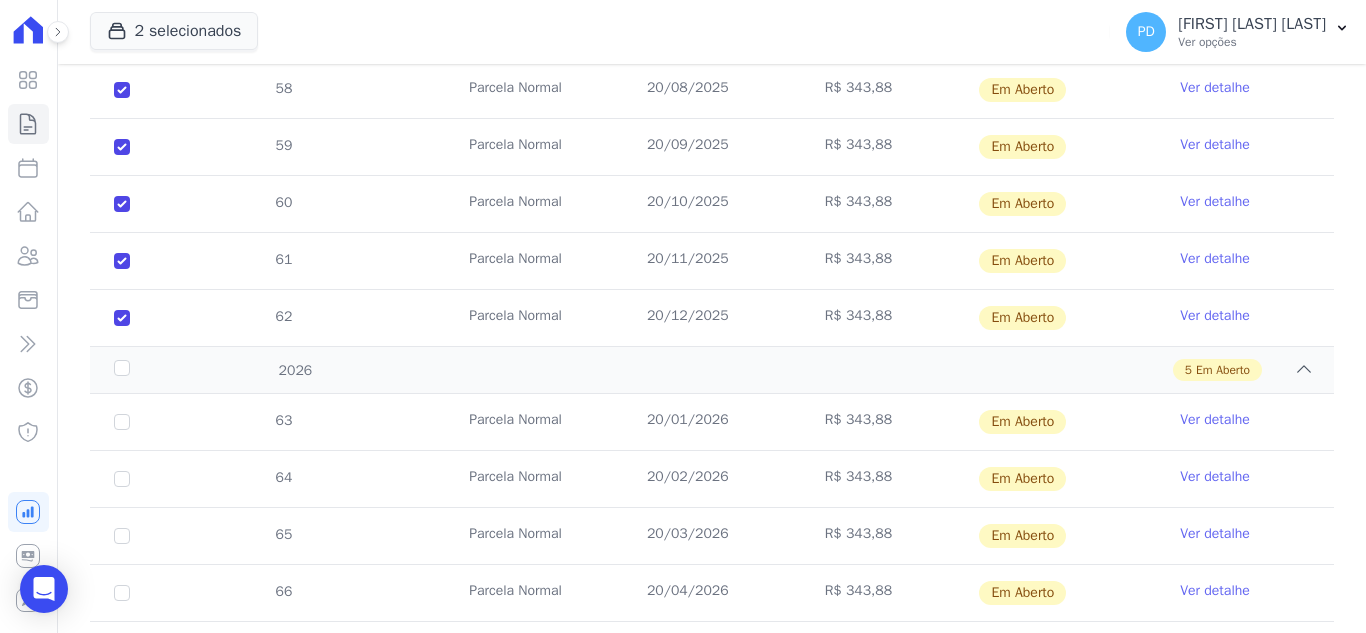 scroll, scrollTop: 1100, scrollLeft: 0, axis: vertical 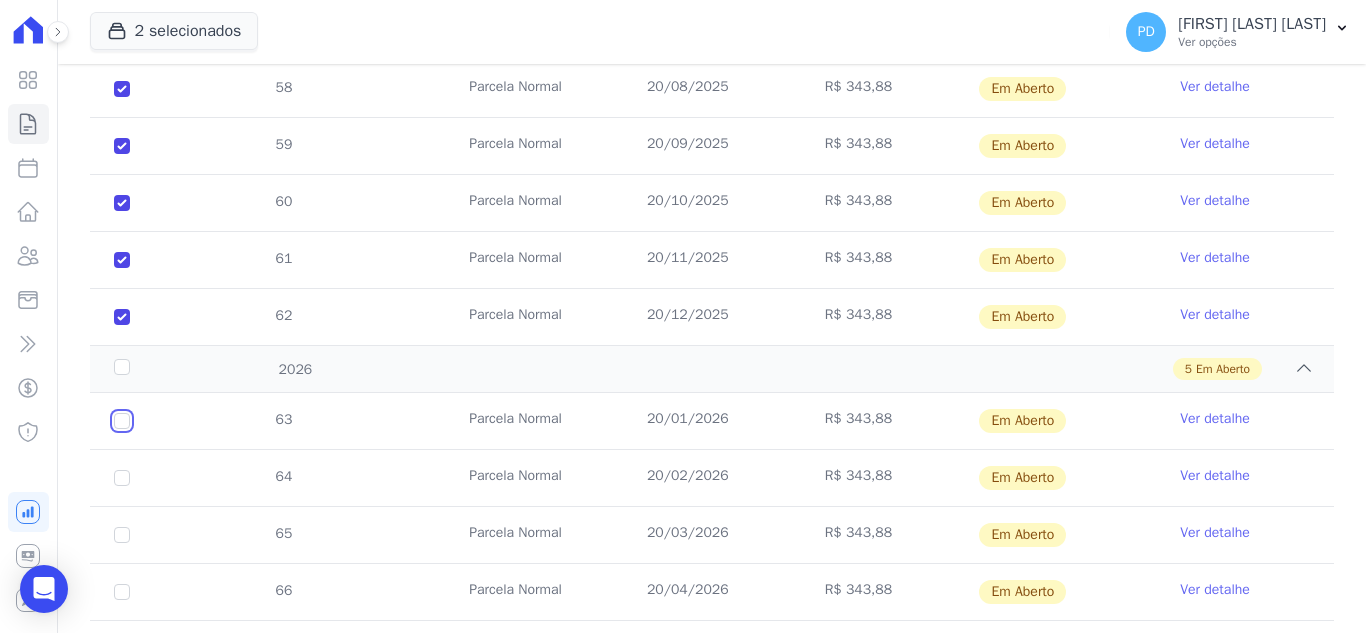 drag, startPoint x: 124, startPoint y: 420, endPoint x: 117, endPoint y: 448, distance: 28.86174 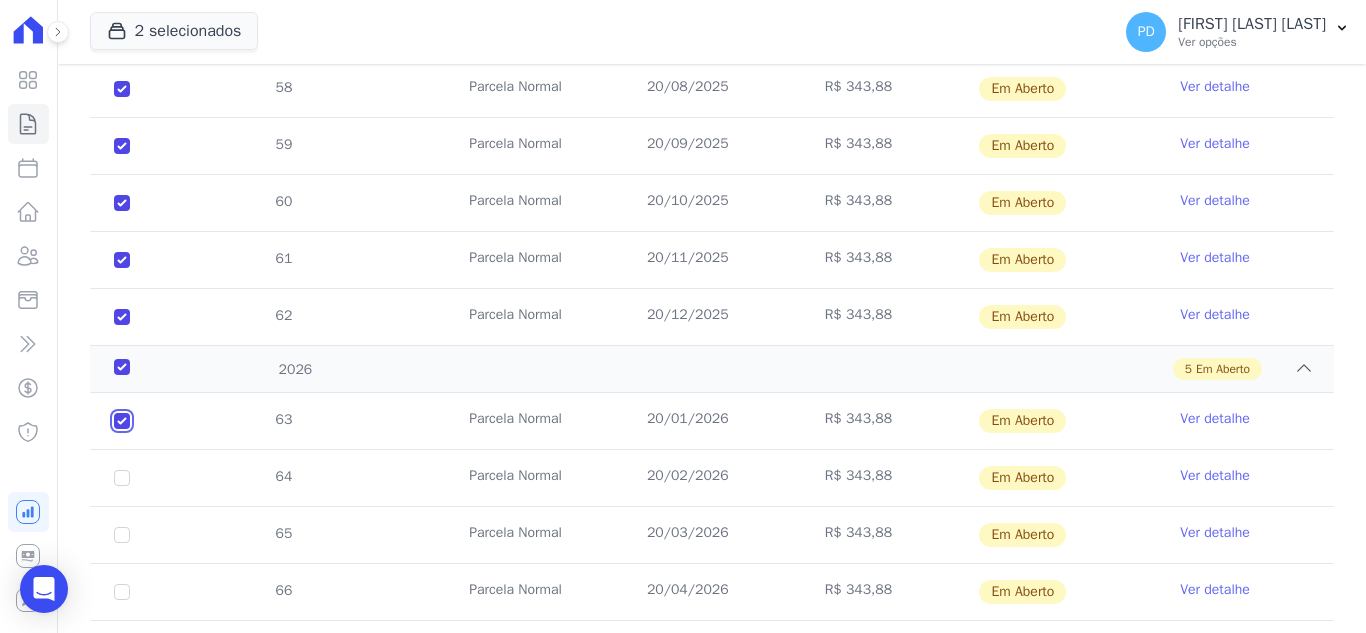 checkbox on "true" 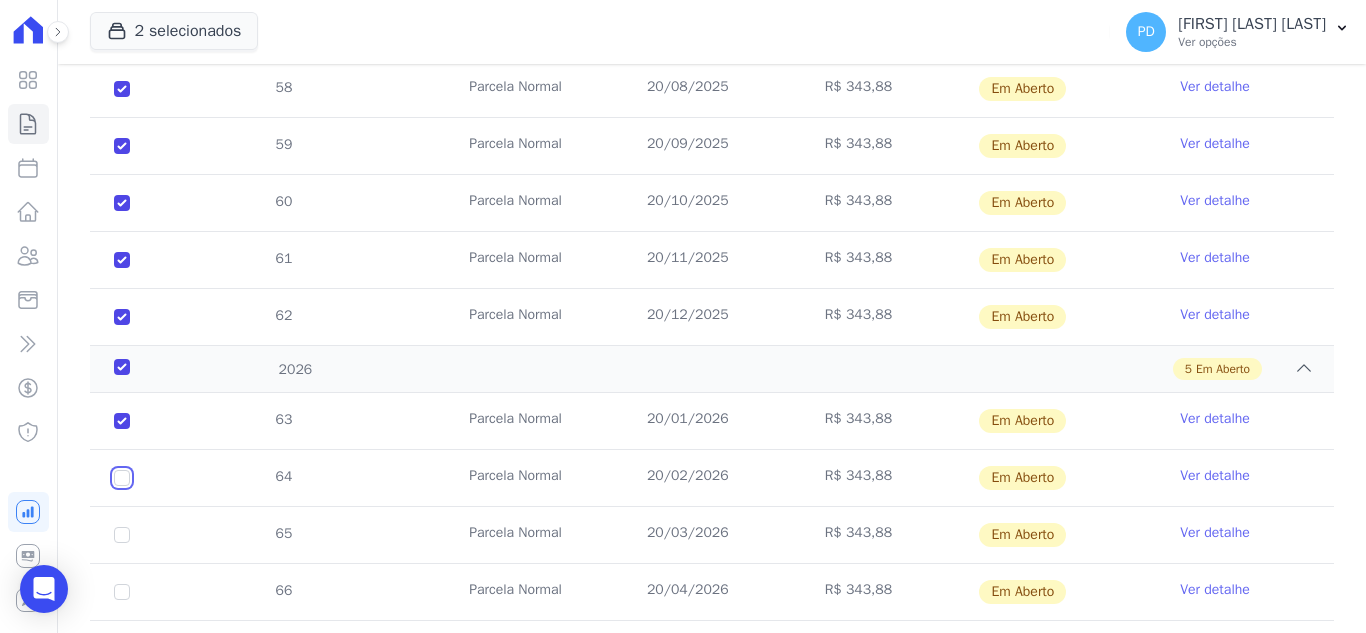 click at bounding box center (122, 421) 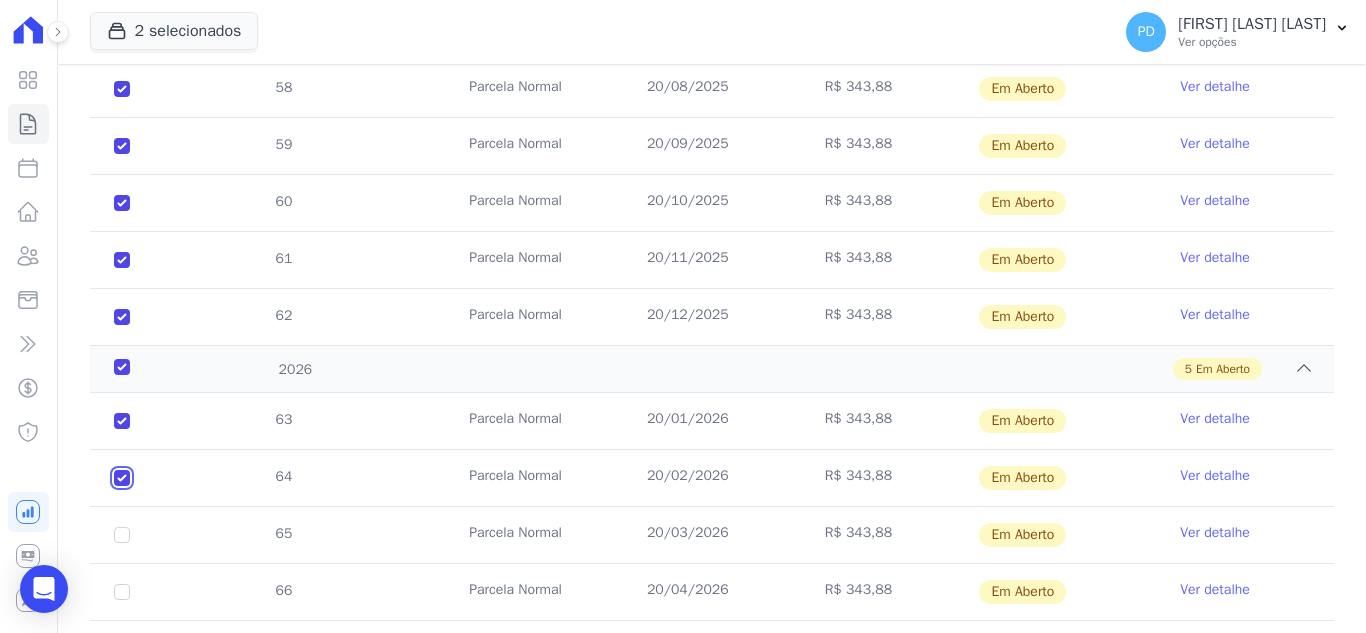 checkbox on "true" 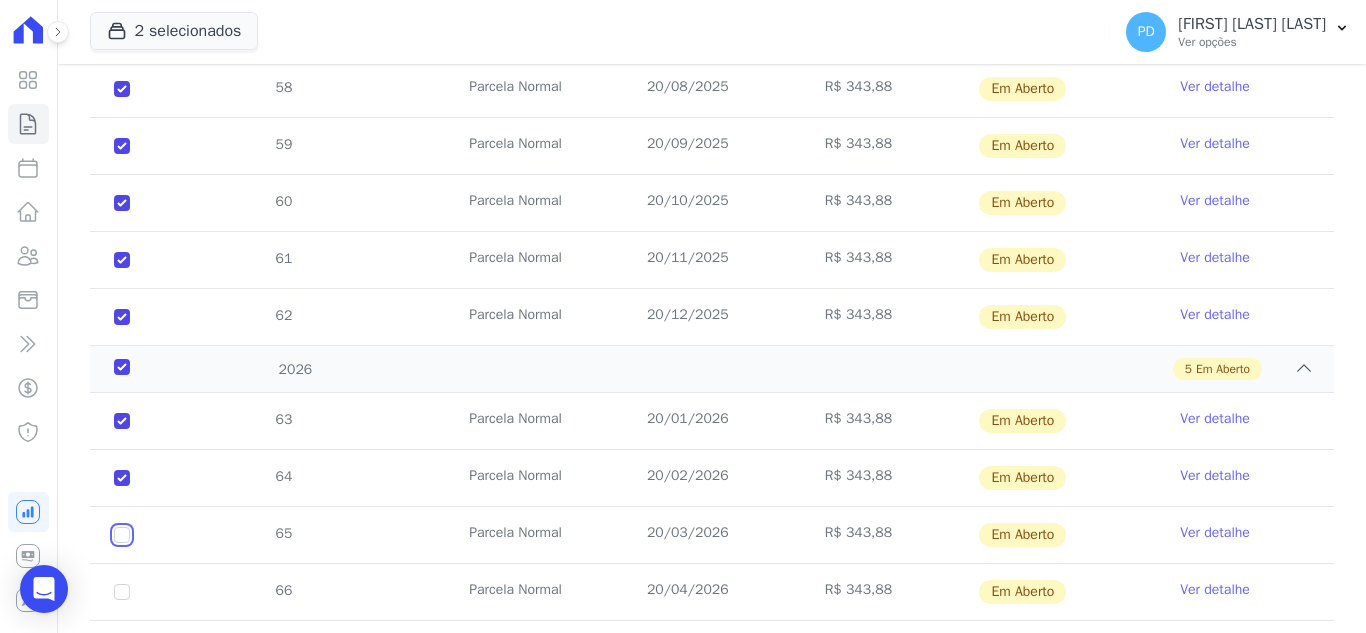 click at bounding box center [122, 421] 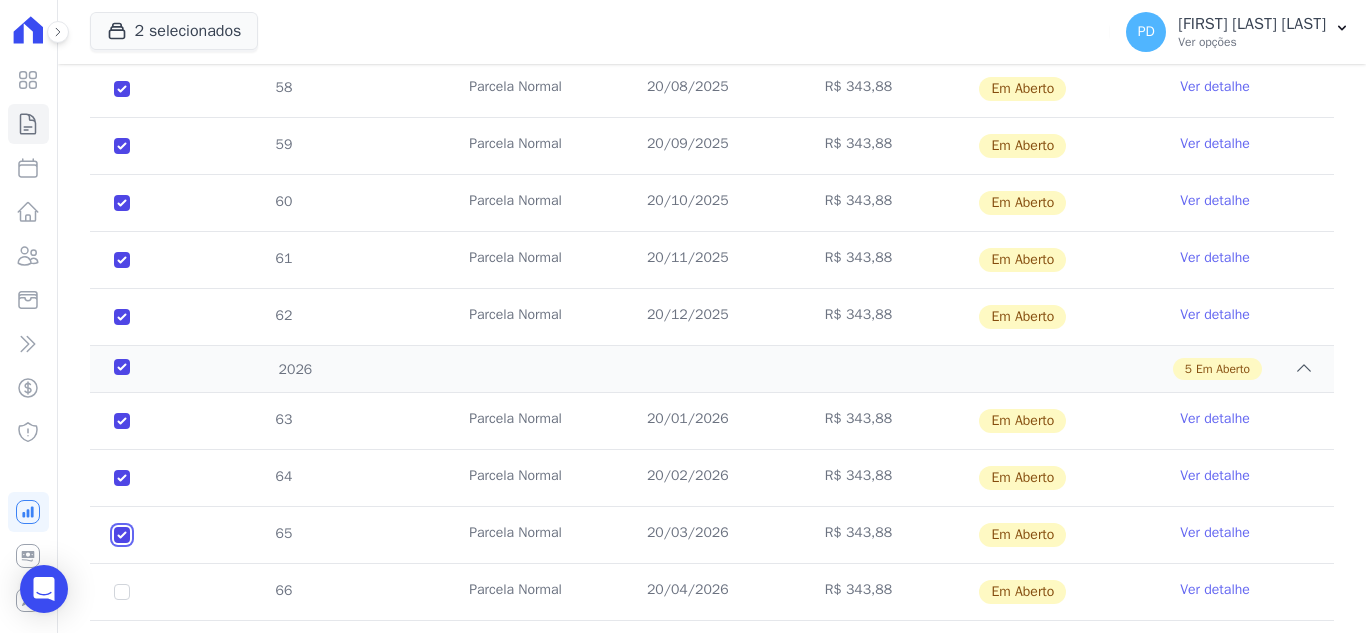 checkbox on "true" 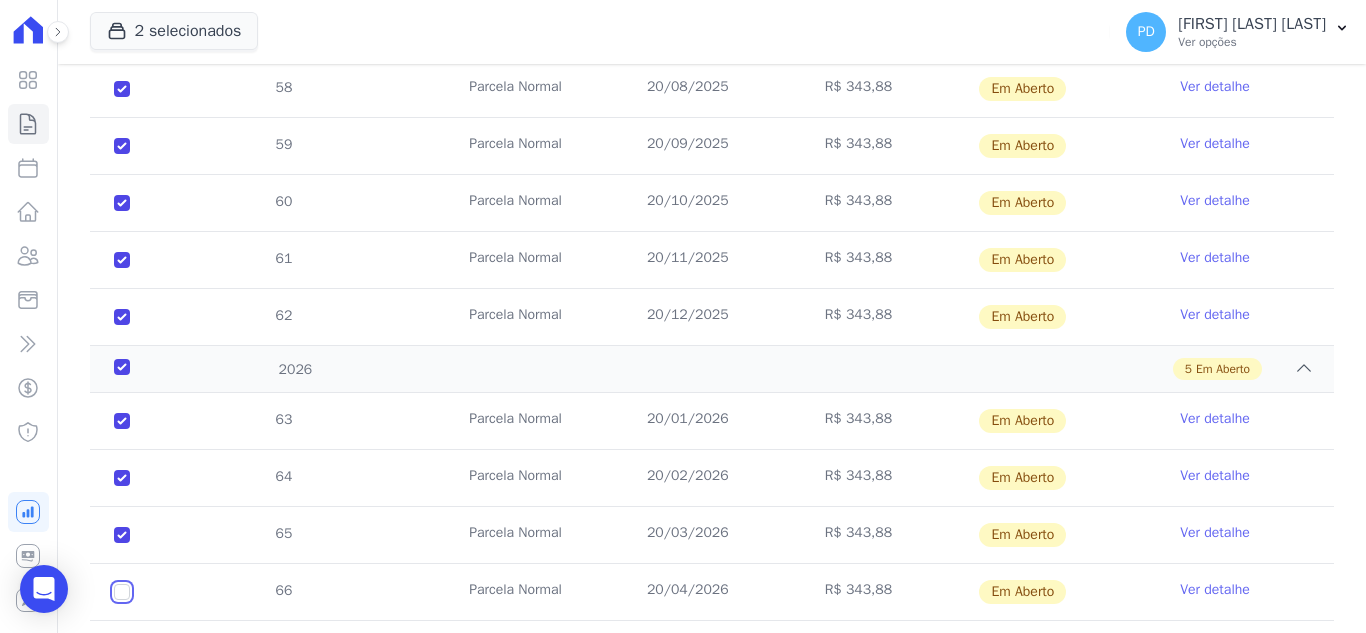 click at bounding box center [122, 421] 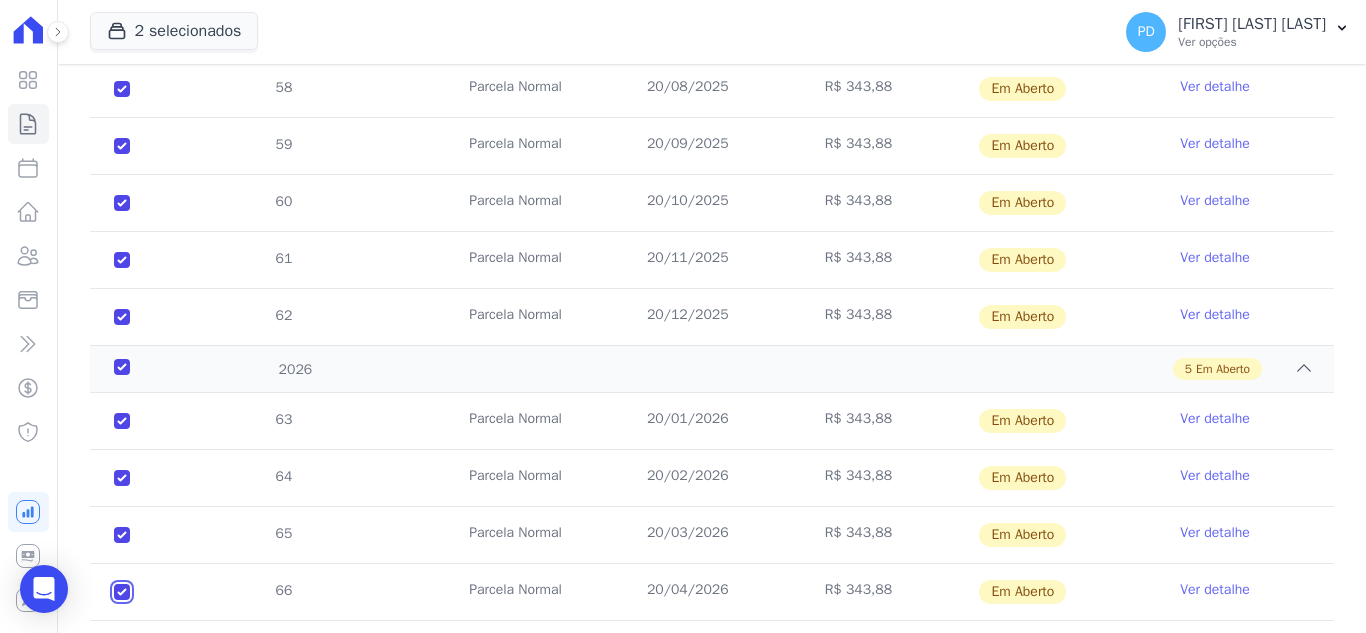 checkbox on "true" 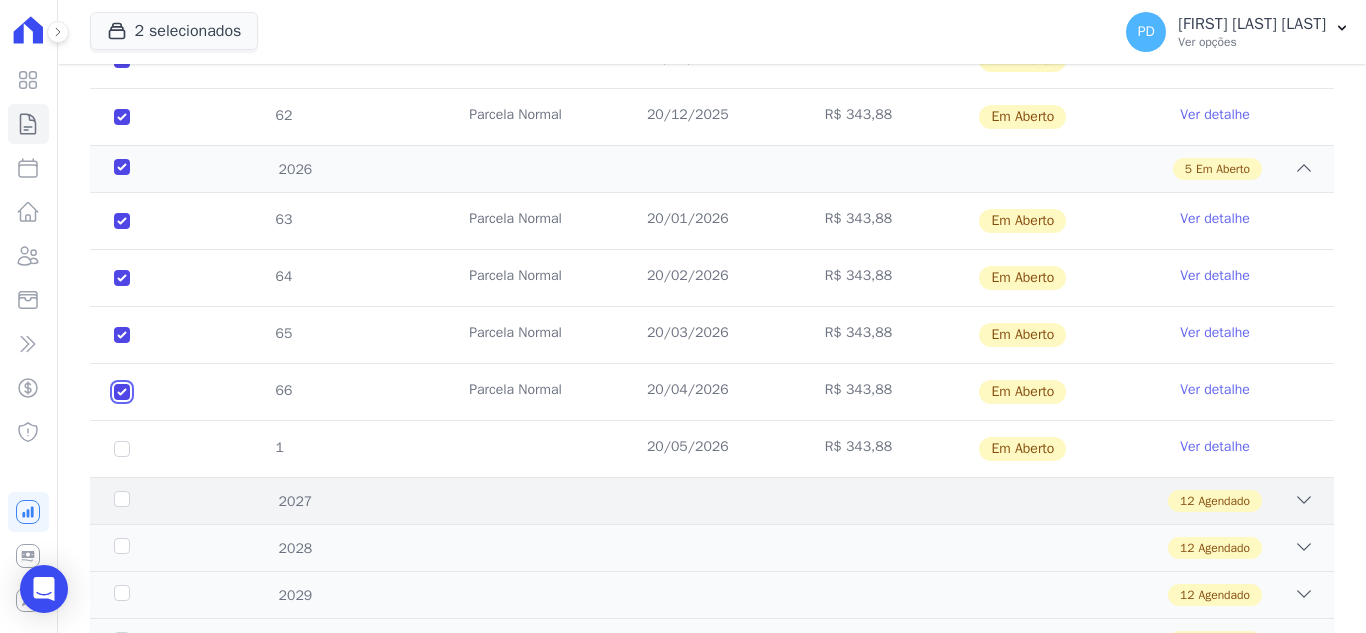 scroll, scrollTop: 1400, scrollLeft: 0, axis: vertical 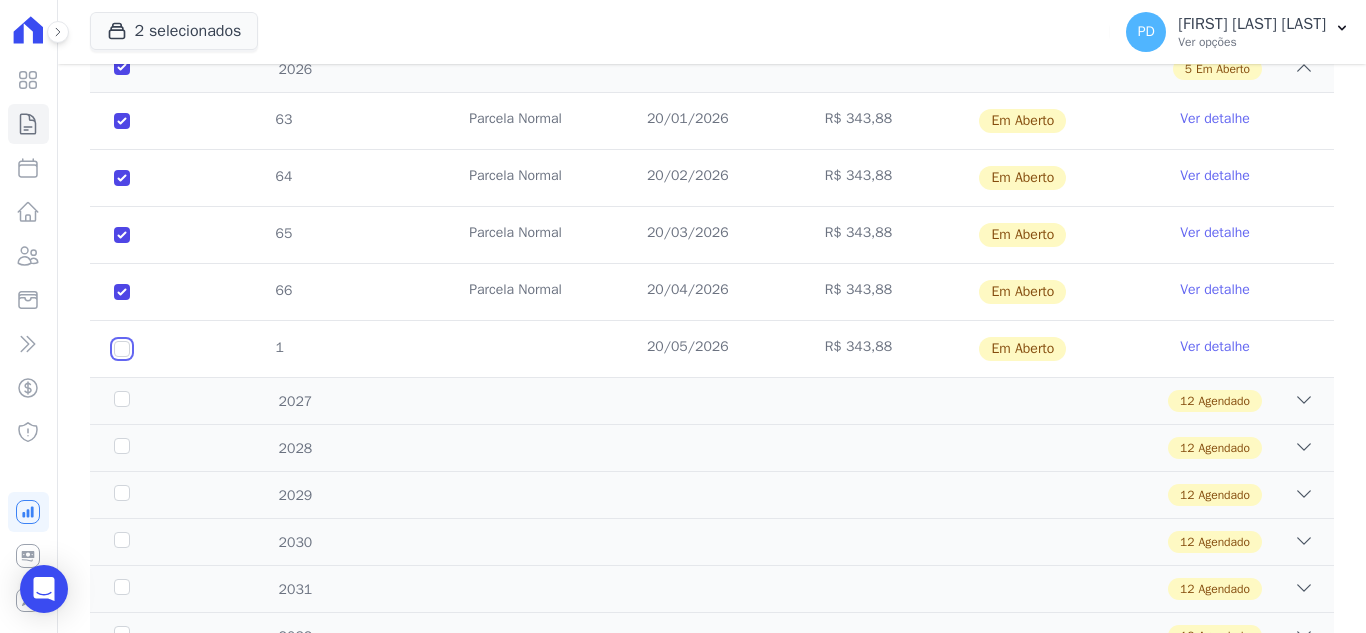click at bounding box center (122, 121) 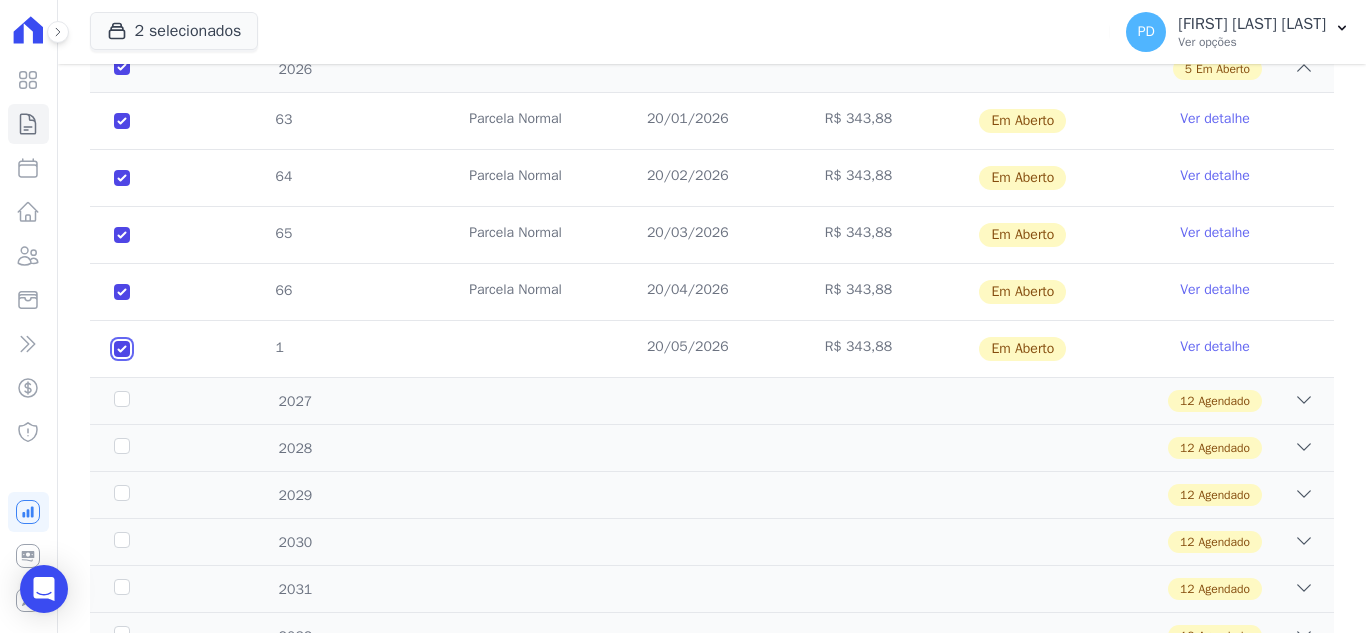 checkbox on "true" 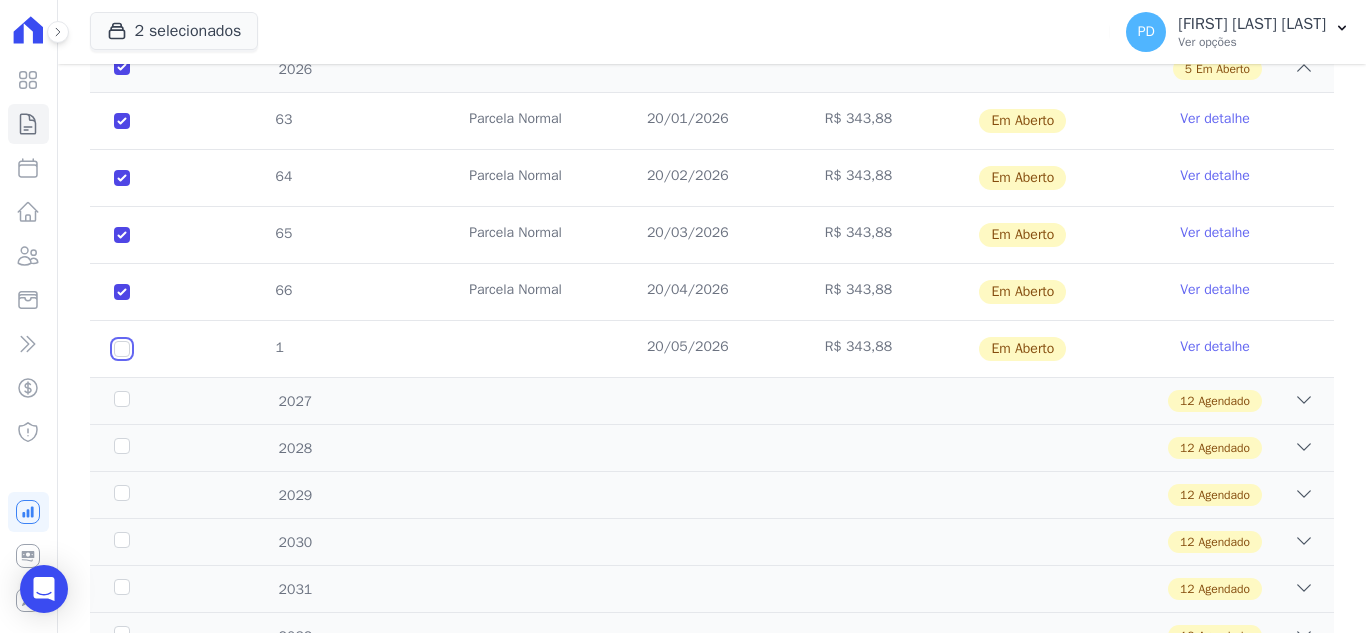 checkbox on "true" 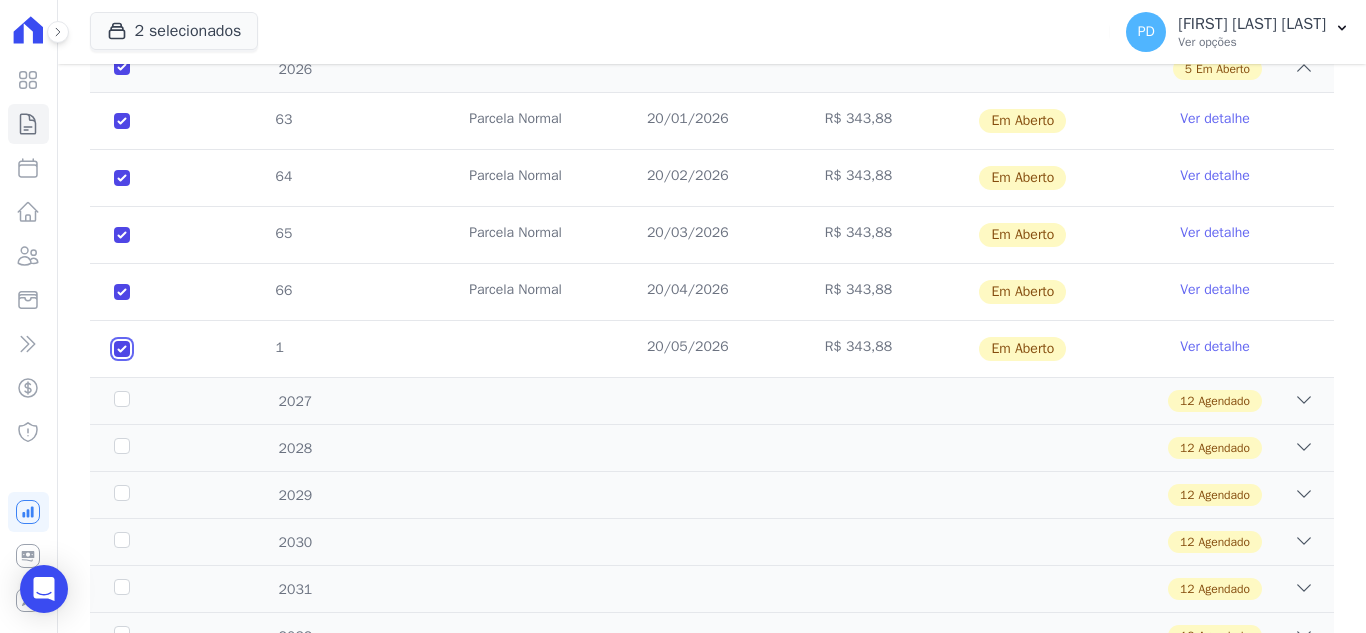 checkbox on "true" 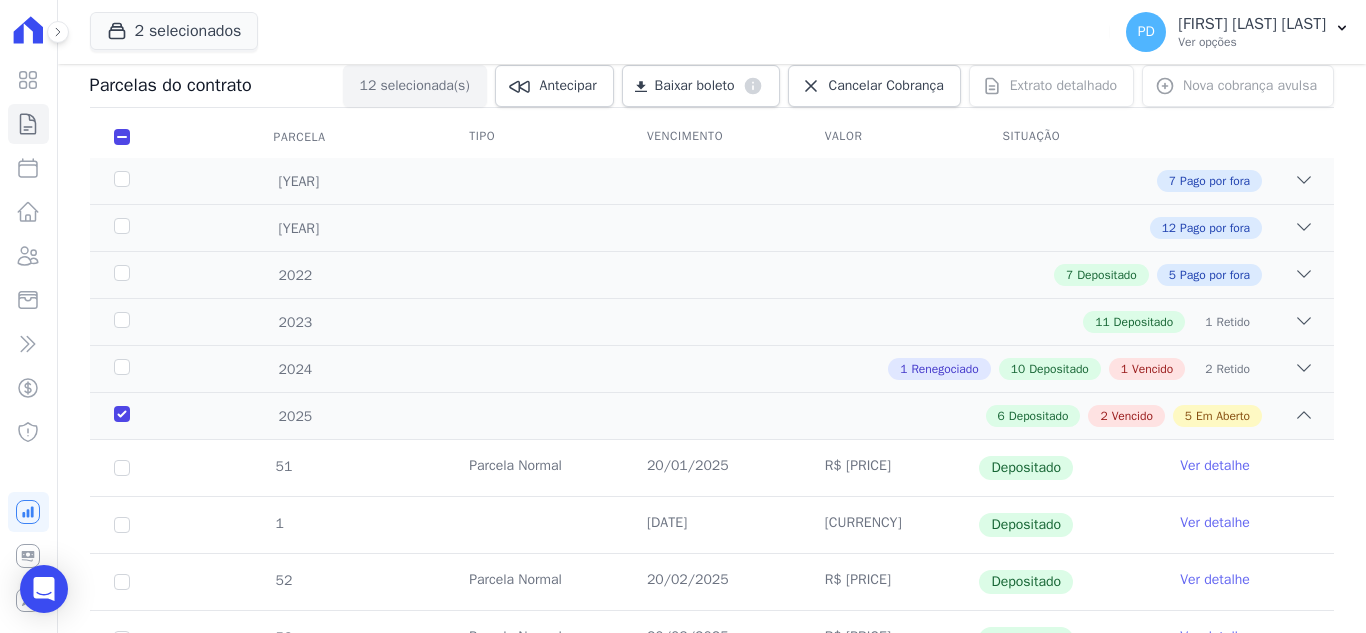 scroll, scrollTop: 0, scrollLeft: 0, axis: both 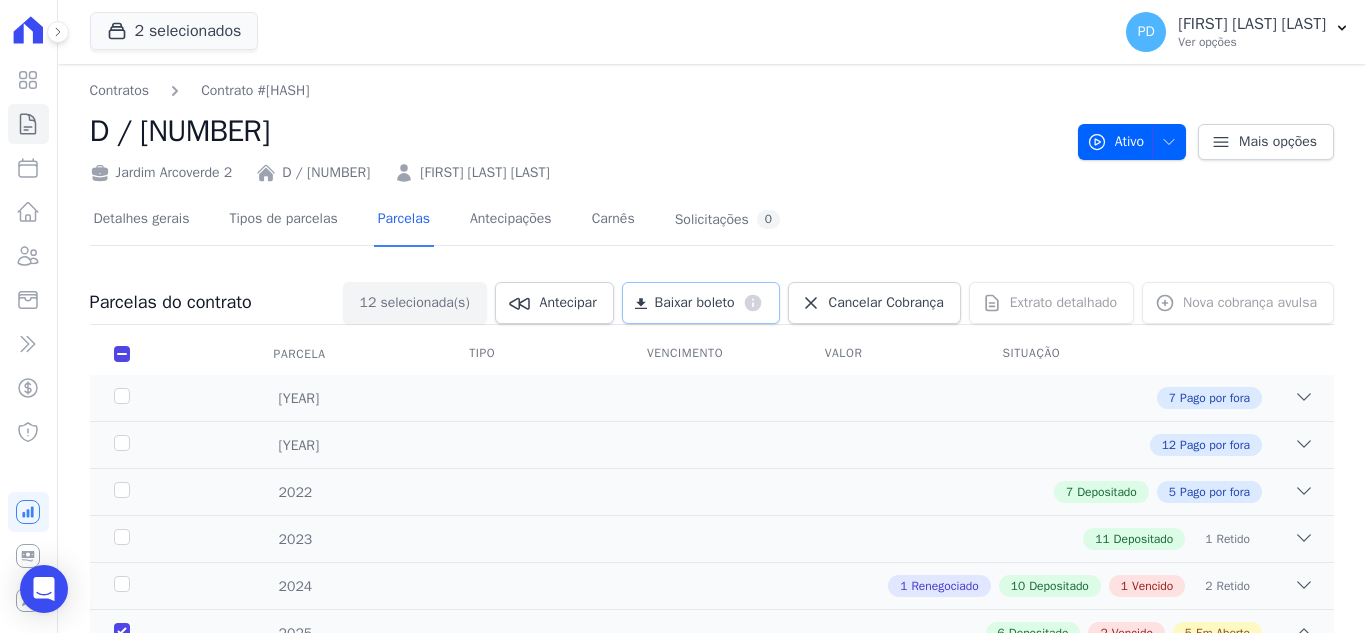 click on "Baixar boleto" at bounding box center (695, 303) 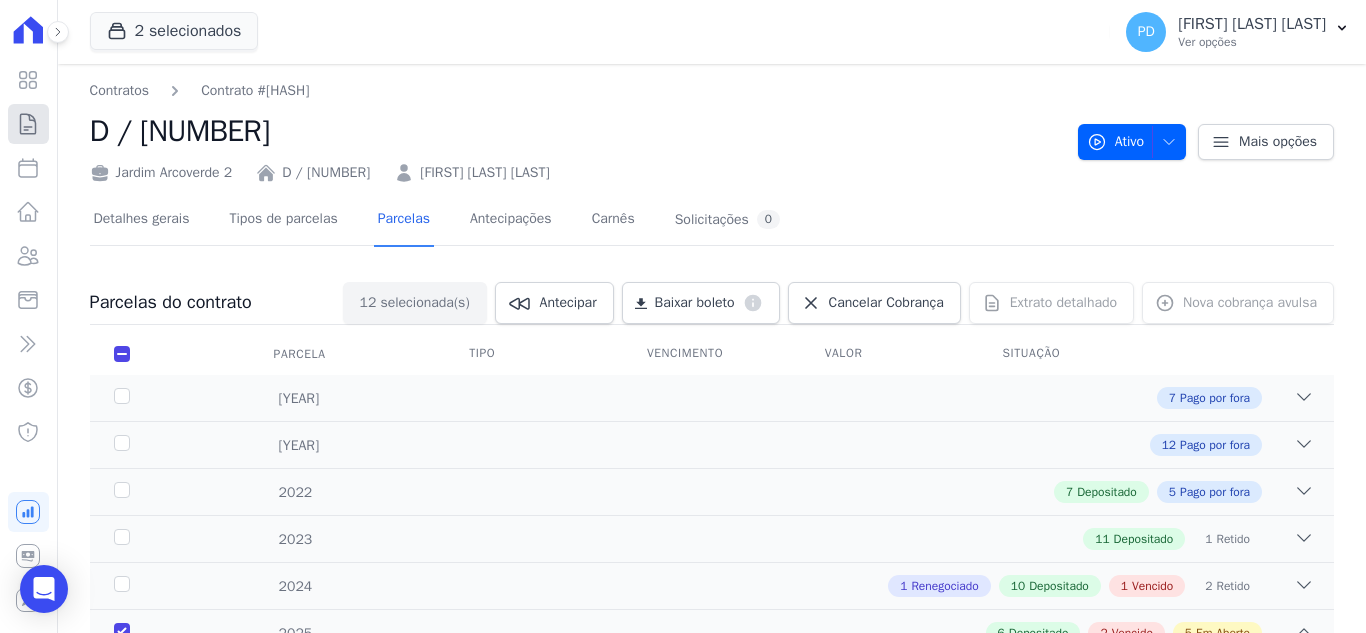 click 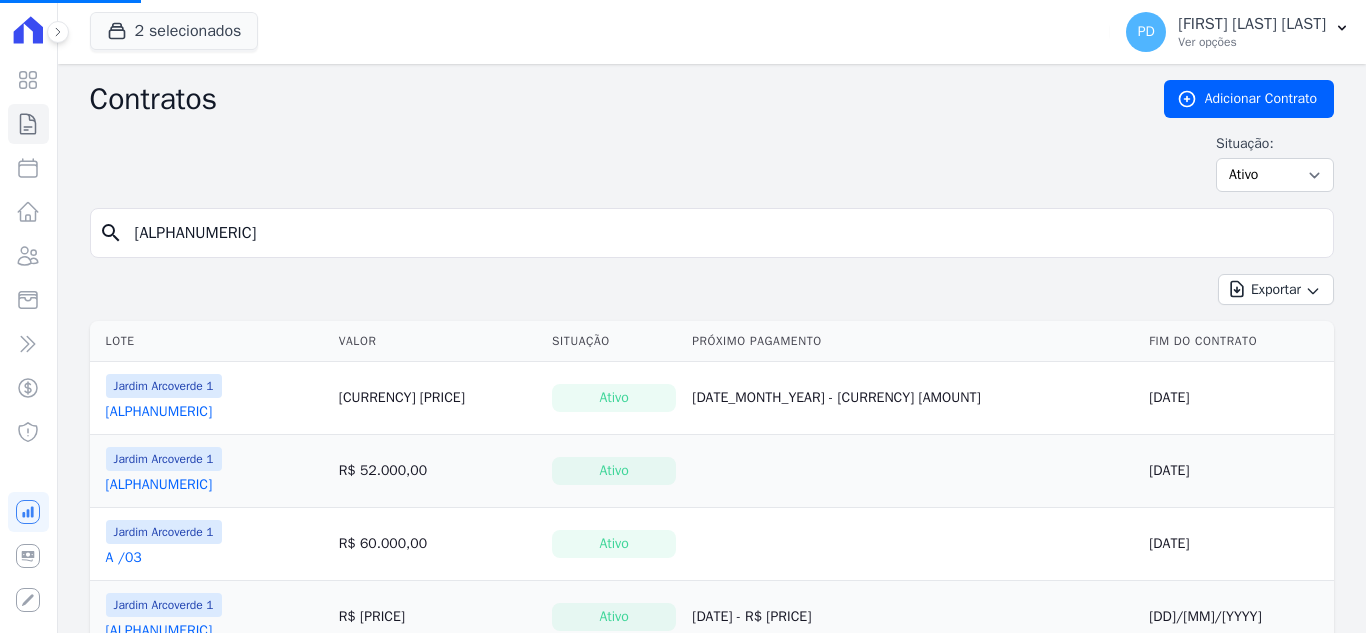 click on "[ALPHANUMERIC]" at bounding box center [724, 233] 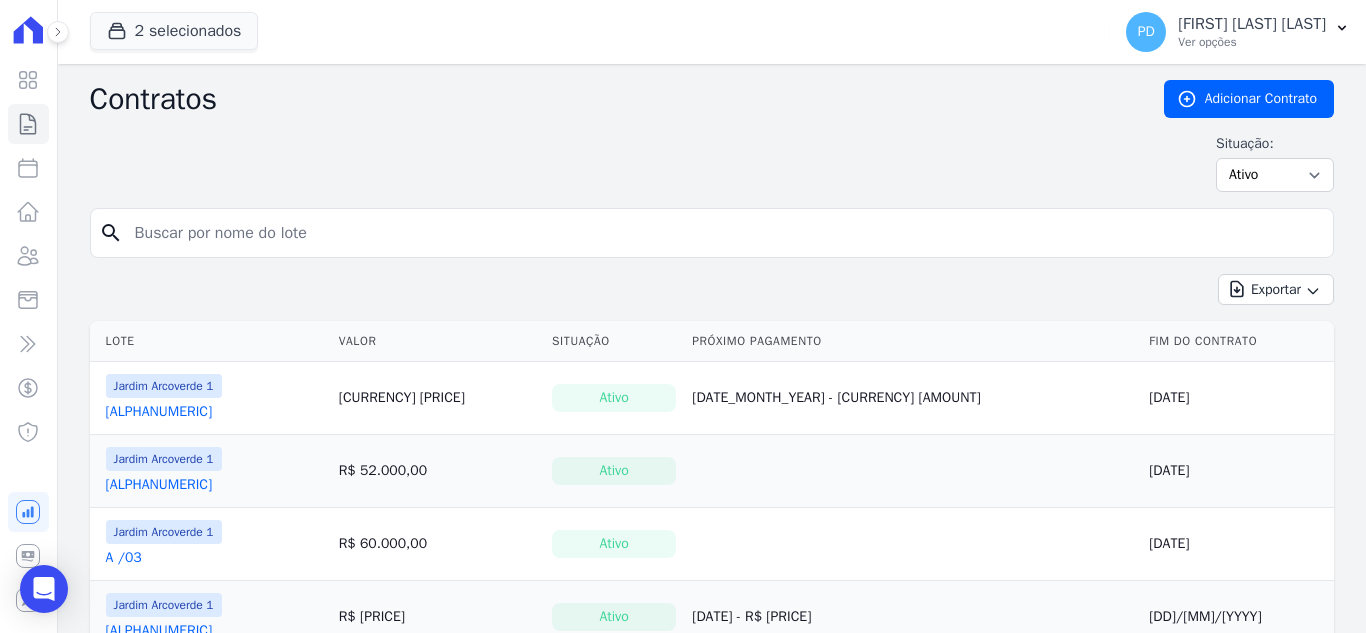 click at bounding box center (724, 233) 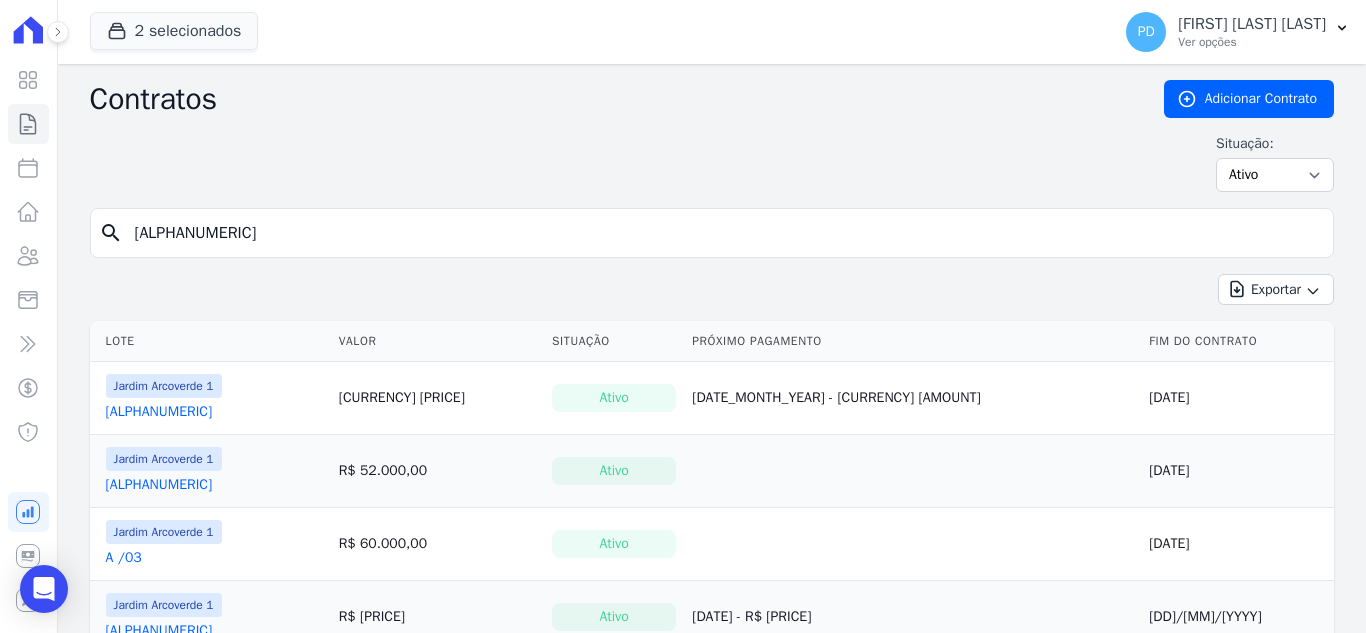 type on "[ALPHANUMERIC]" 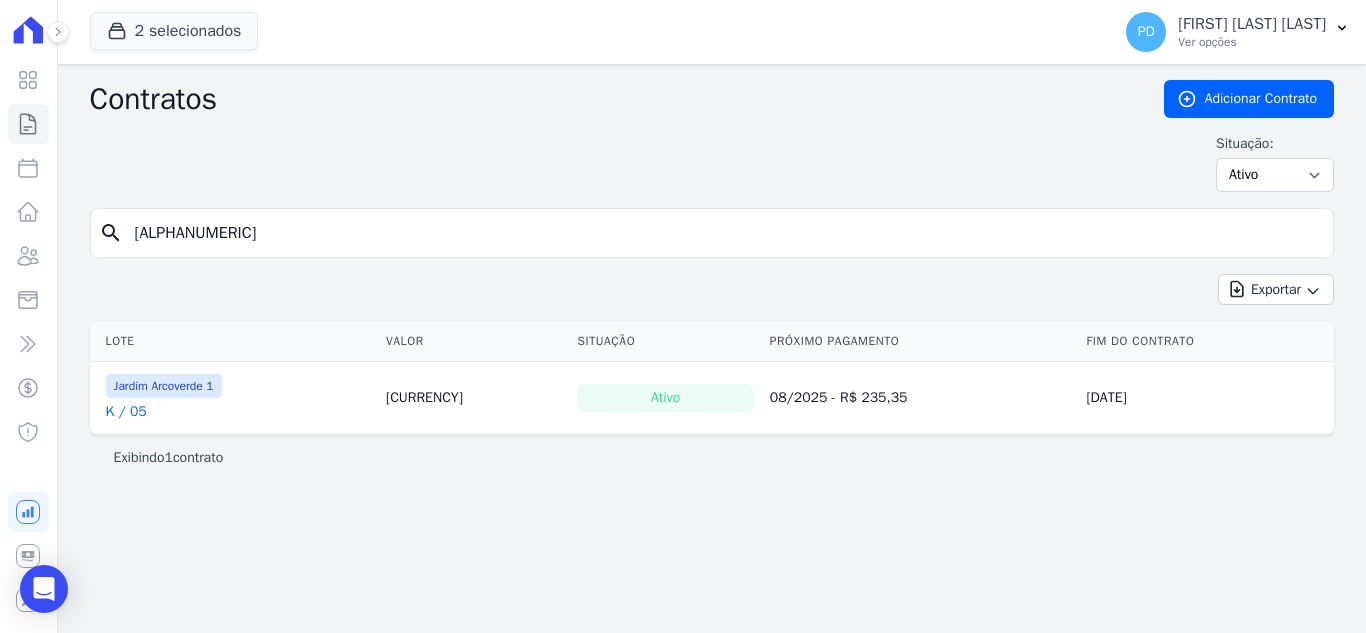 click on "K / 05" at bounding box center [126, 412] 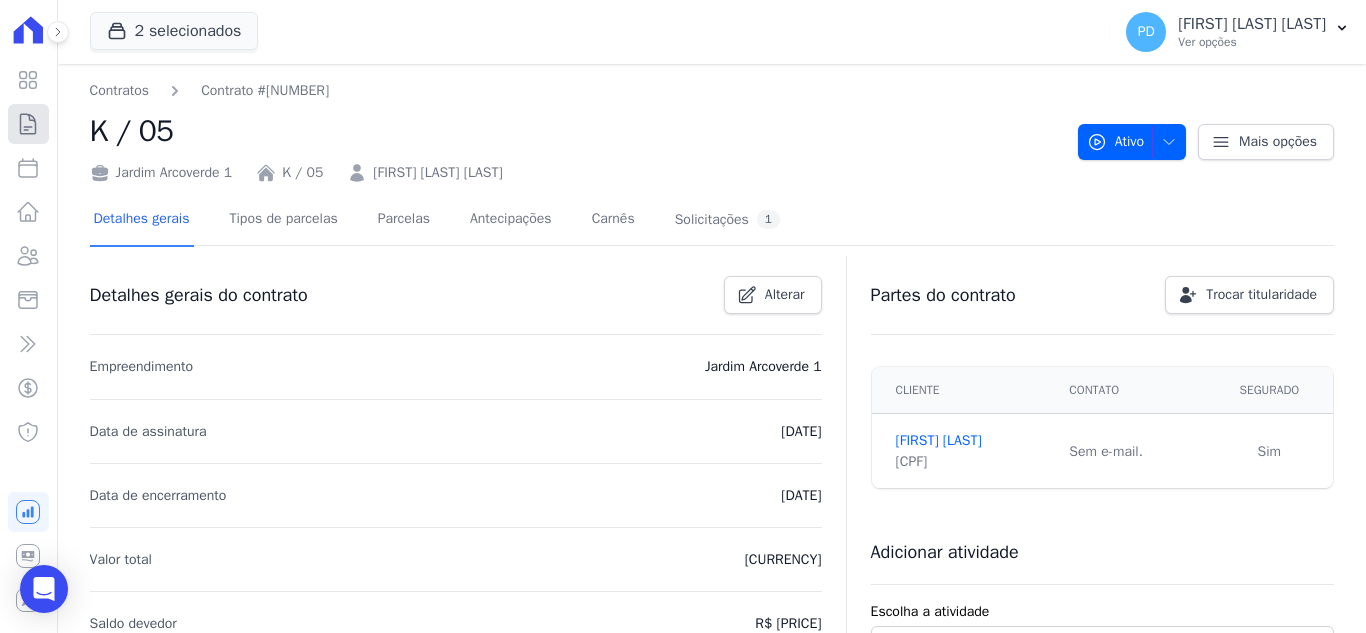 click 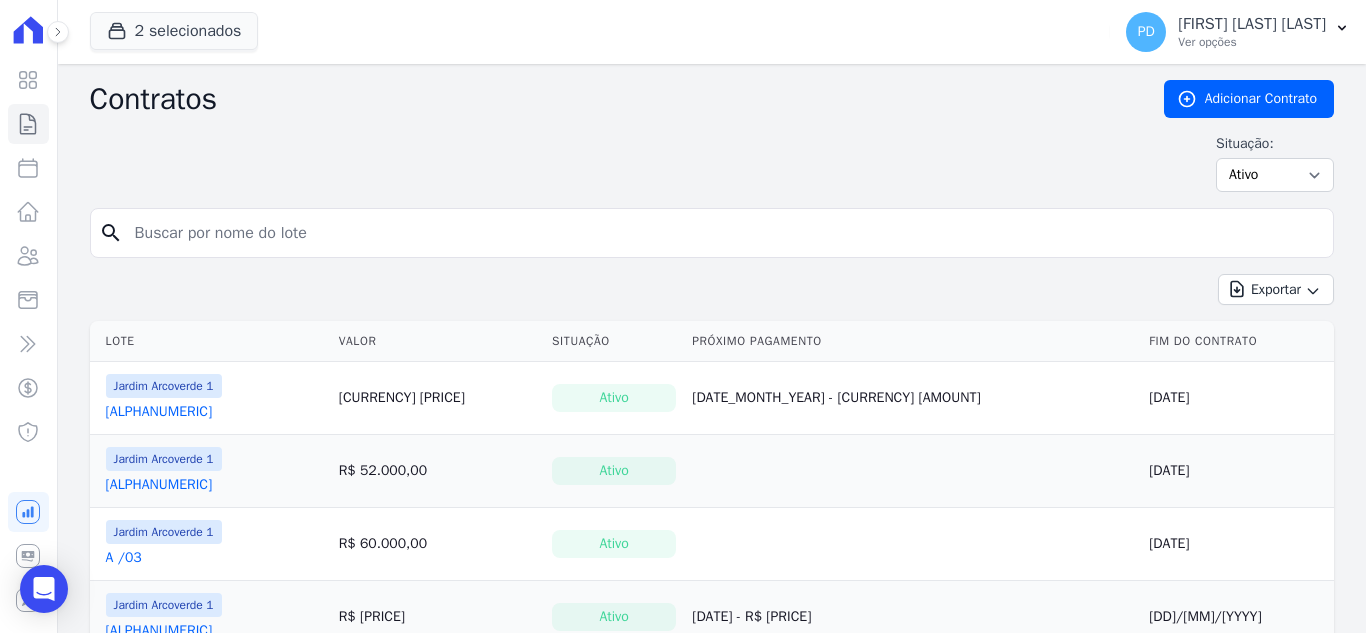 click at bounding box center [724, 233] 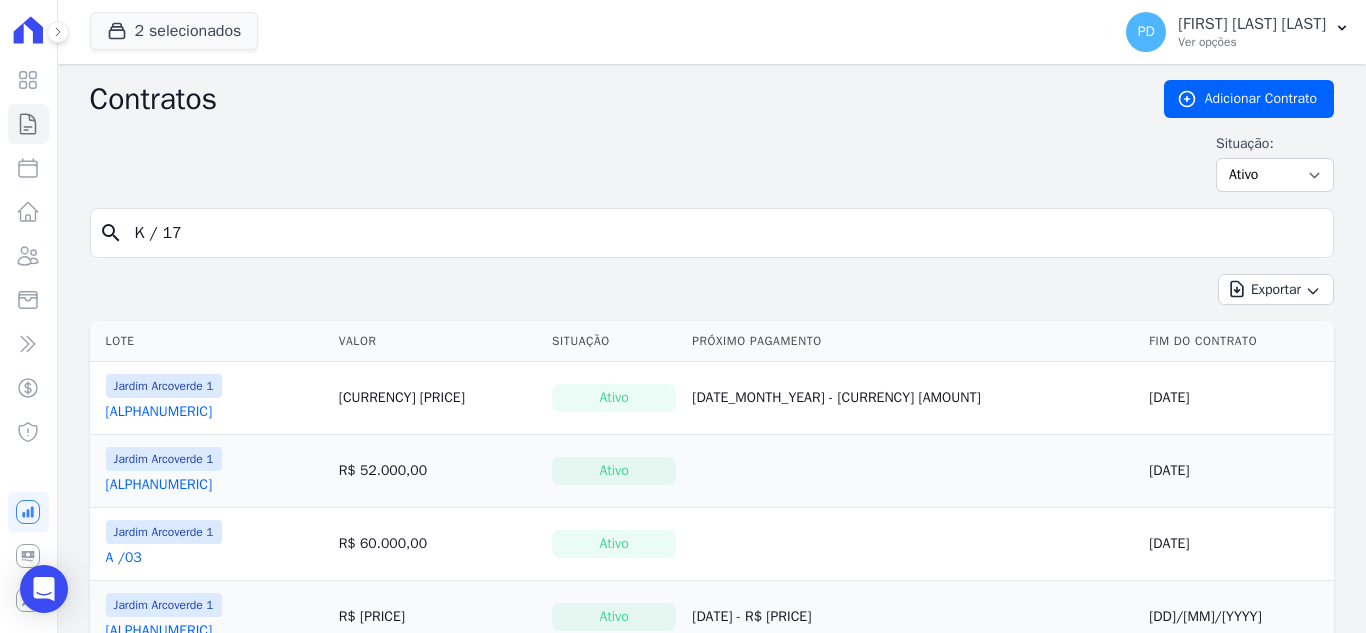 type on "K / 17" 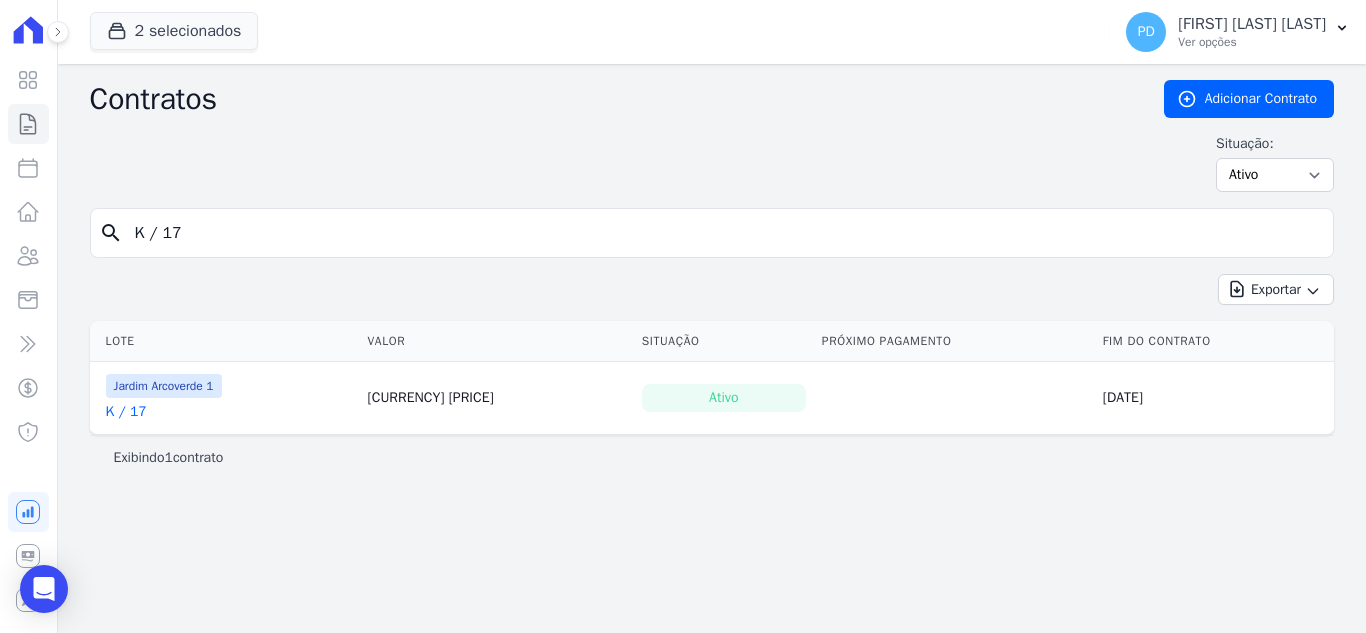 click on "K / 17" at bounding box center (126, 412) 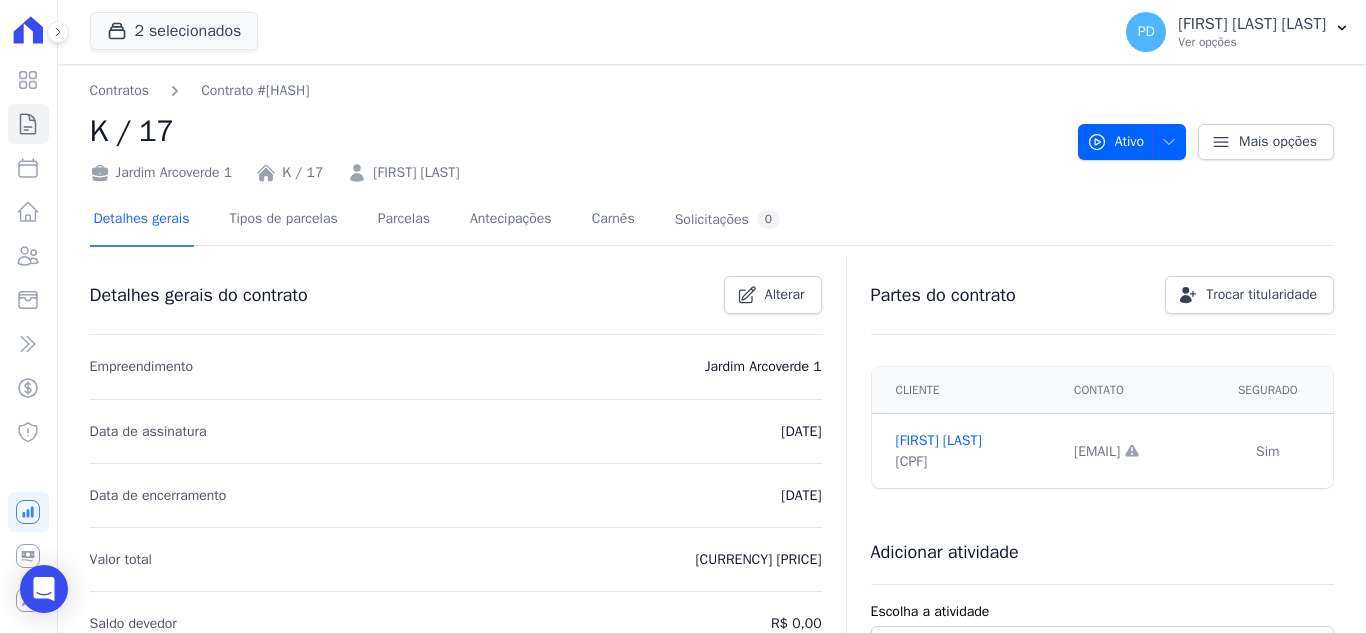 drag, startPoint x: 577, startPoint y: 182, endPoint x: 404, endPoint y: 188, distance: 173.10402 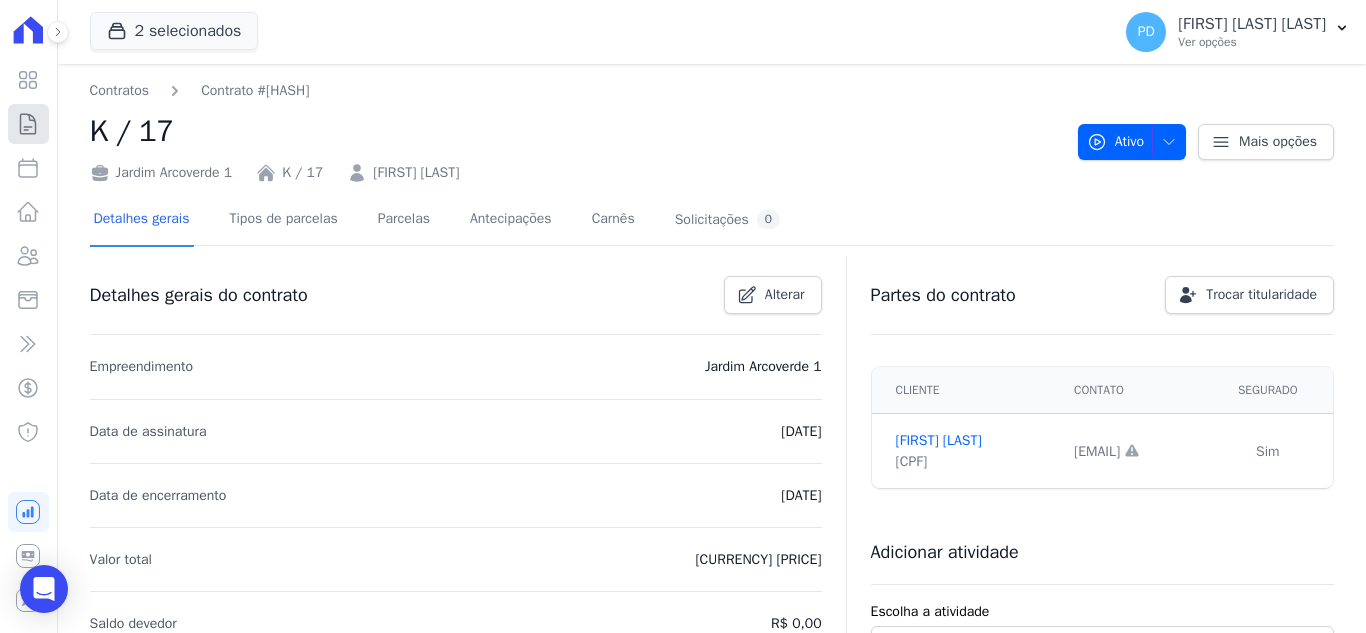 click 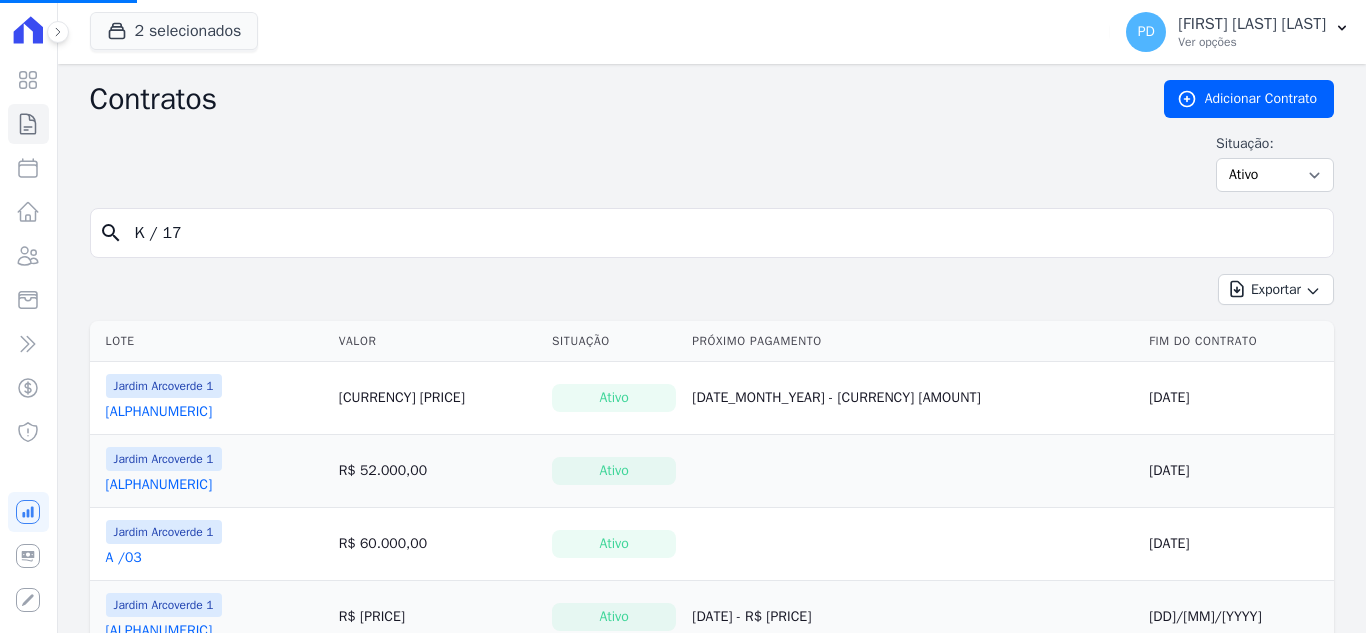 click on "K / 17" at bounding box center [724, 233] 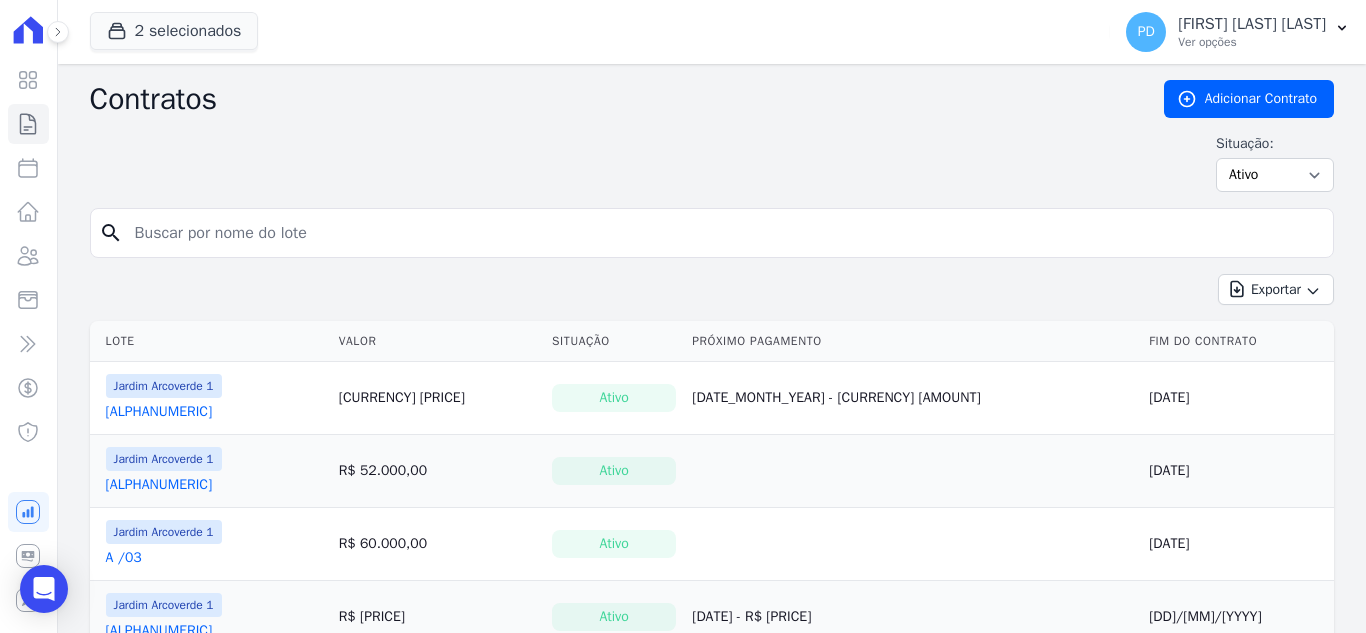click at bounding box center [724, 233] 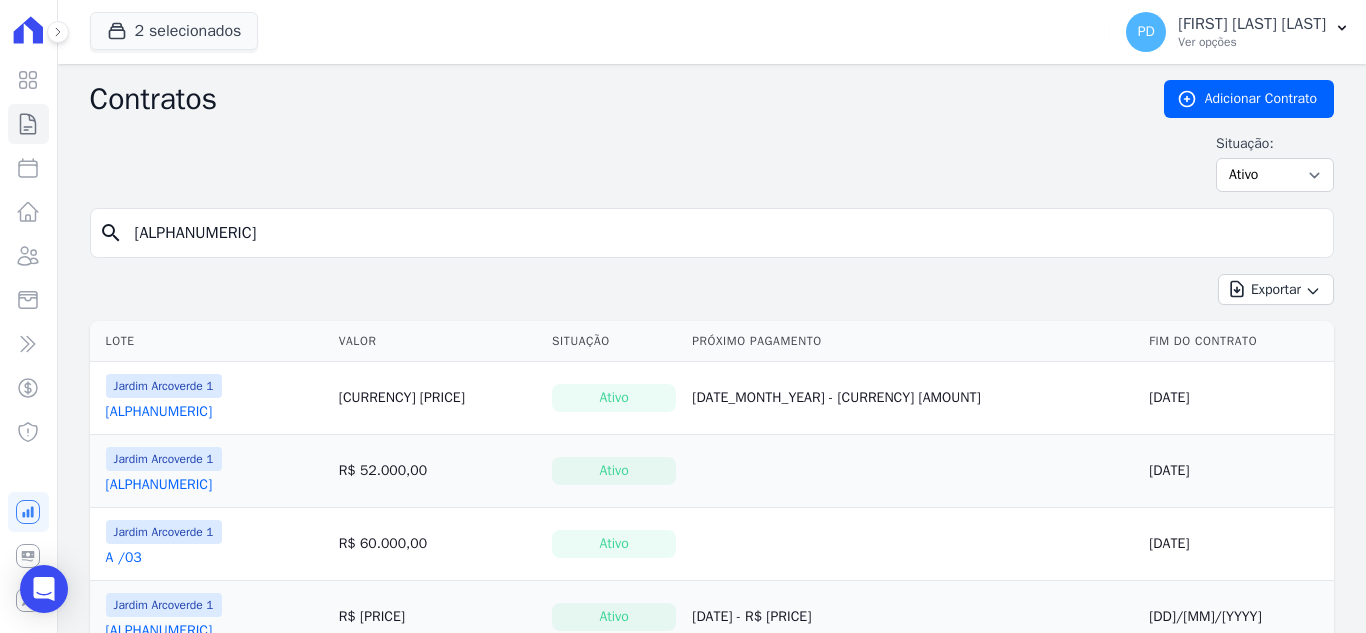 type on "[ALPHANUMERIC]" 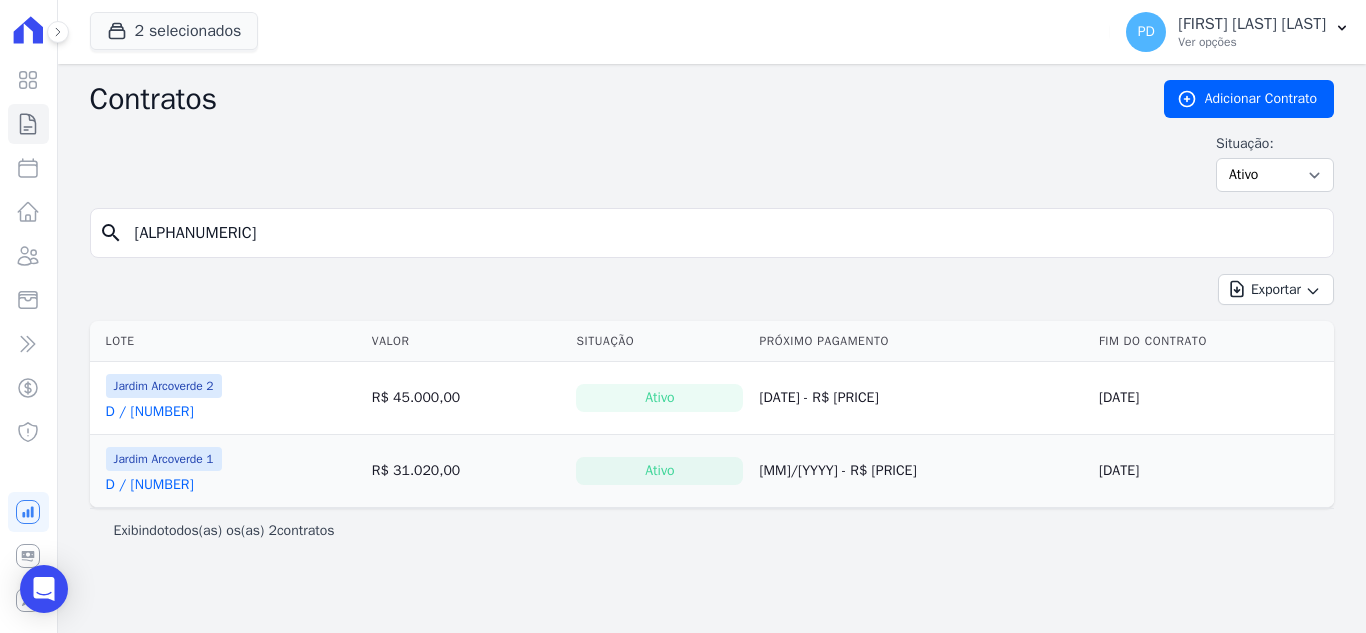 click on "D / [NUMBER]" at bounding box center (150, 412) 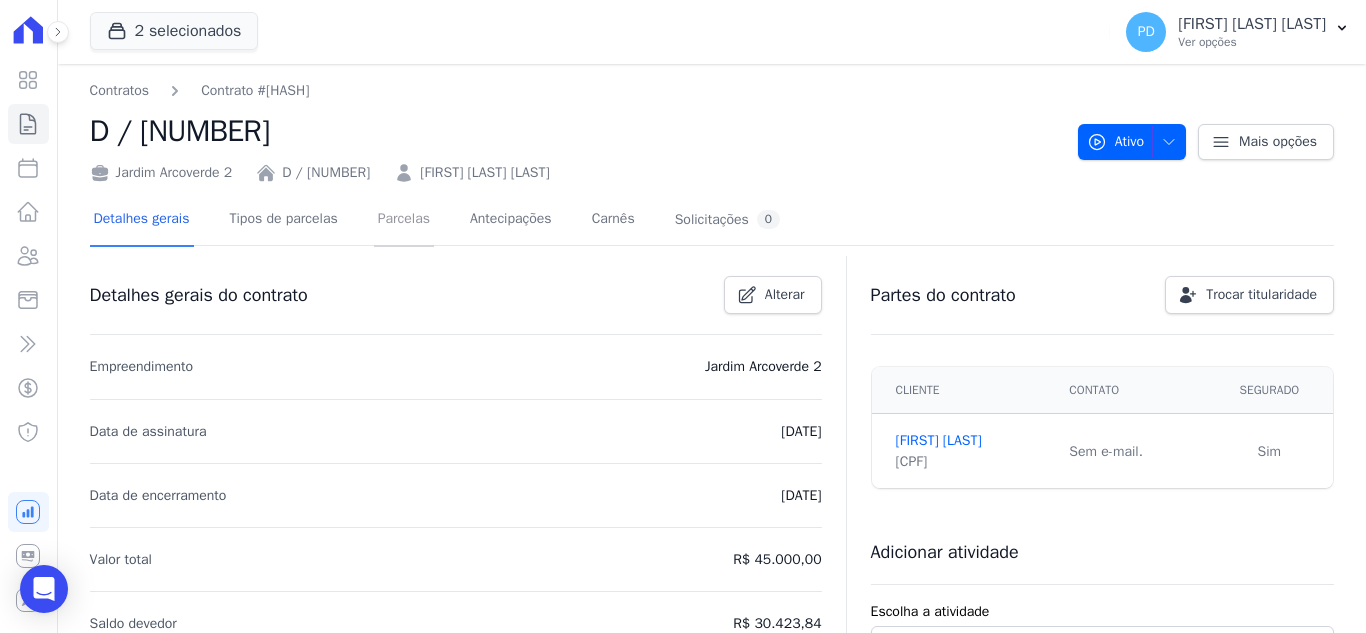 click on "Parcelas" at bounding box center [404, 220] 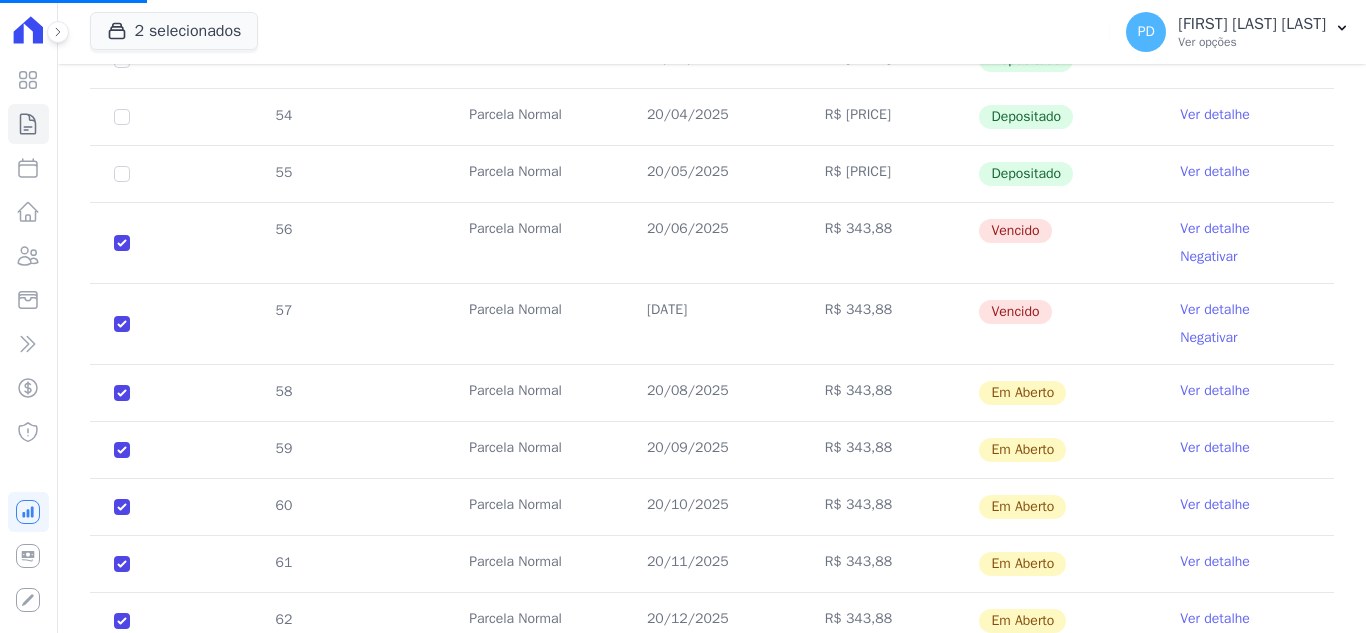 scroll, scrollTop: 800, scrollLeft: 0, axis: vertical 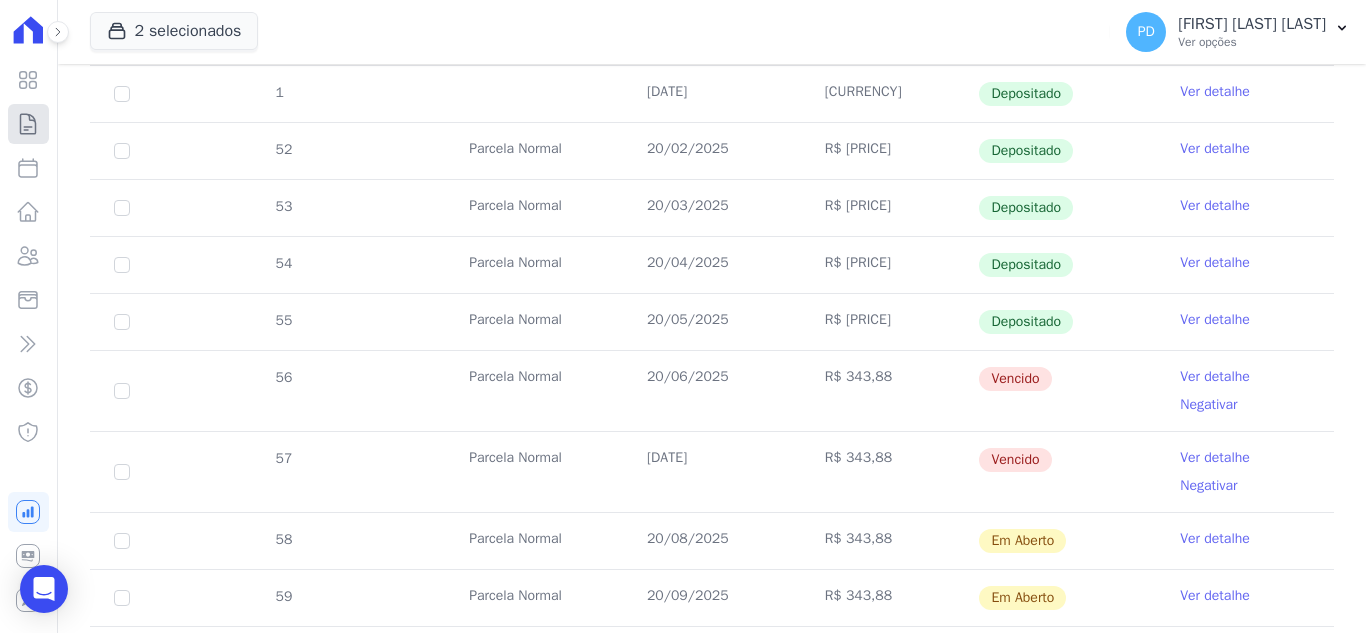 click 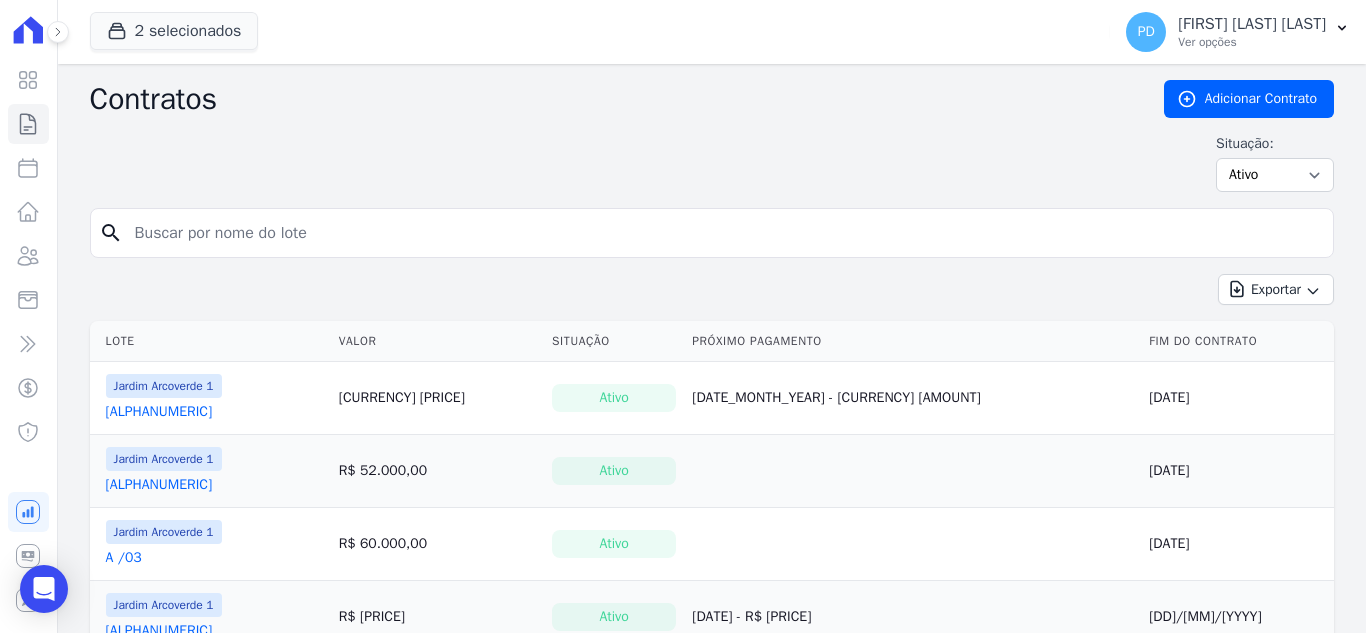 click at bounding box center (724, 233) 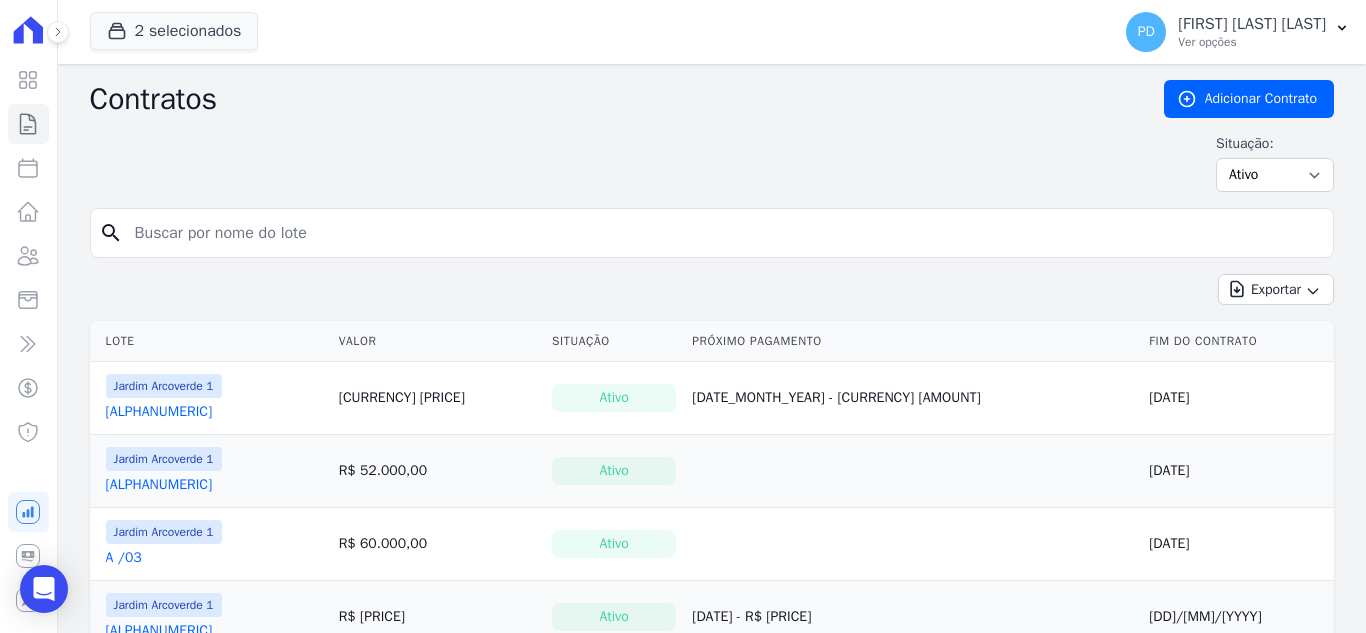 click at bounding box center (724, 233) 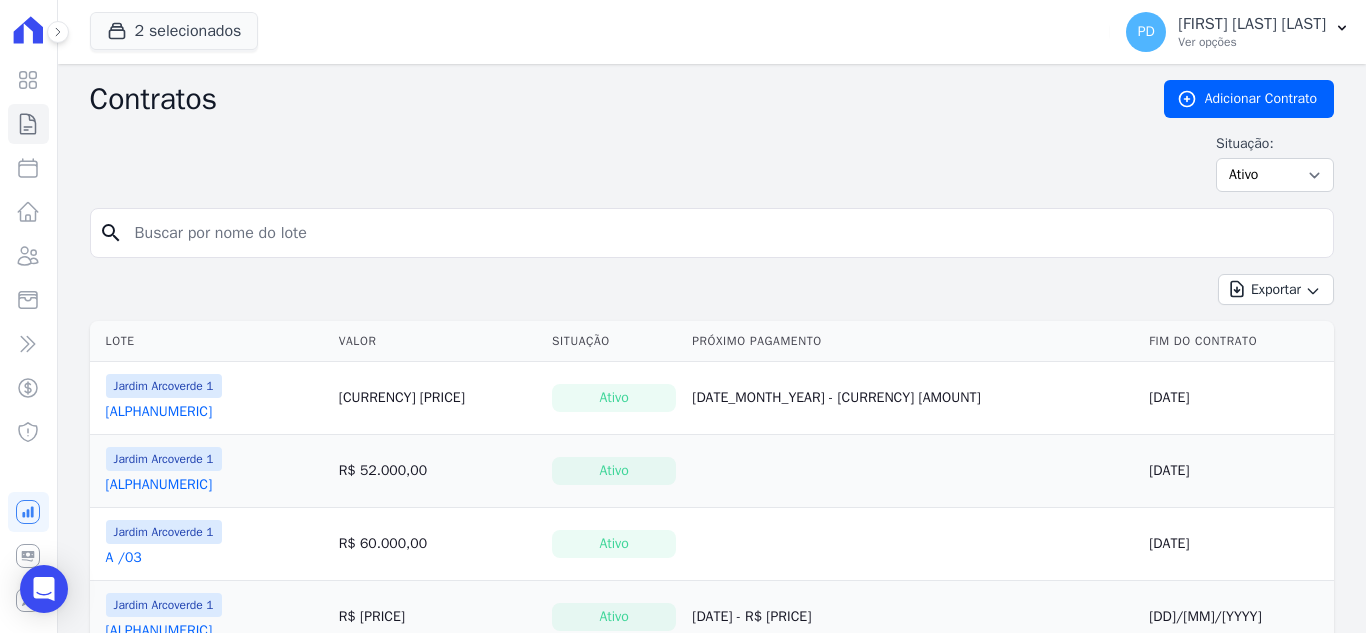 click at bounding box center (724, 233) 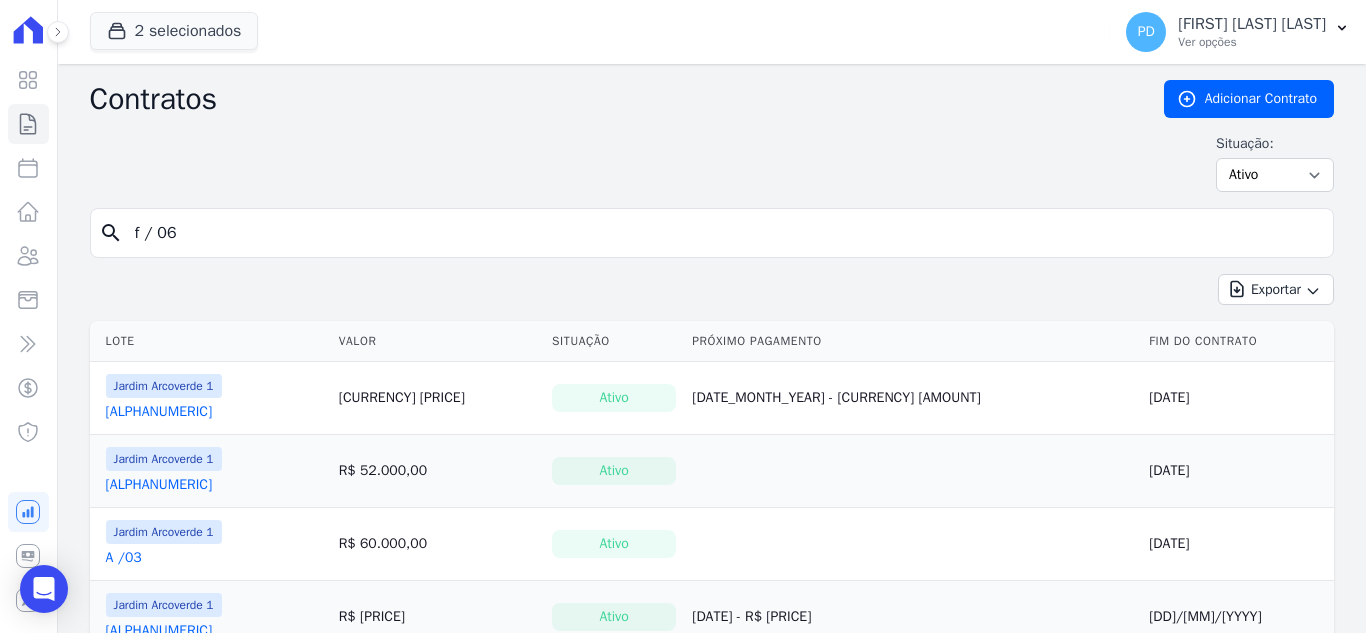 type on "f / 06" 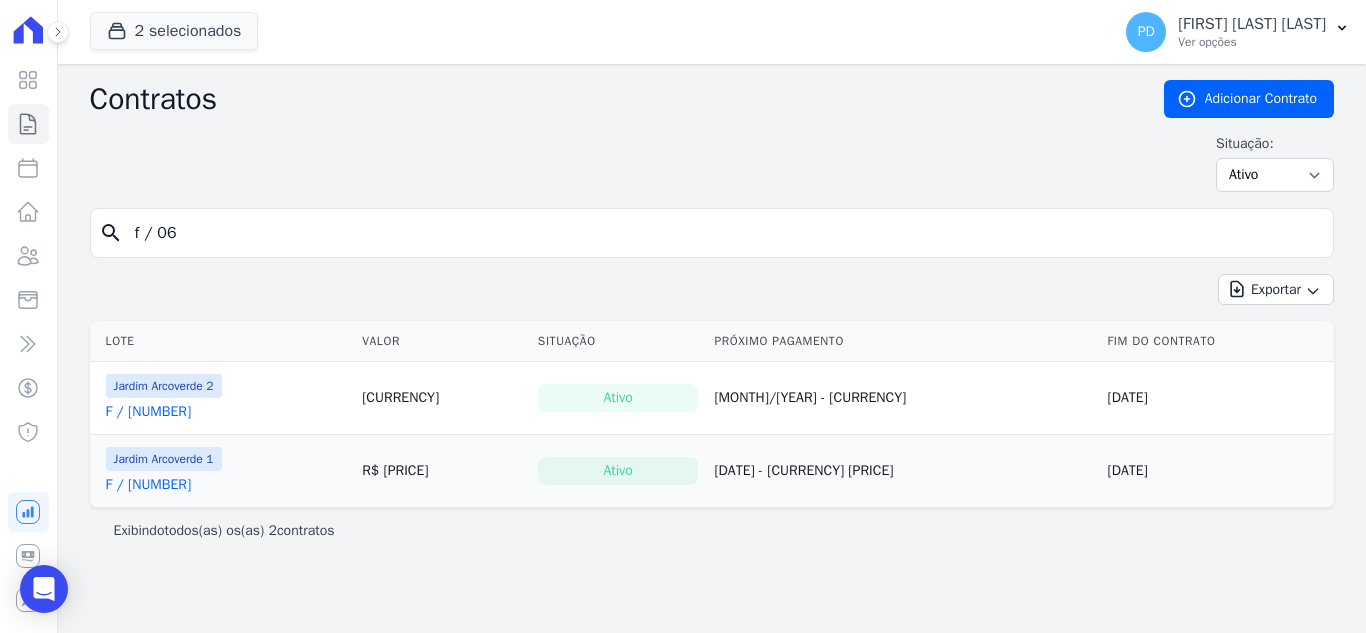 click on "F / [NUMBER]" at bounding box center [149, 412] 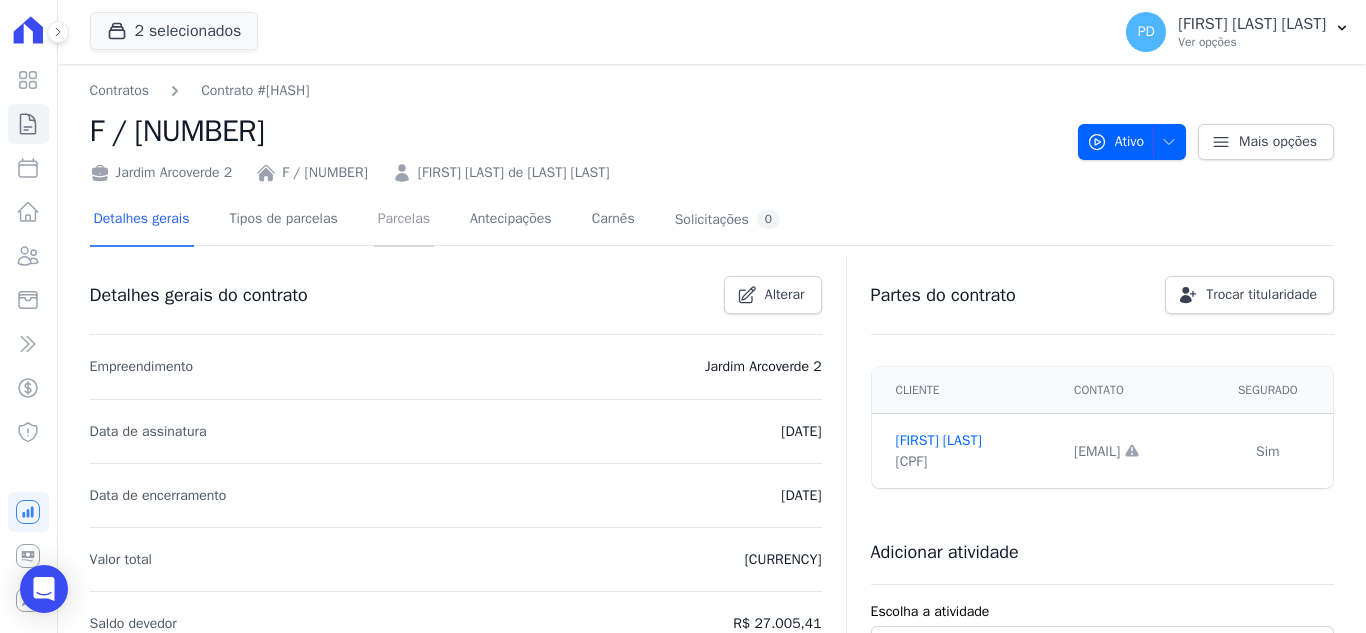 click on "Parcelas" at bounding box center [404, 220] 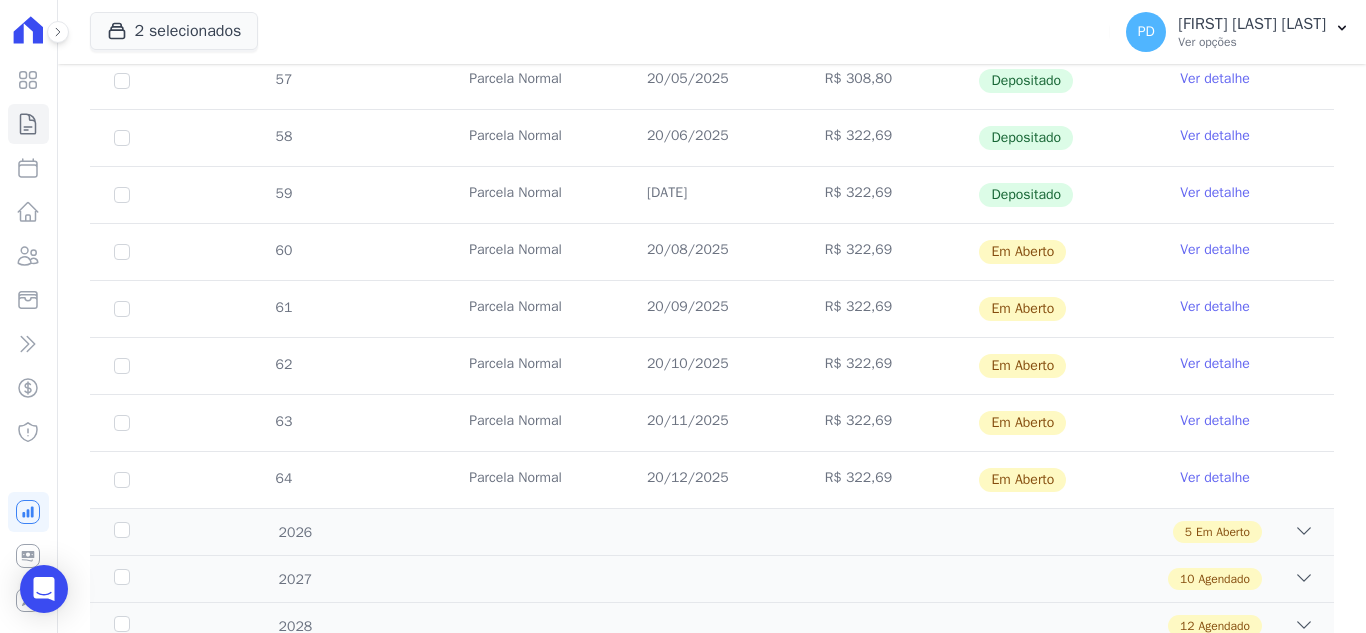 scroll, scrollTop: 800, scrollLeft: 0, axis: vertical 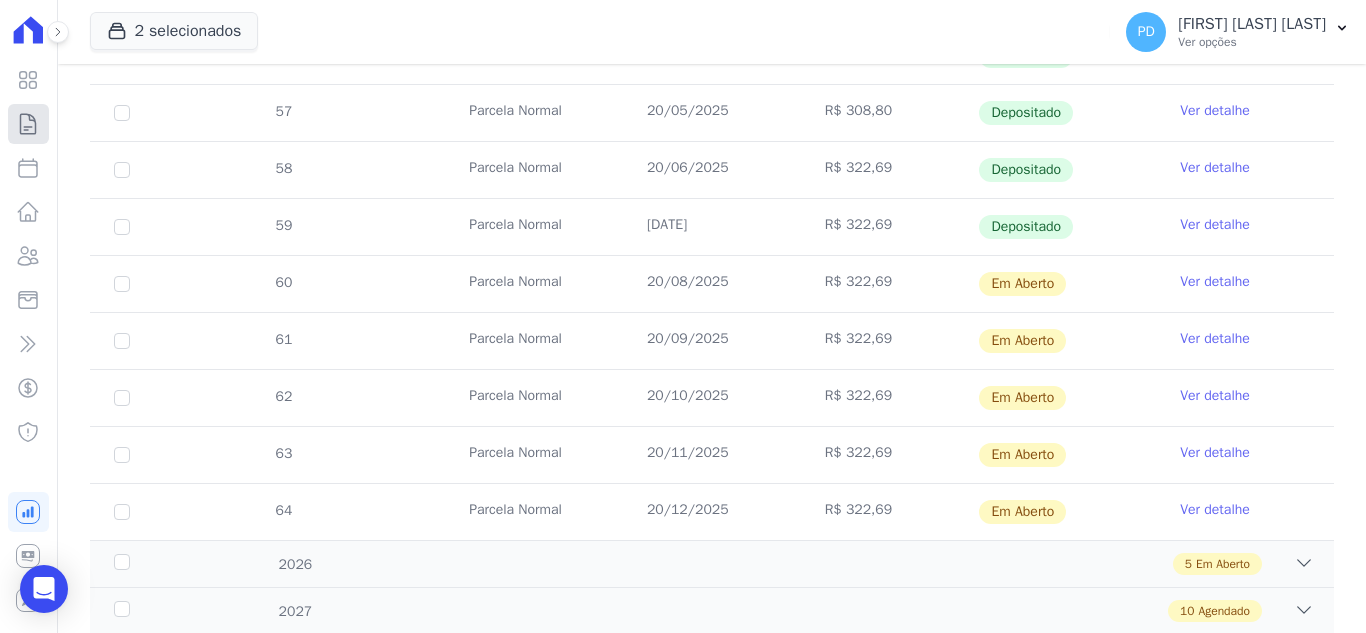 click 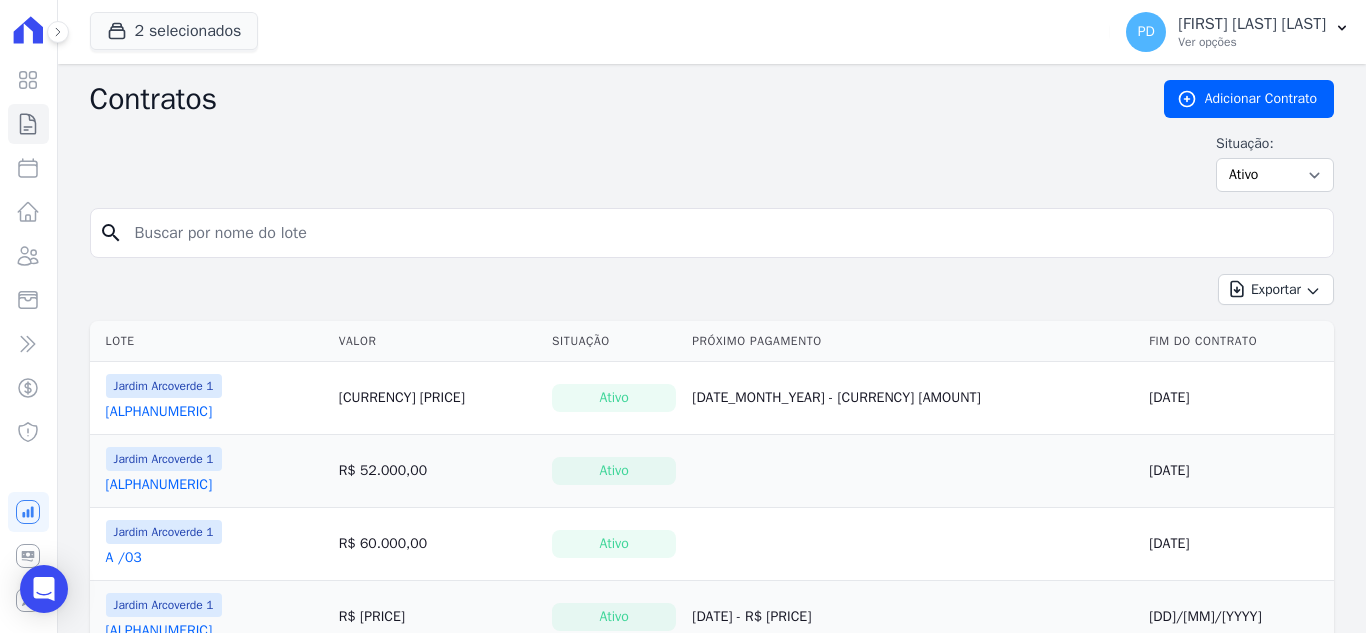 click at bounding box center (724, 233) 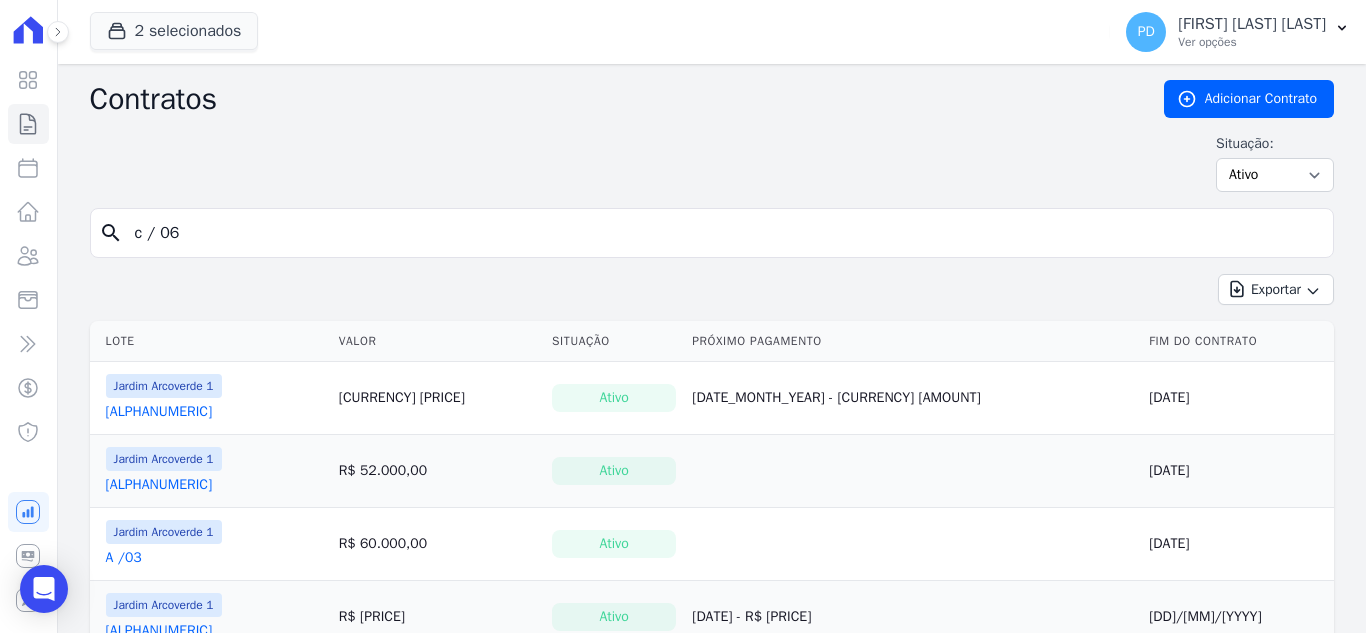 type on "c / 06" 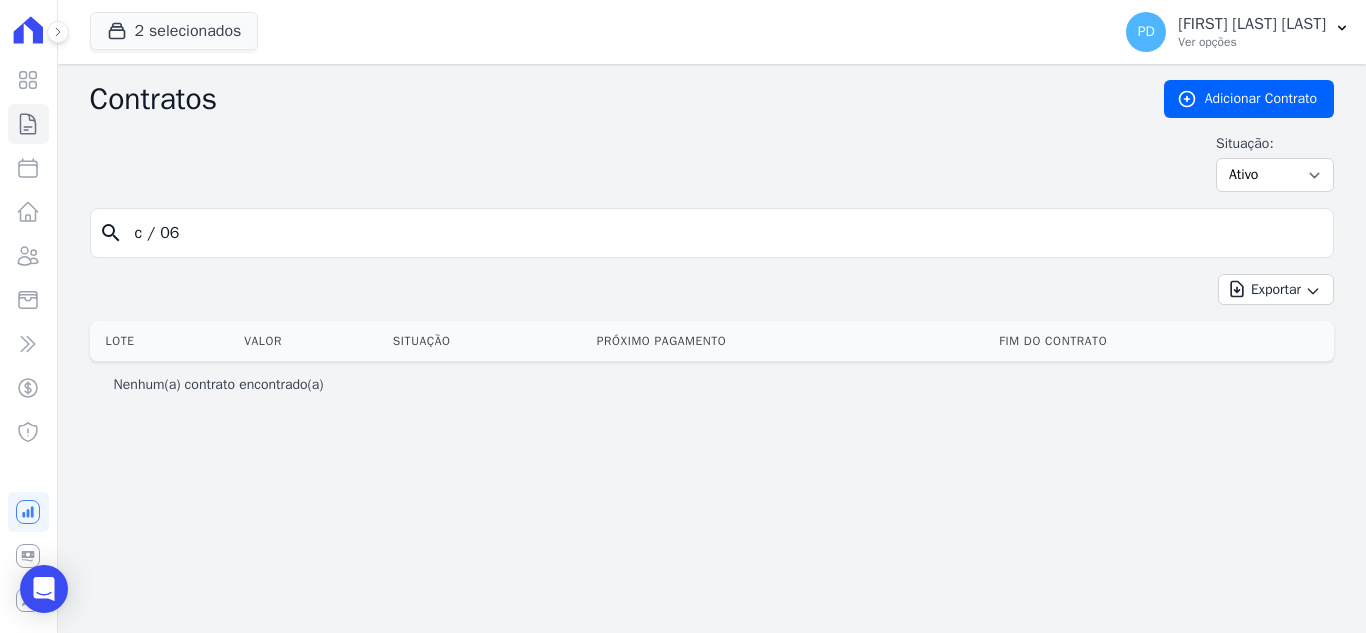 click on "c / 06" at bounding box center (724, 233) 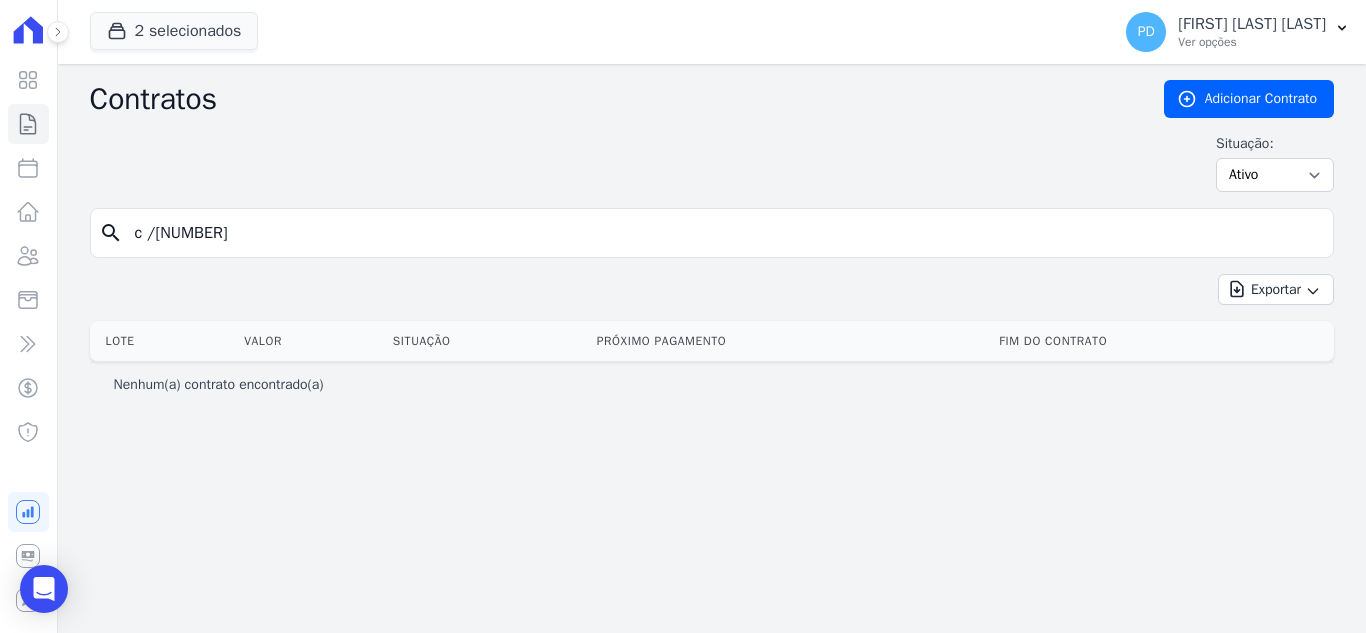 type on "c /[NUMBER]" 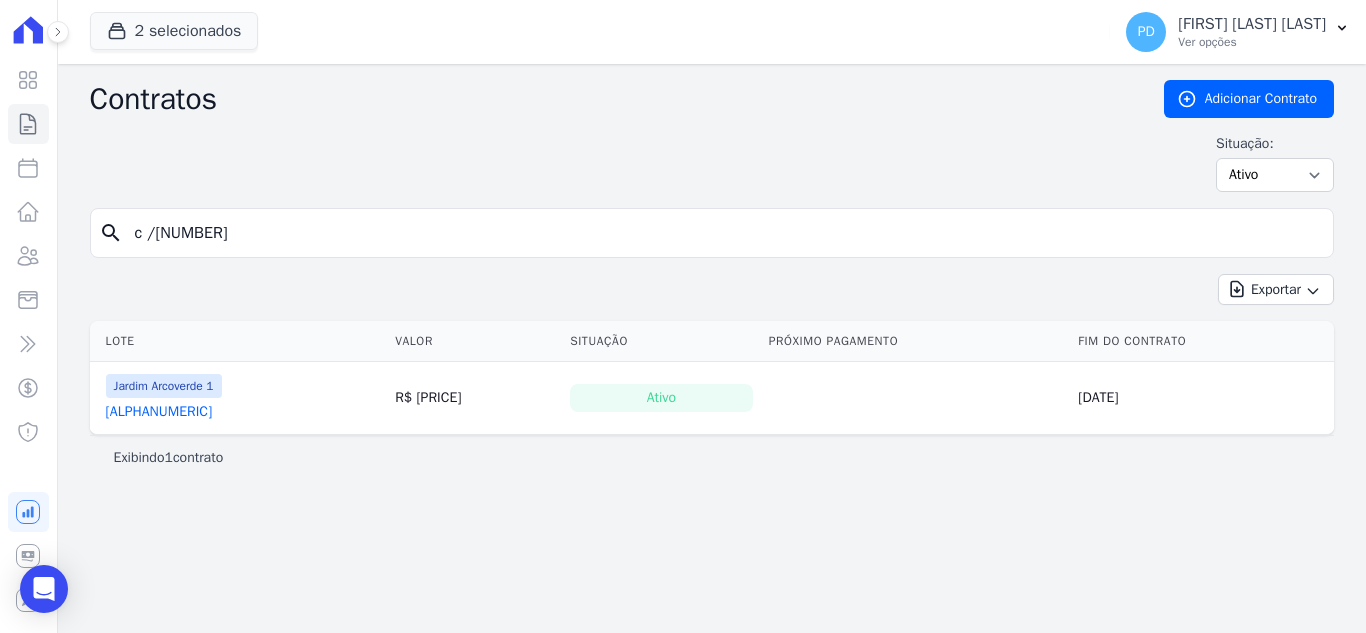 click on "[ALPHANUMERIC]" at bounding box center [159, 412] 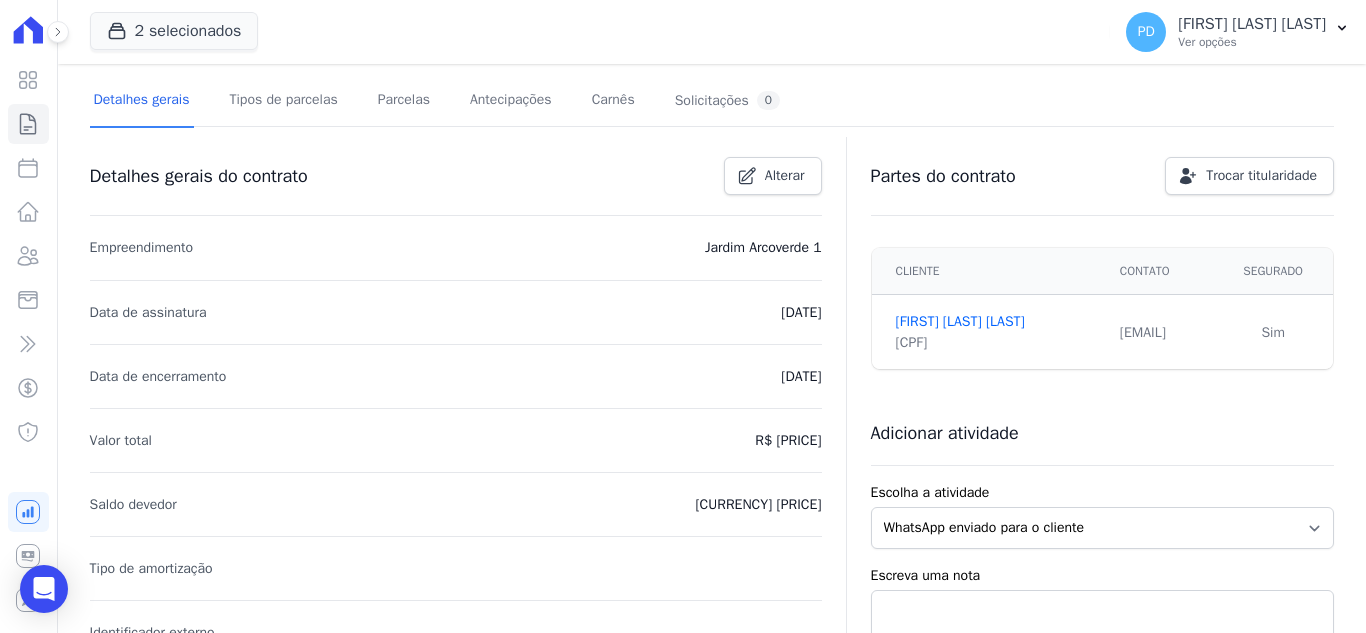 scroll, scrollTop: 0, scrollLeft: 0, axis: both 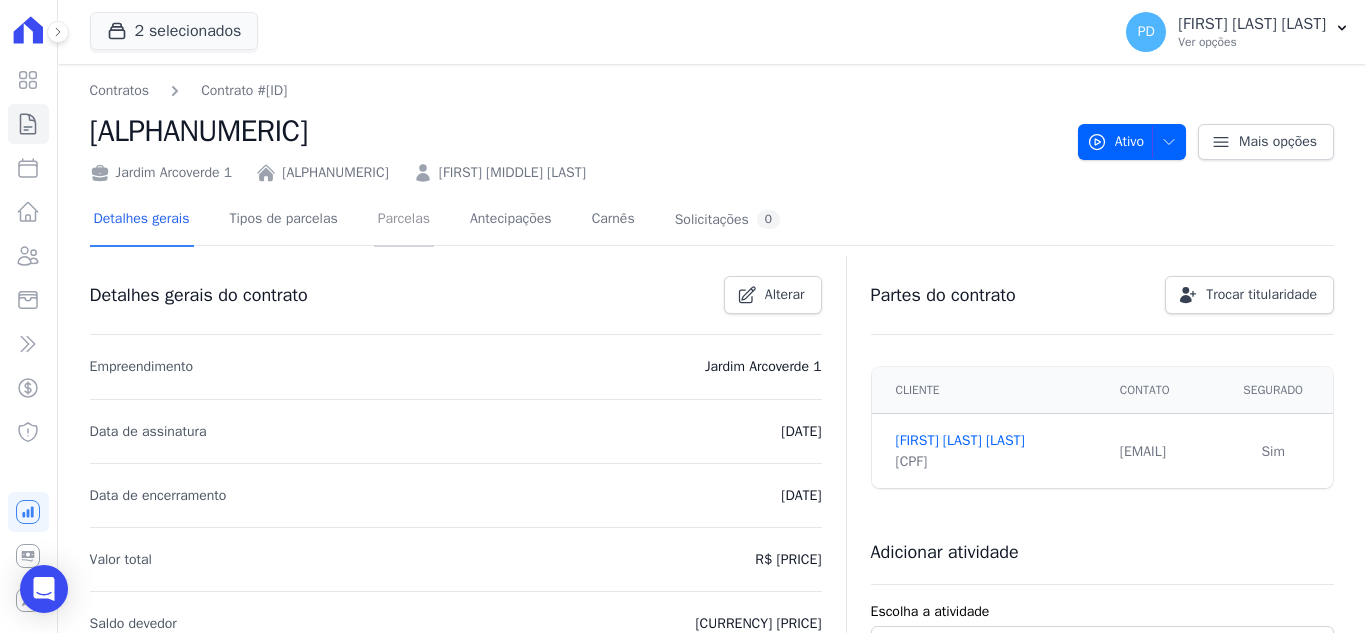 click on "Parcelas" at bounding box center (404, 220) 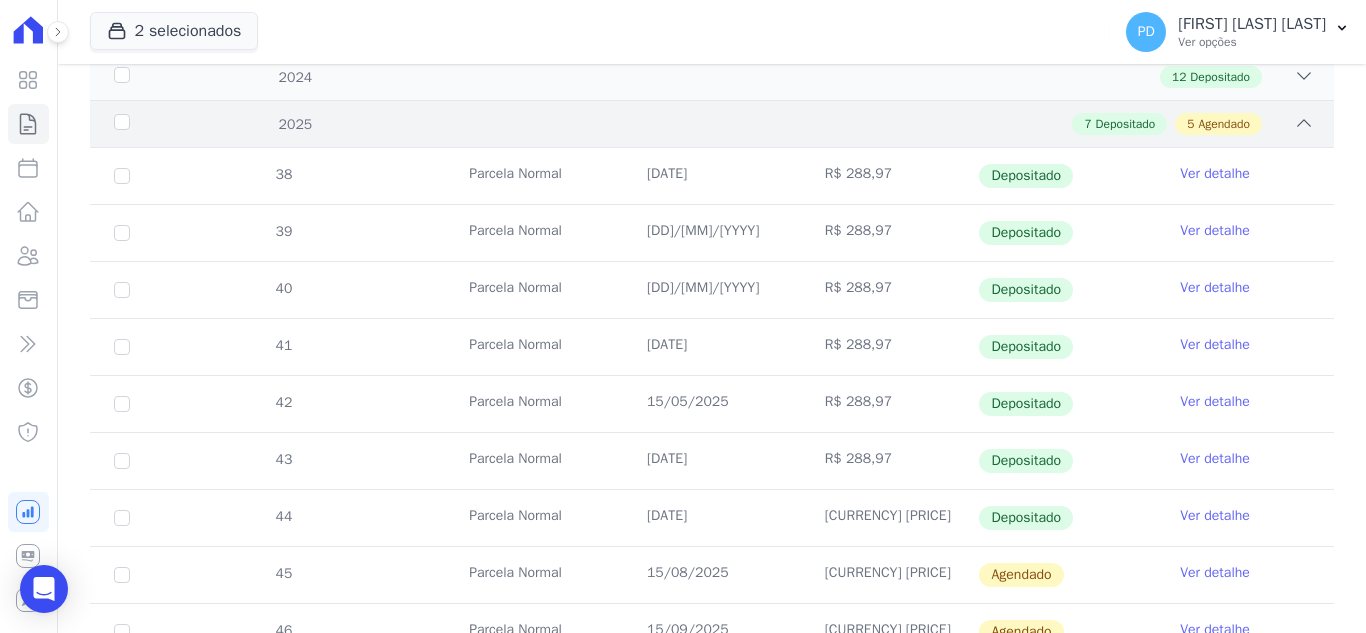 scroll, scrollTop: 500, scrollLeft: 0, axis: vertical 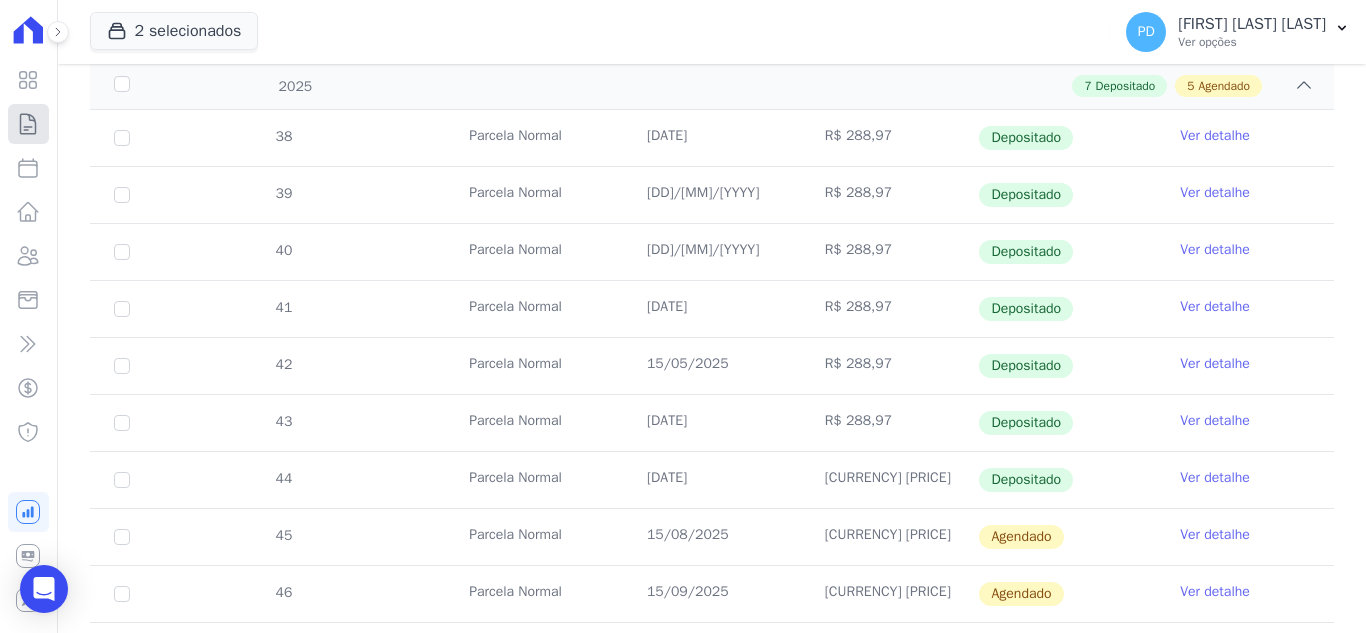 click on "Contratos" at bounding box center (28, 124) 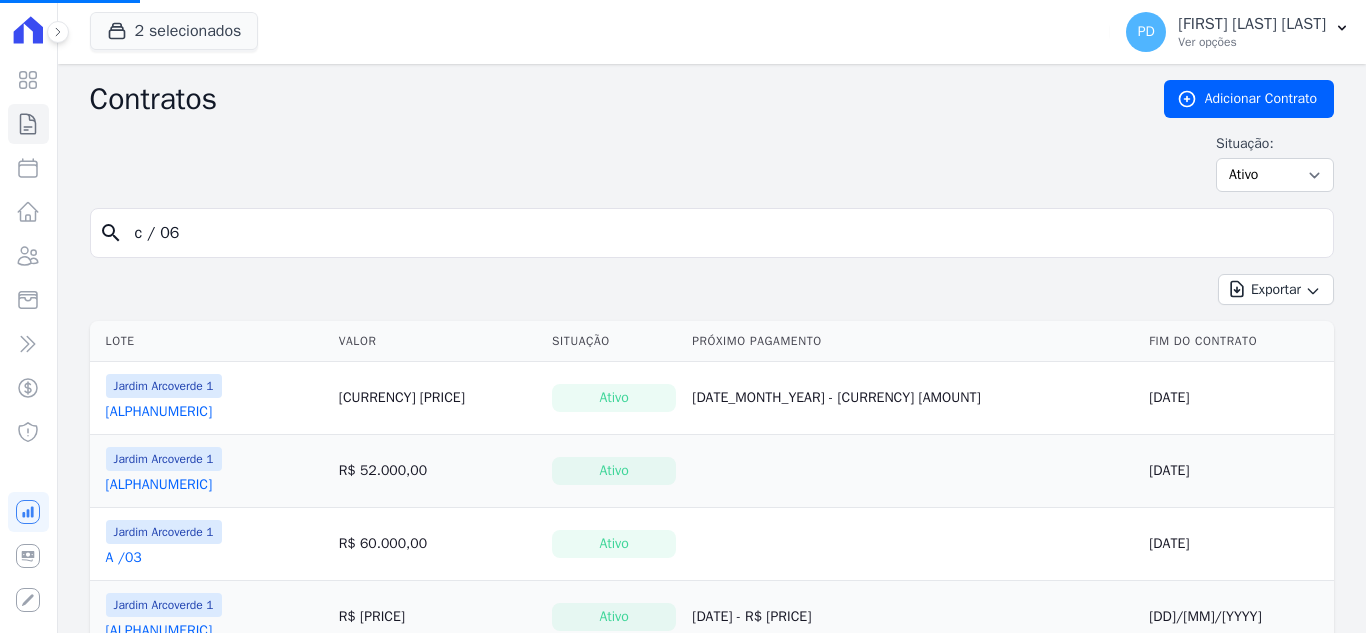 click on "c / 06" at bounding box center [724, 233] 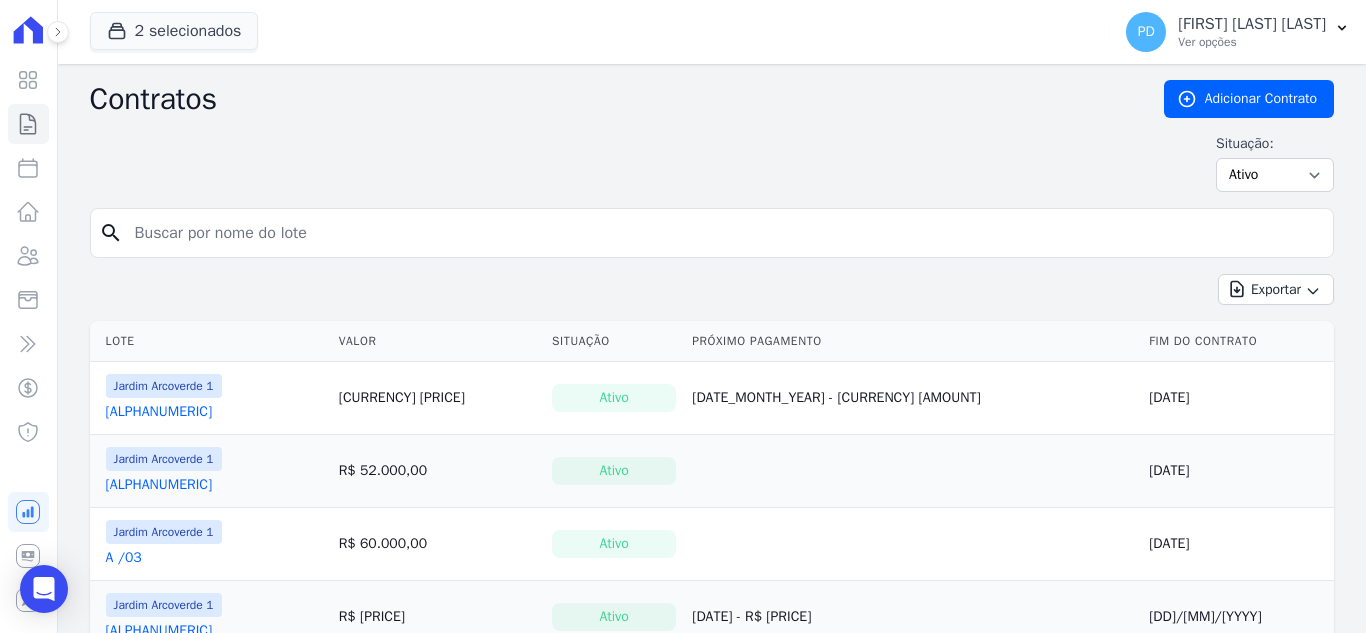 click at bounding box center [724, 233] 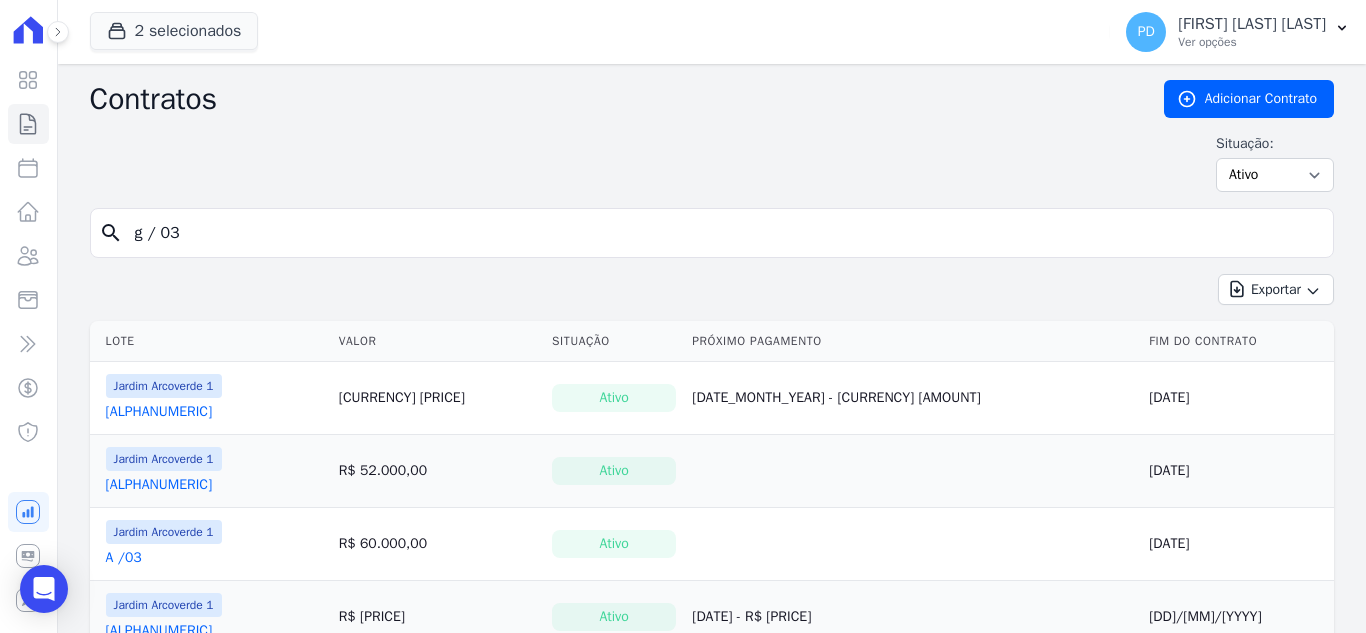 type on "g / 03" 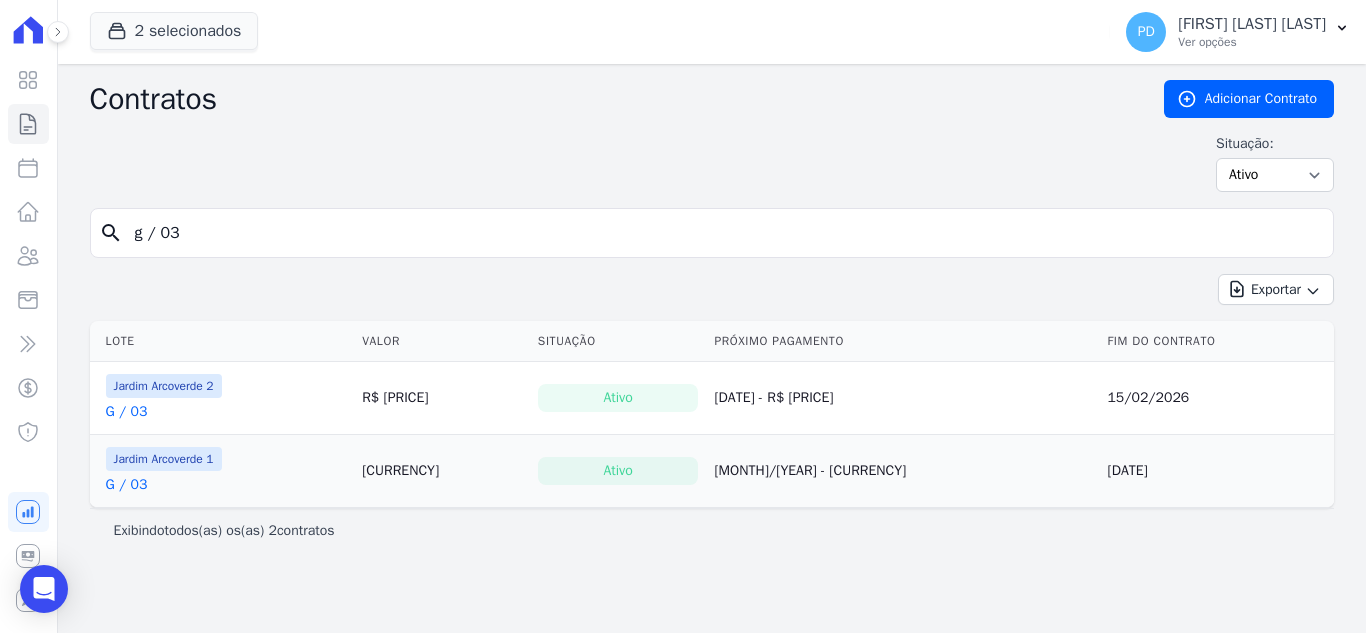 click on "G / 03" at bounding box center (127, 412) 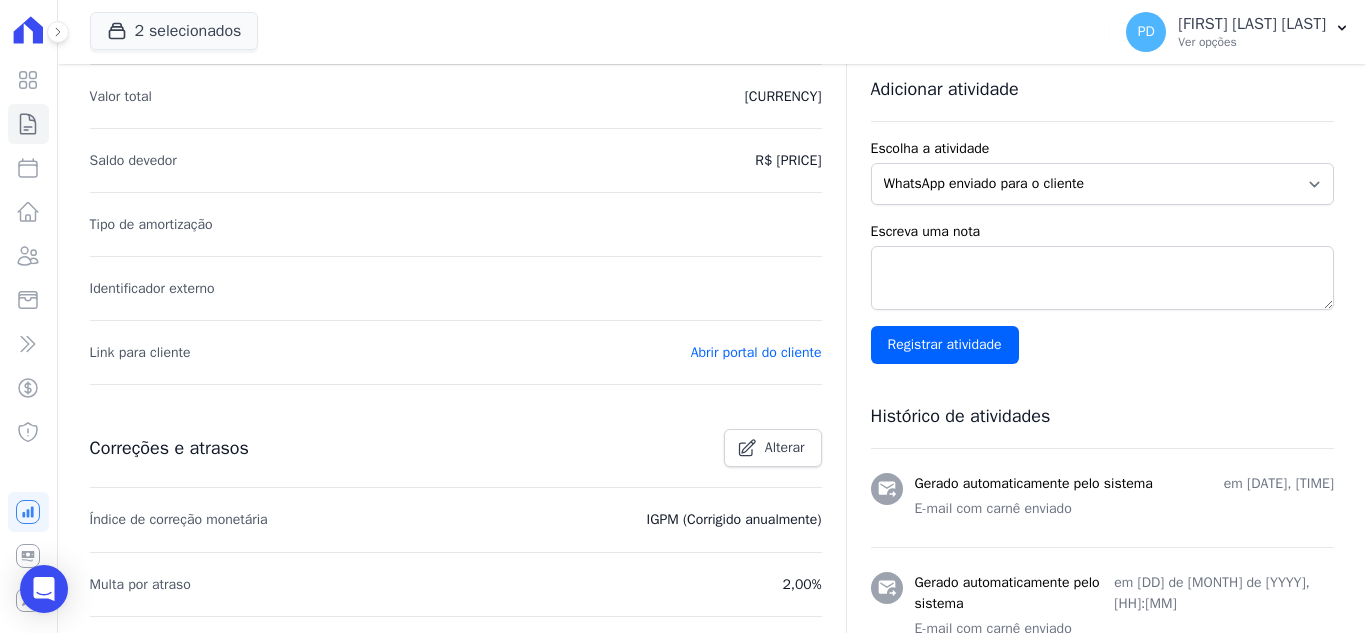 scroll, scrollTop: 0, scrollLeft: 0, axis: both 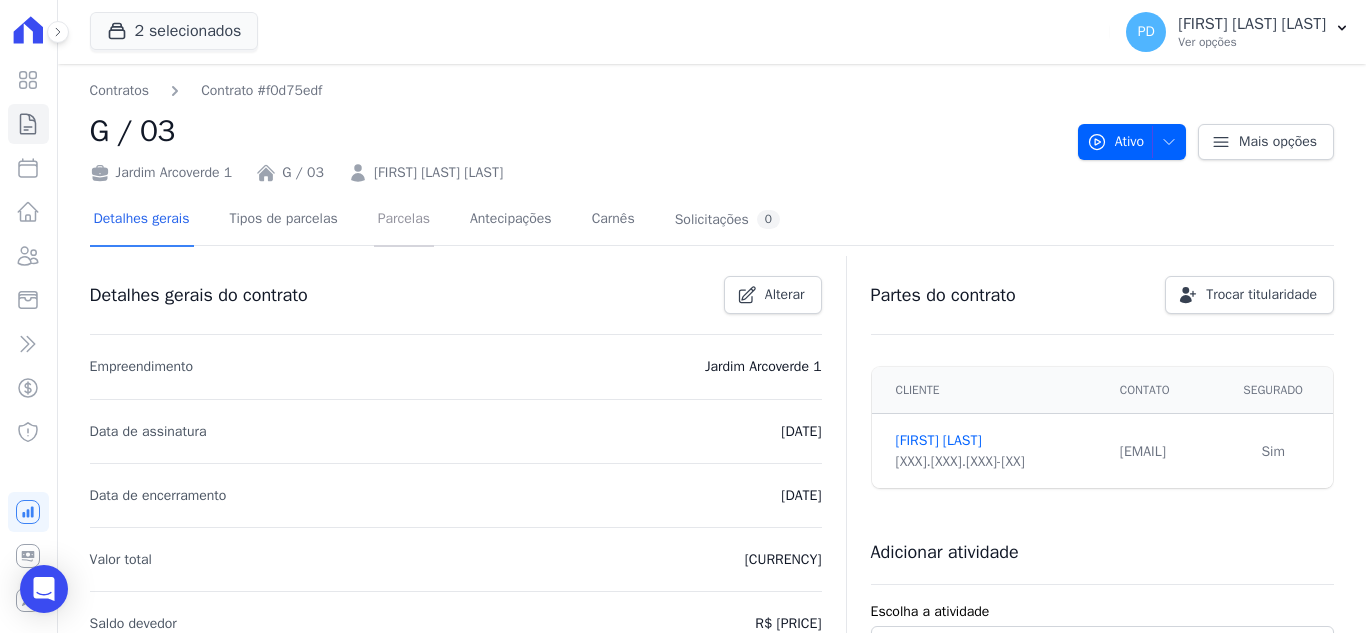 click on "Parcelas" at bounding box center (404, 220) 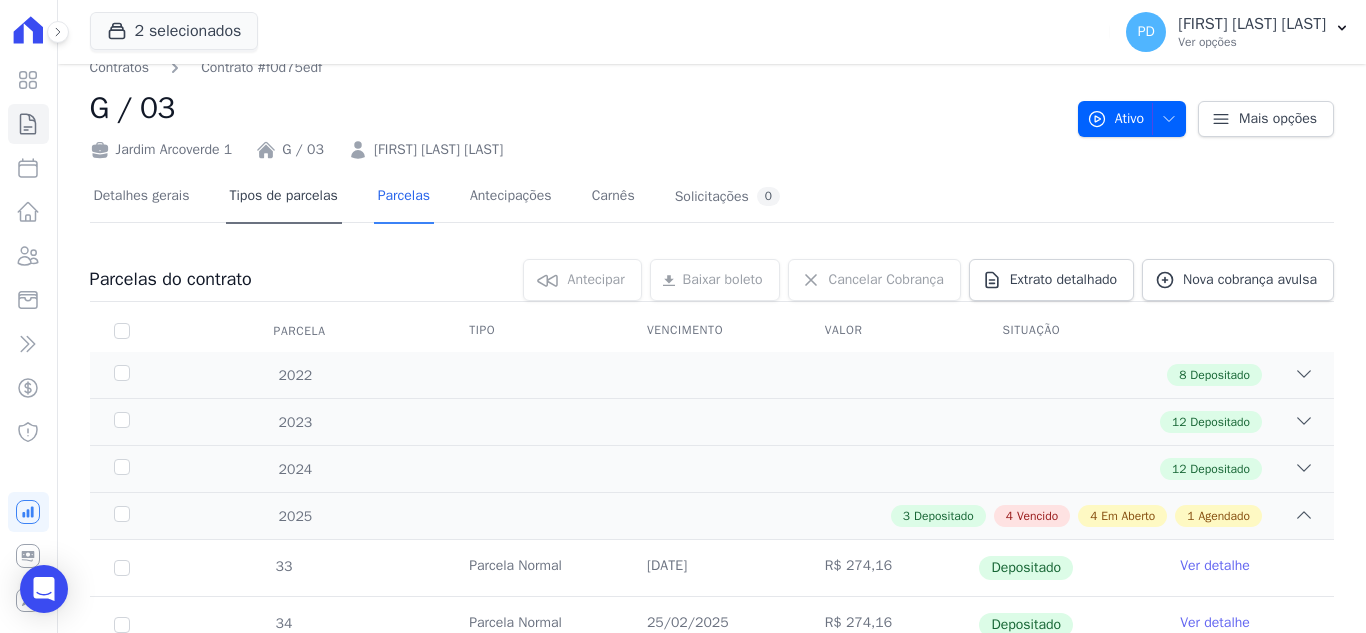 scroll, scrollTop: 0, scrollLeft: 0, axis: both 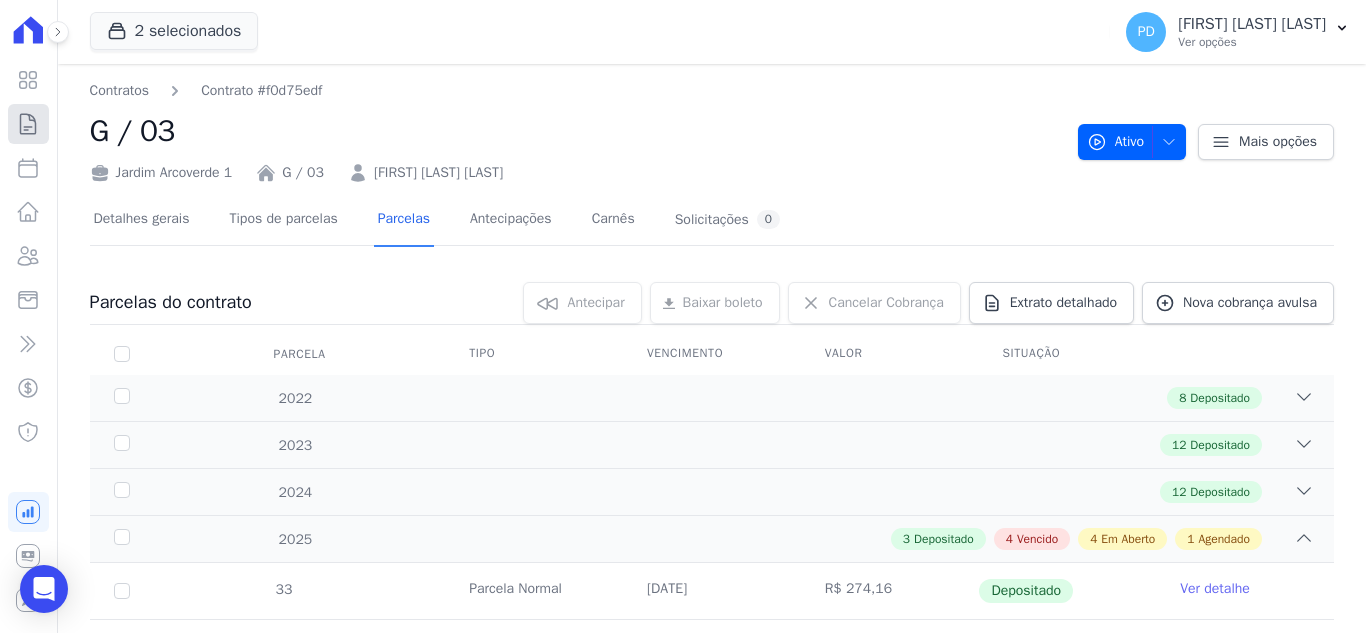 click 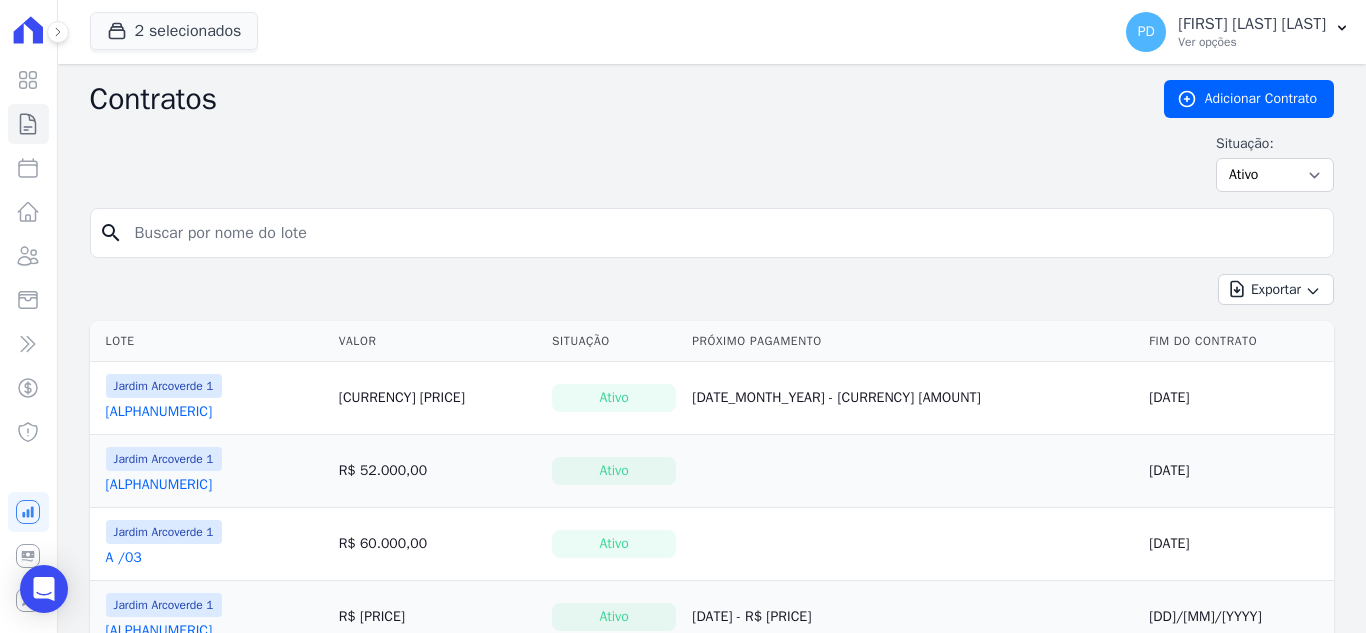 click at bounding box center [724, 233] 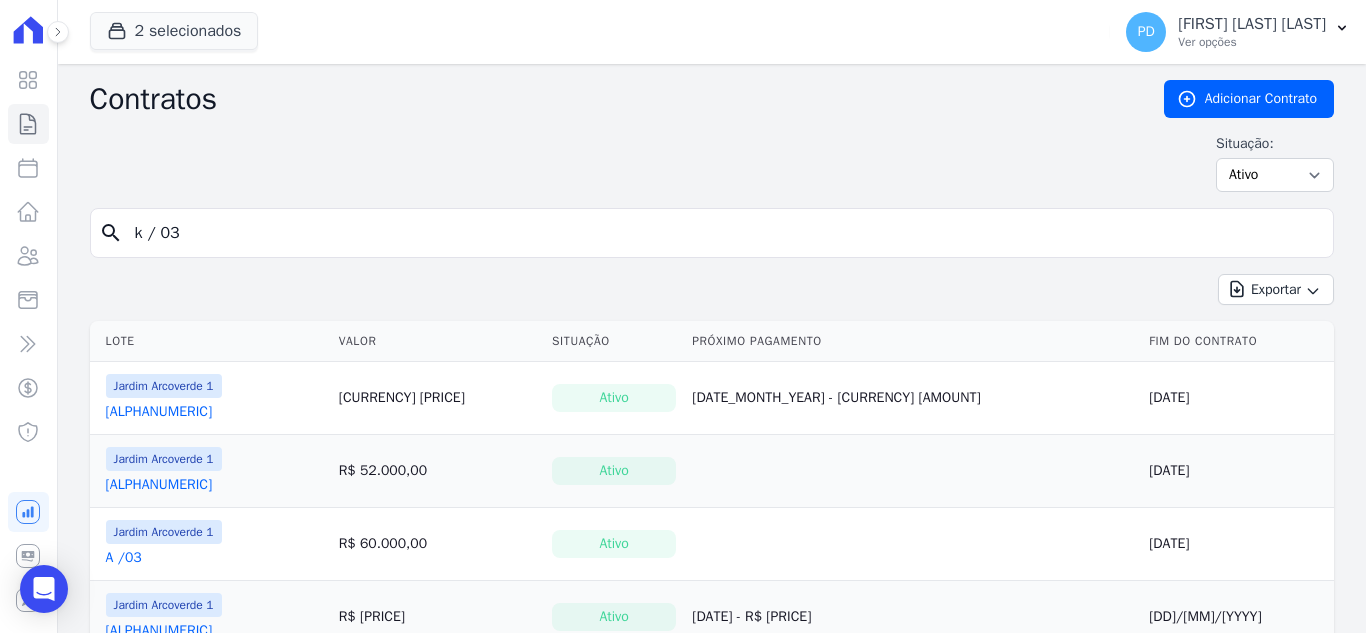 type on "k / 03" 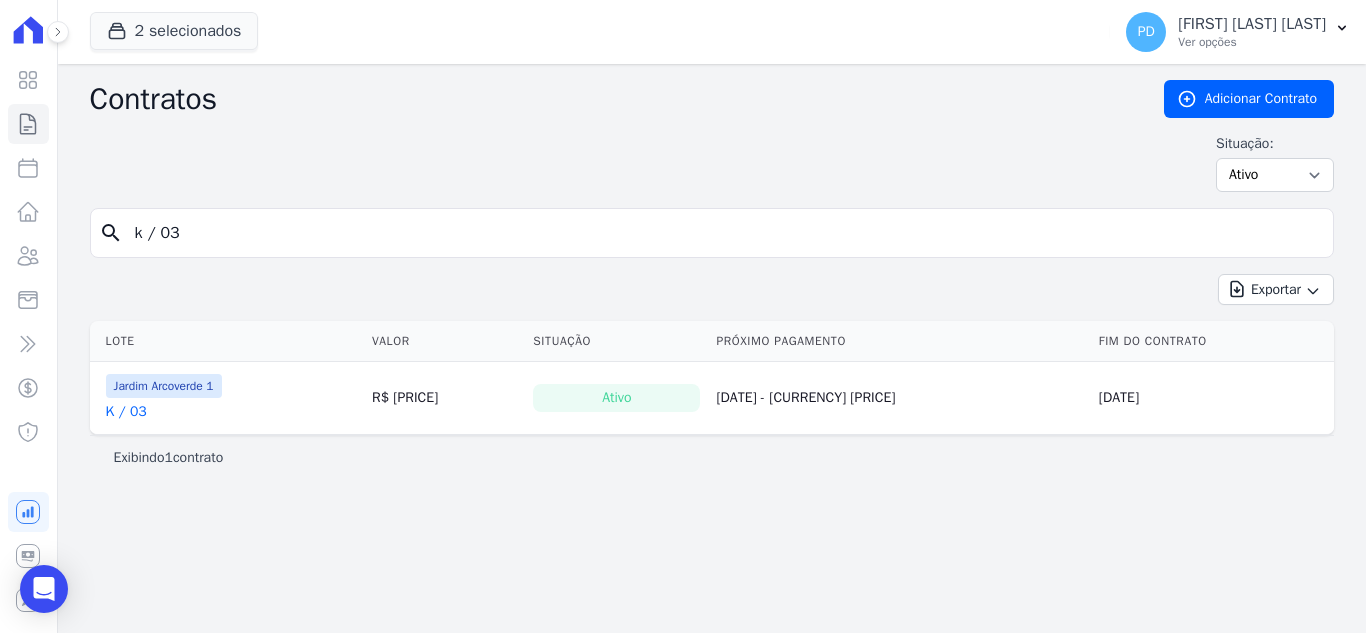 click on "K / 03" at bounding box center (126, 412) 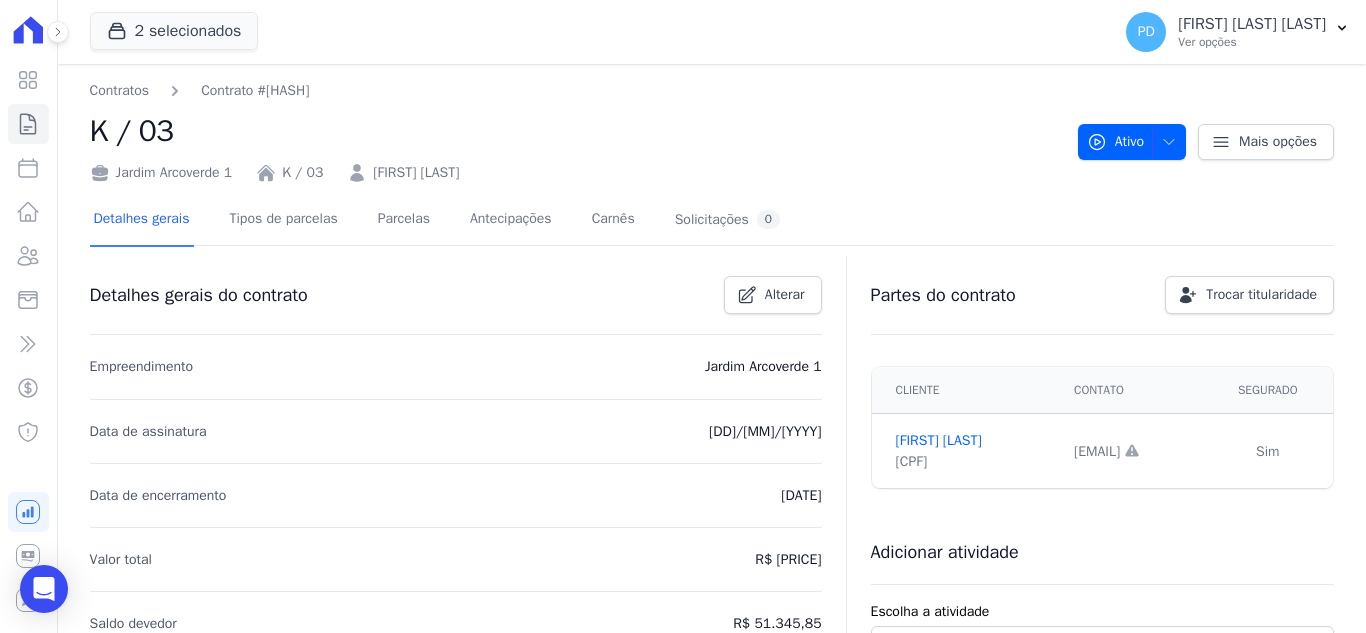 drag, startPoint x: 497, startPoint y: 191, endPoint x: 408, endPoint y: 193, distance: 89.02247 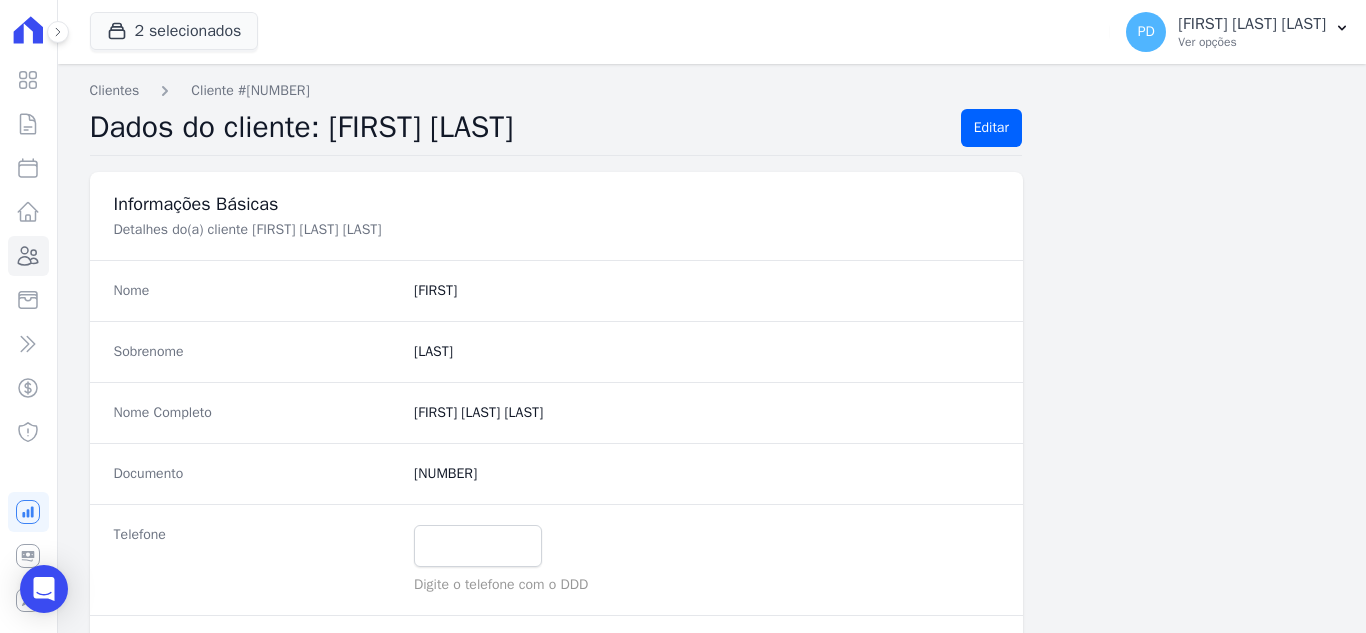 drag, startPoint x: 556, startPoint y: 133, endPoint x: 401, endPoint y: 133, distance: 155 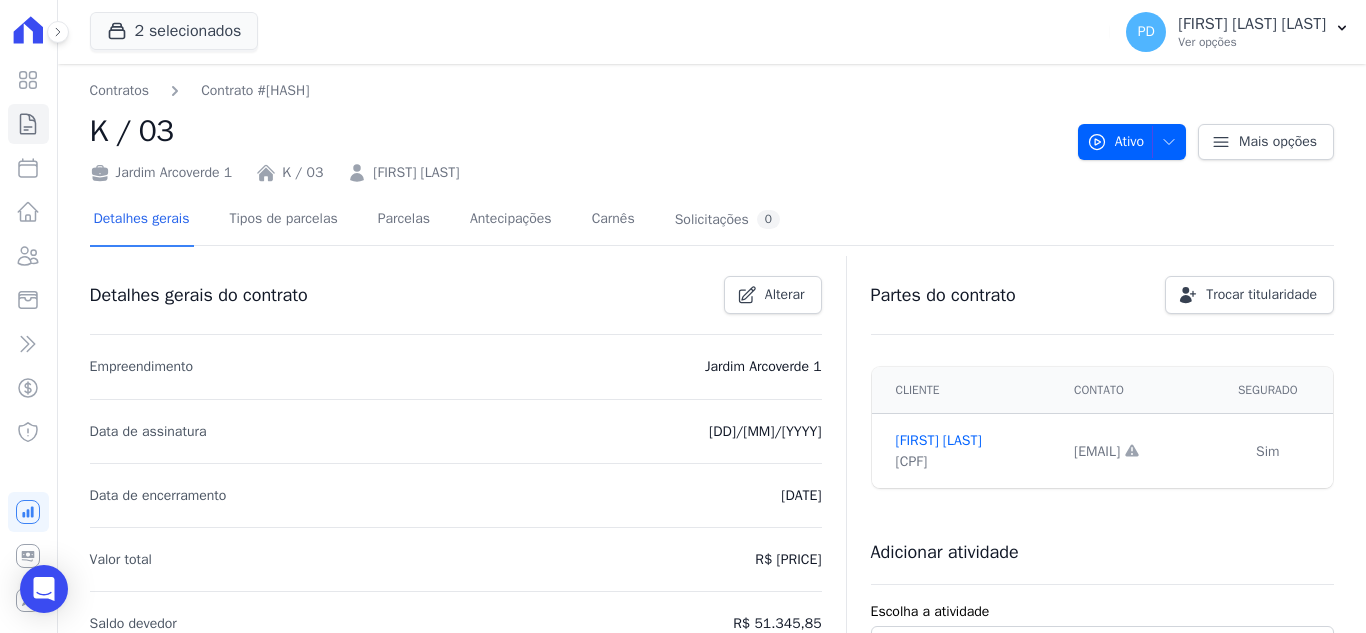 drag, startPoint x: 516, startPoint y: 176, endPoint x: 371, endPoint y: 163, distance: 145.58159 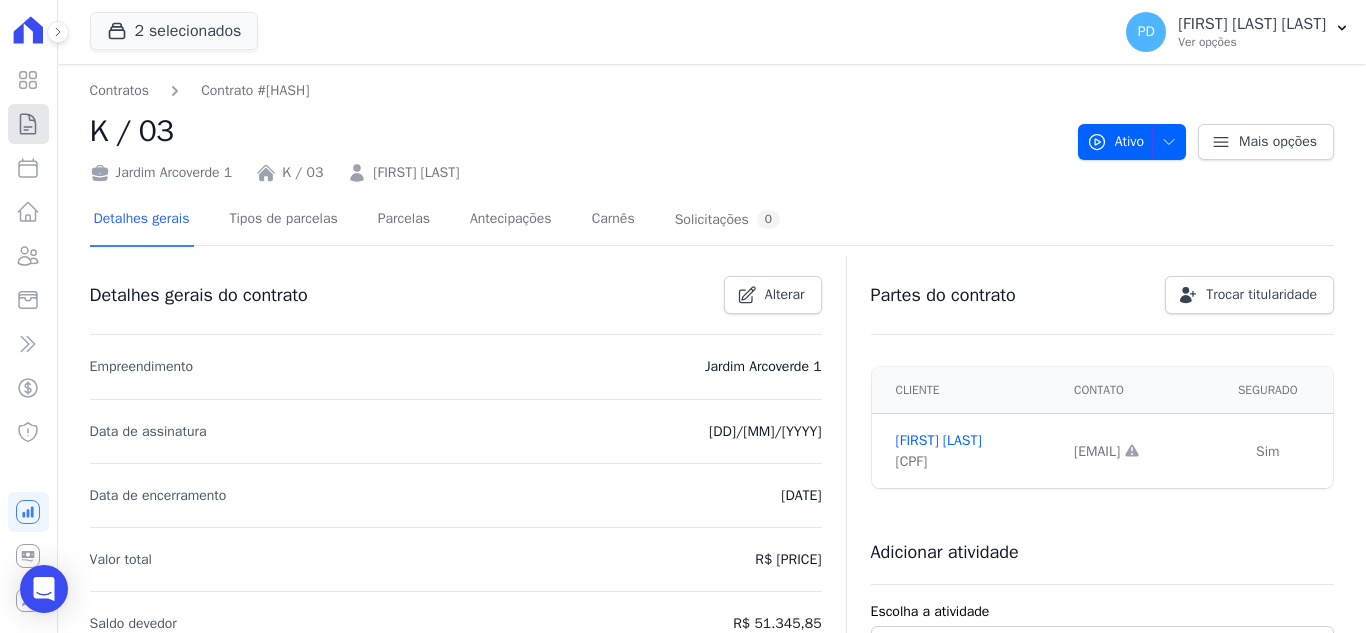 click 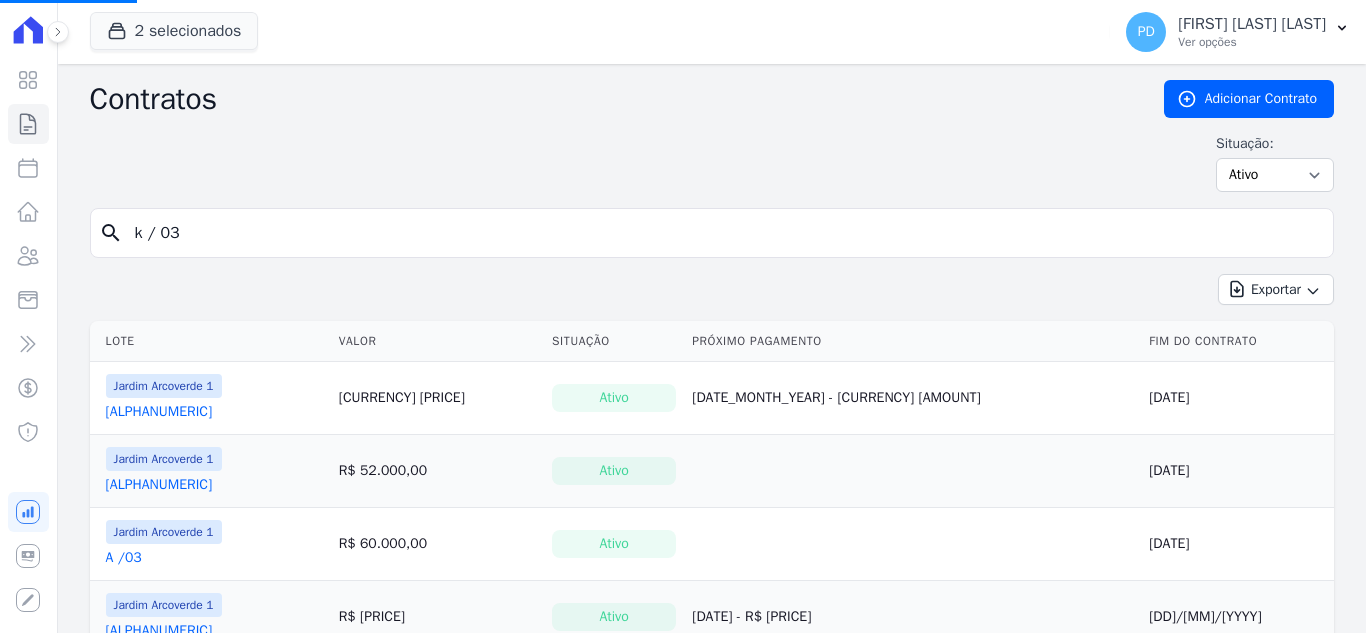 click on "k / 03" at bounding box center [724, 233] 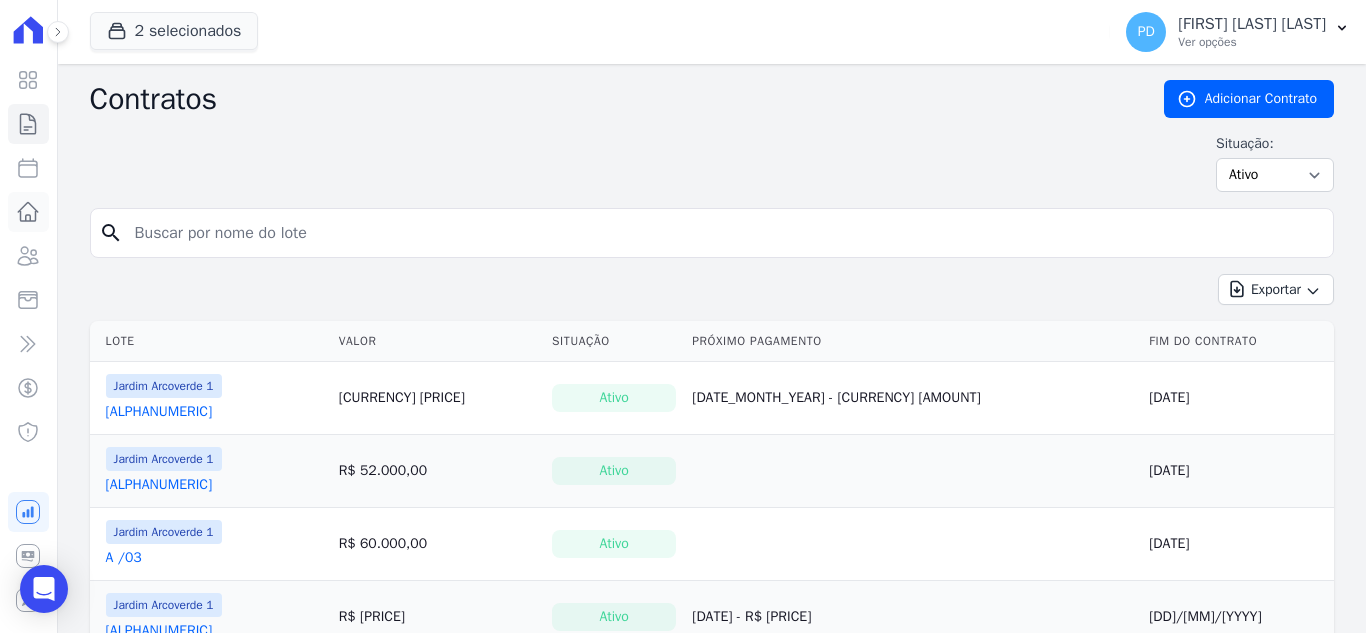 drag, startPoint x: 303, startPoint y: 229, endPoint x: 39, endPoint y: 203, distance: 265.27722 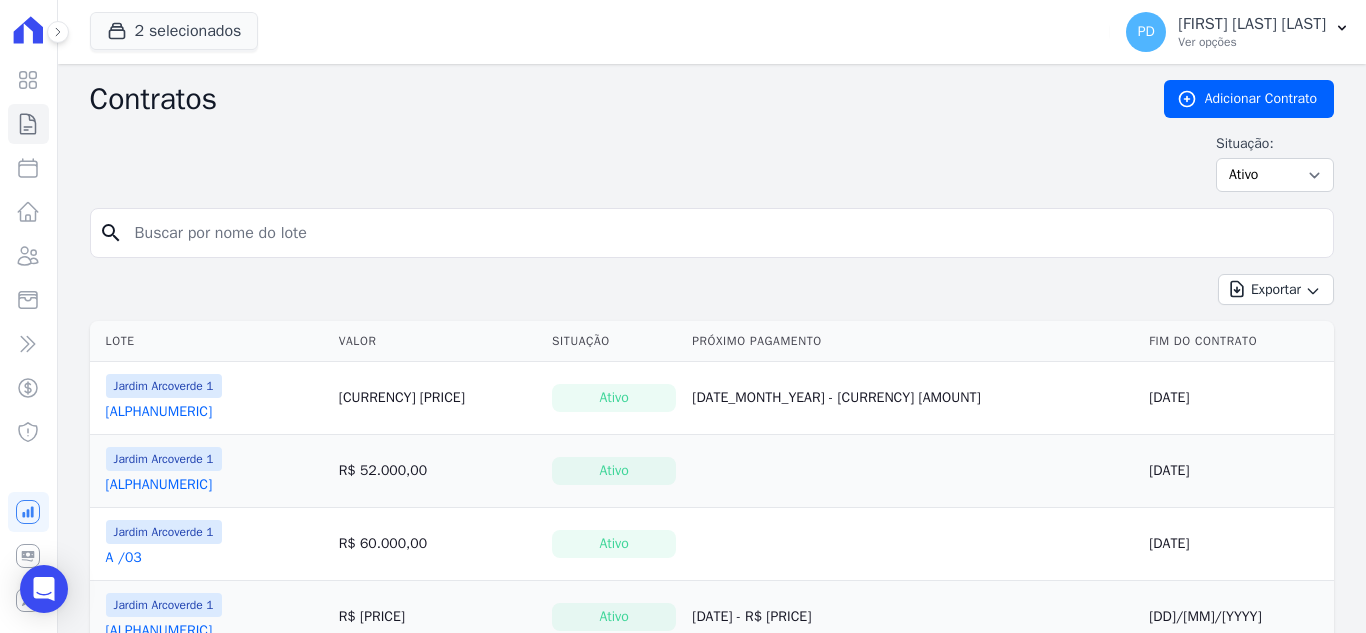 click at bounding box center [724, 233] 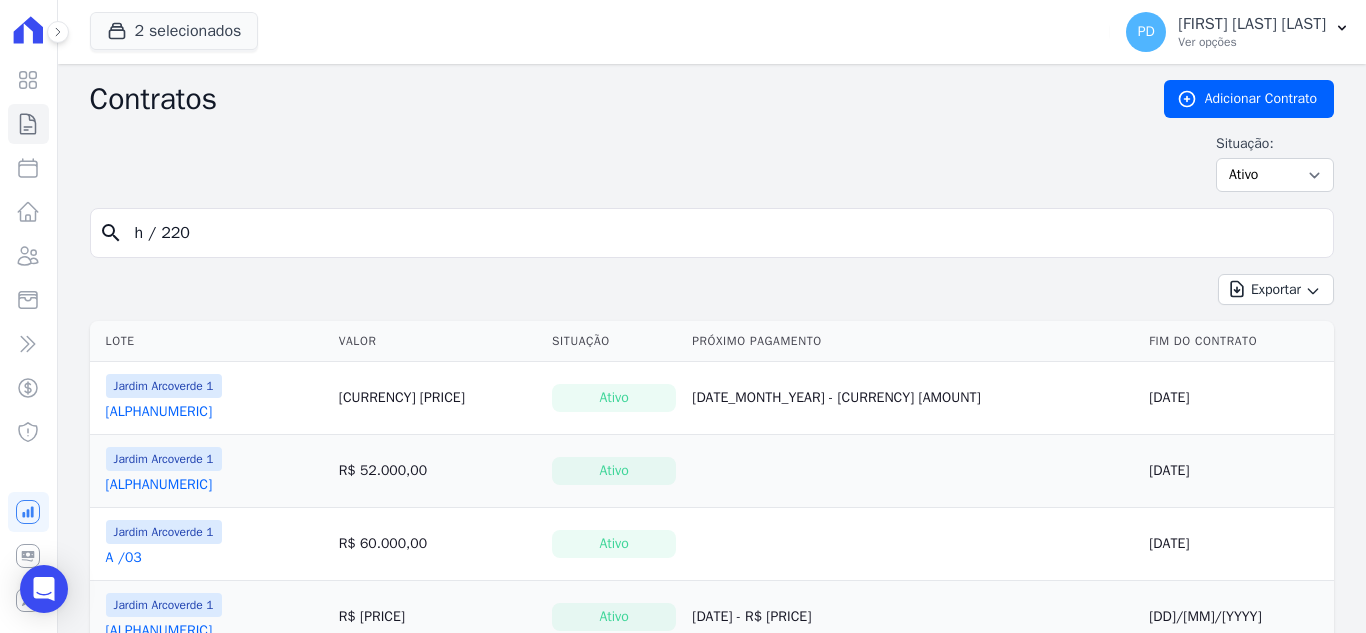 type on "h / 220" 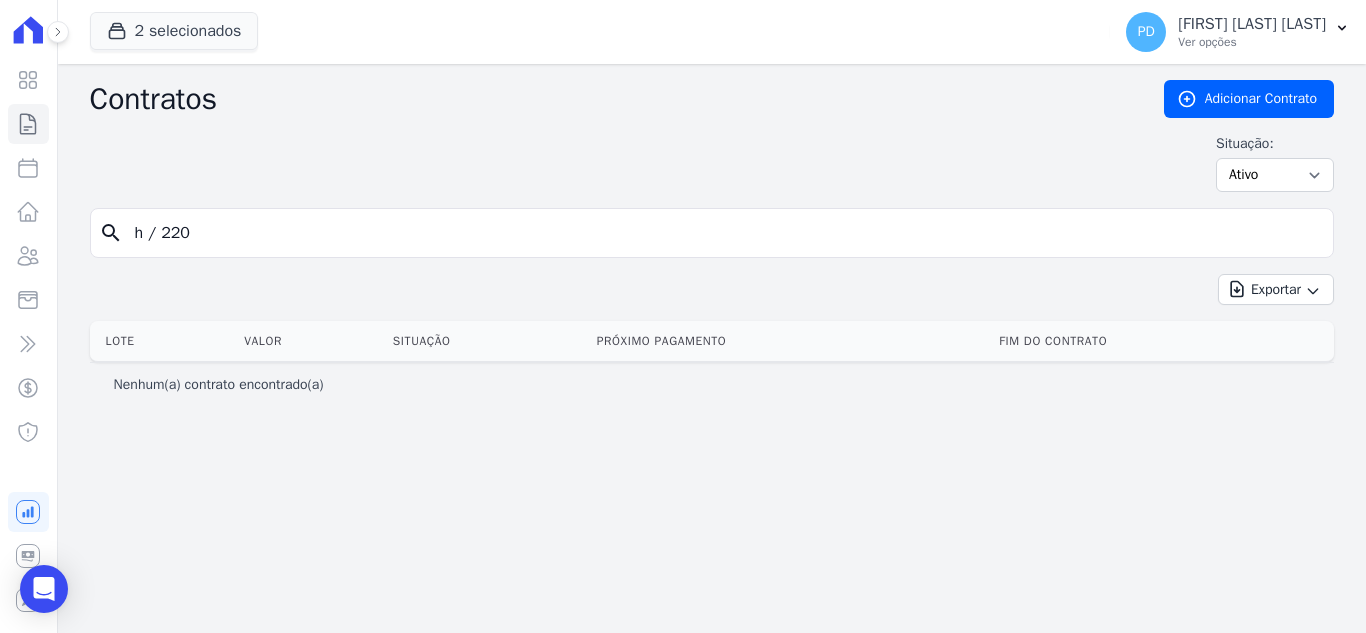 click on "h / 220" at bounding box center [724, 233] 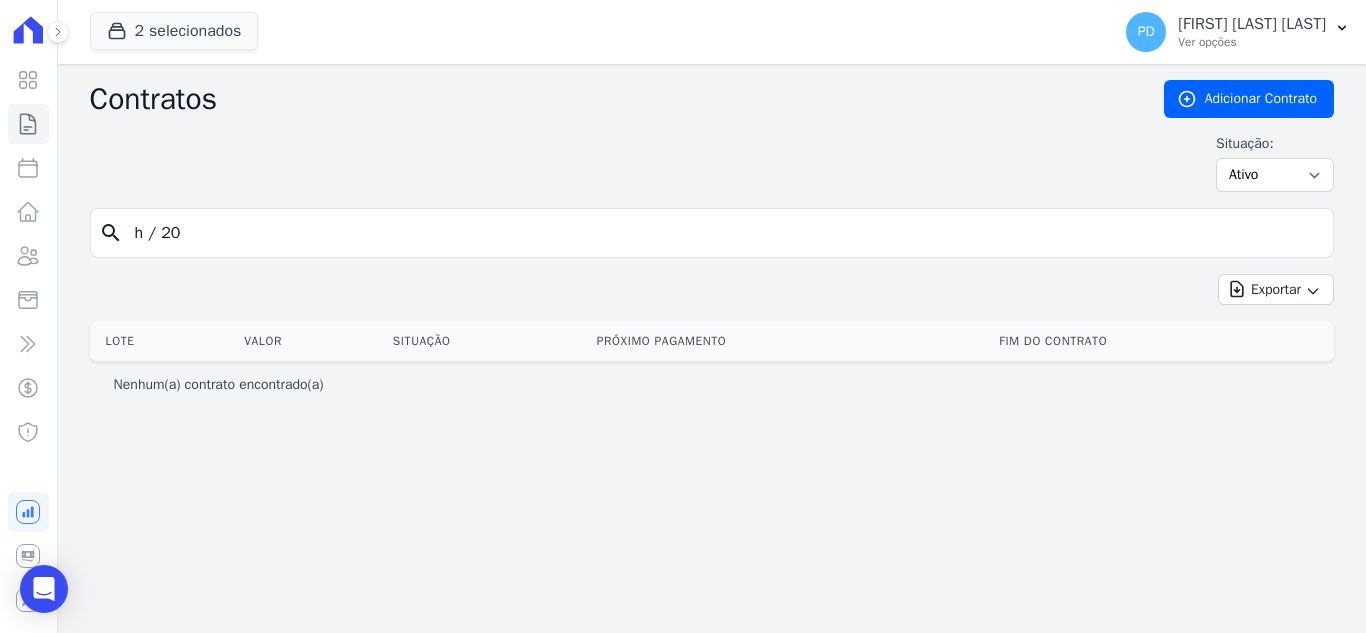 type on "h / 20" 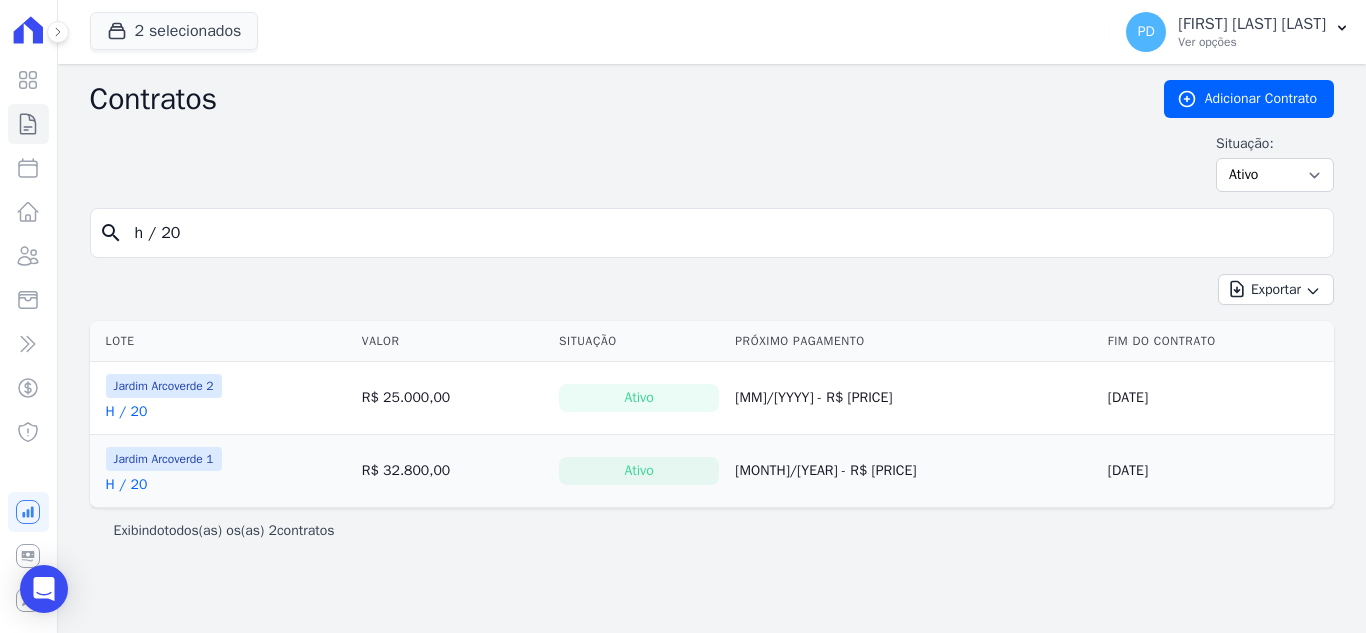 click on "H / 20" at bounding box center [127, 485] 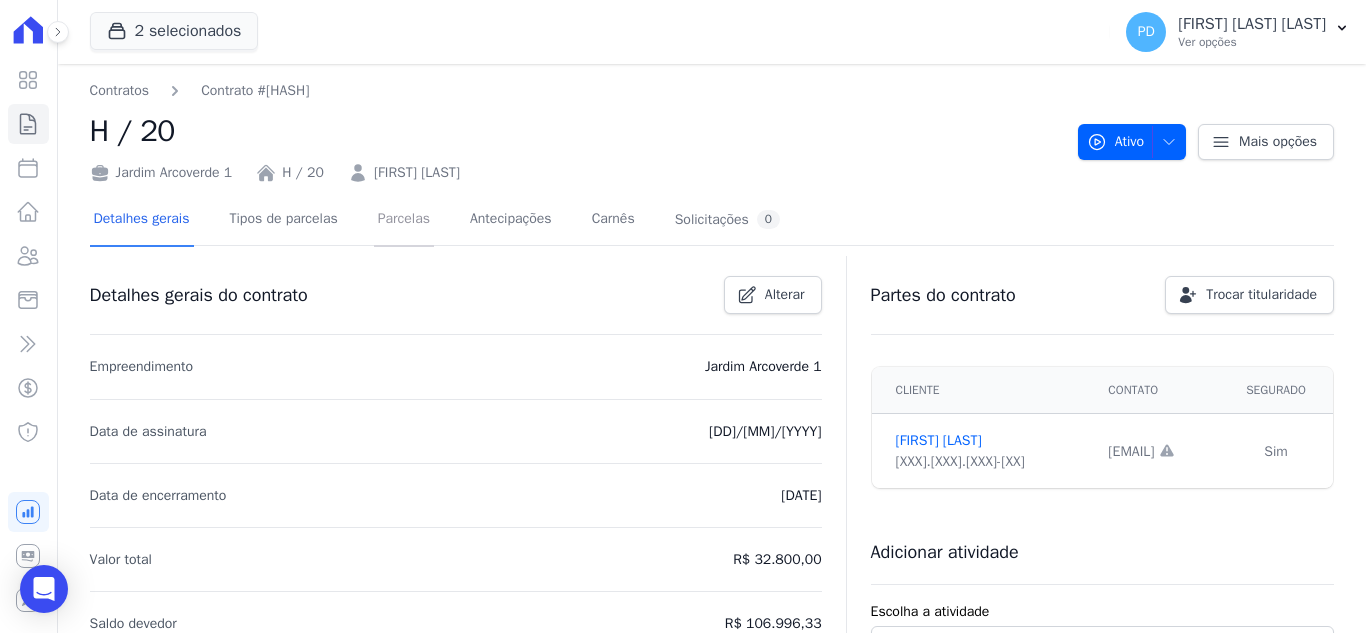 click on "Parcelas" at bounding box center [404, 220] 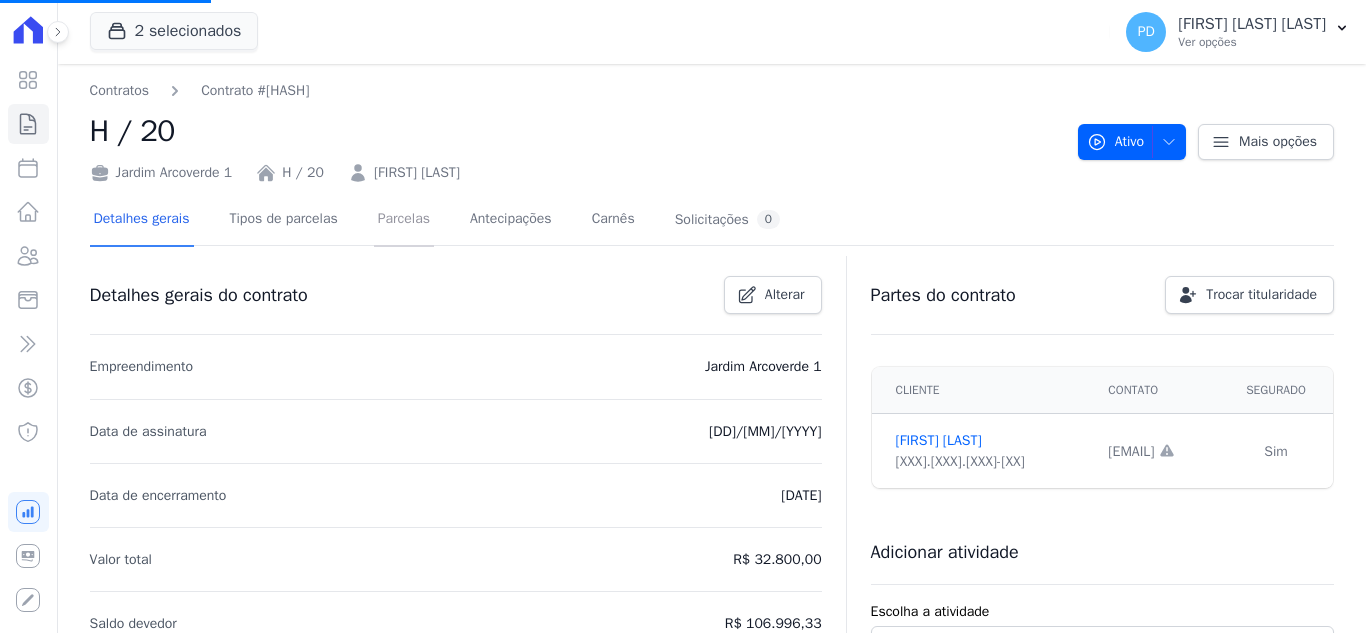 scroll, scrollTop: 324, scrollLeft: 0, axis: vertical 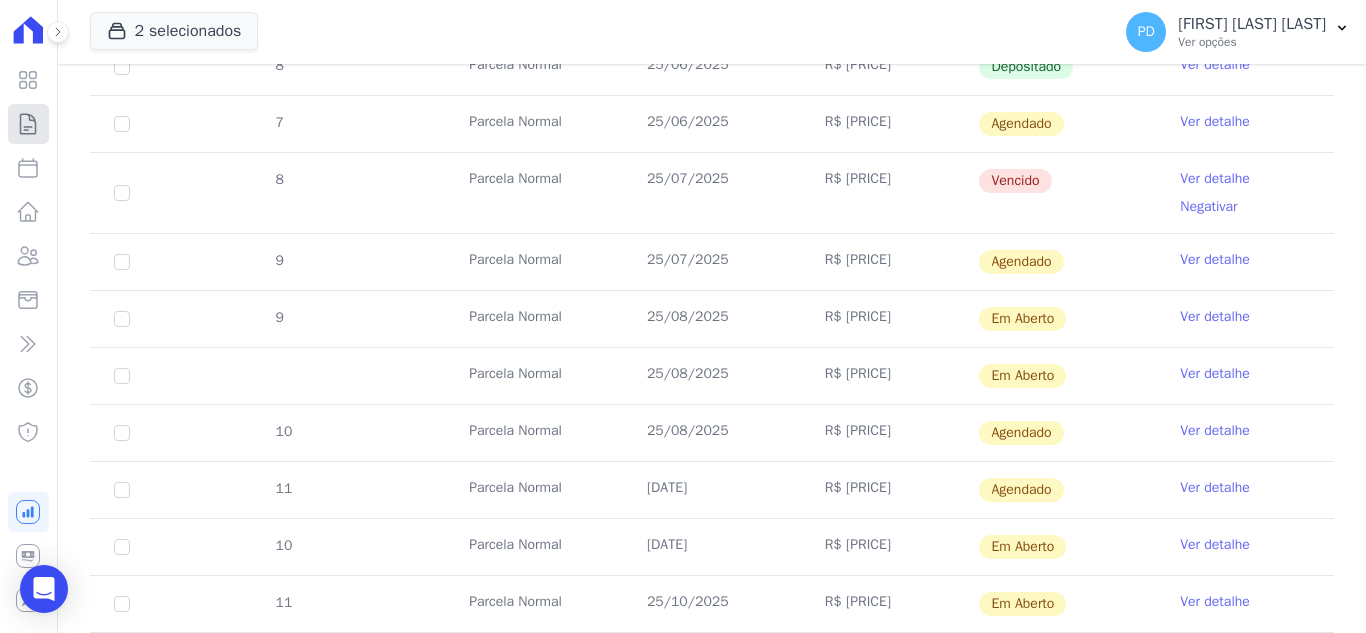 click 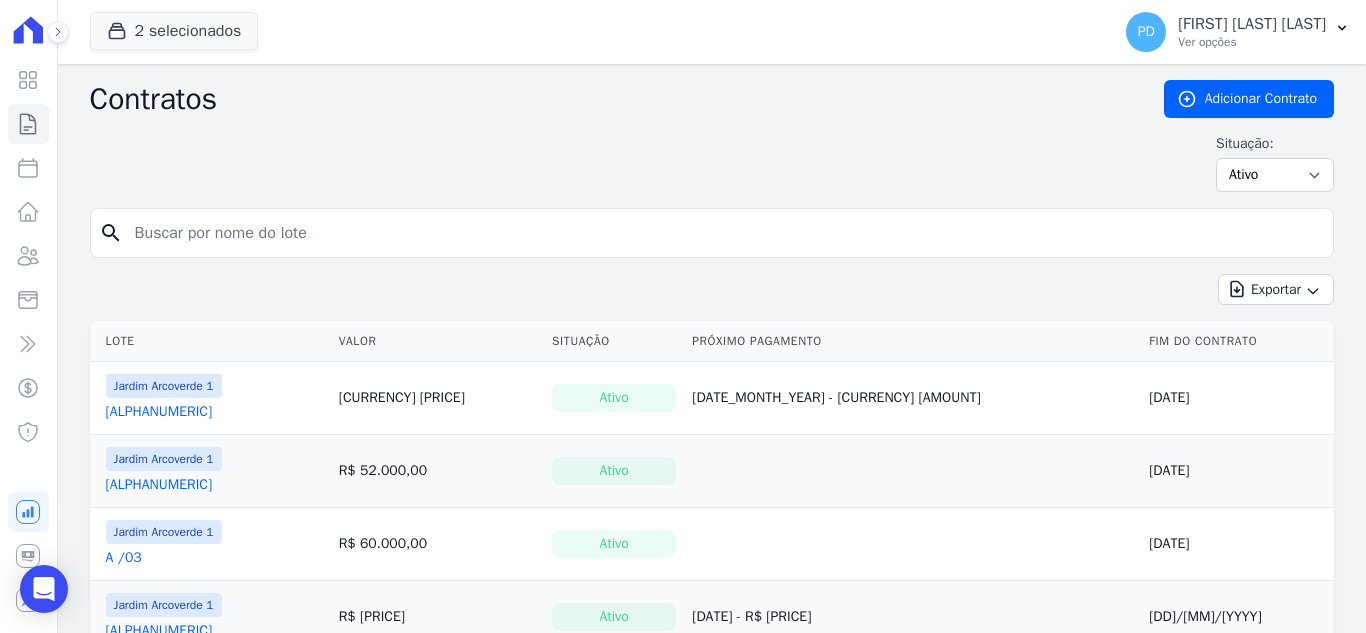 click at bounding box center (724, 233) 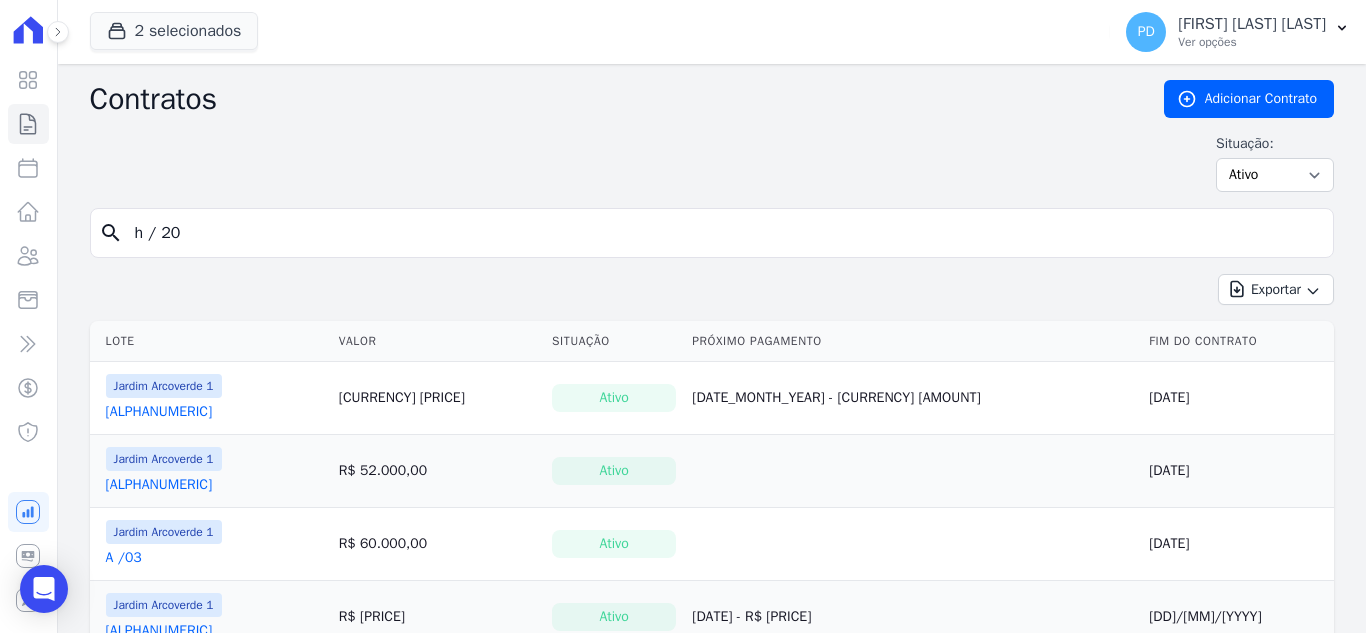type on "h / 20" 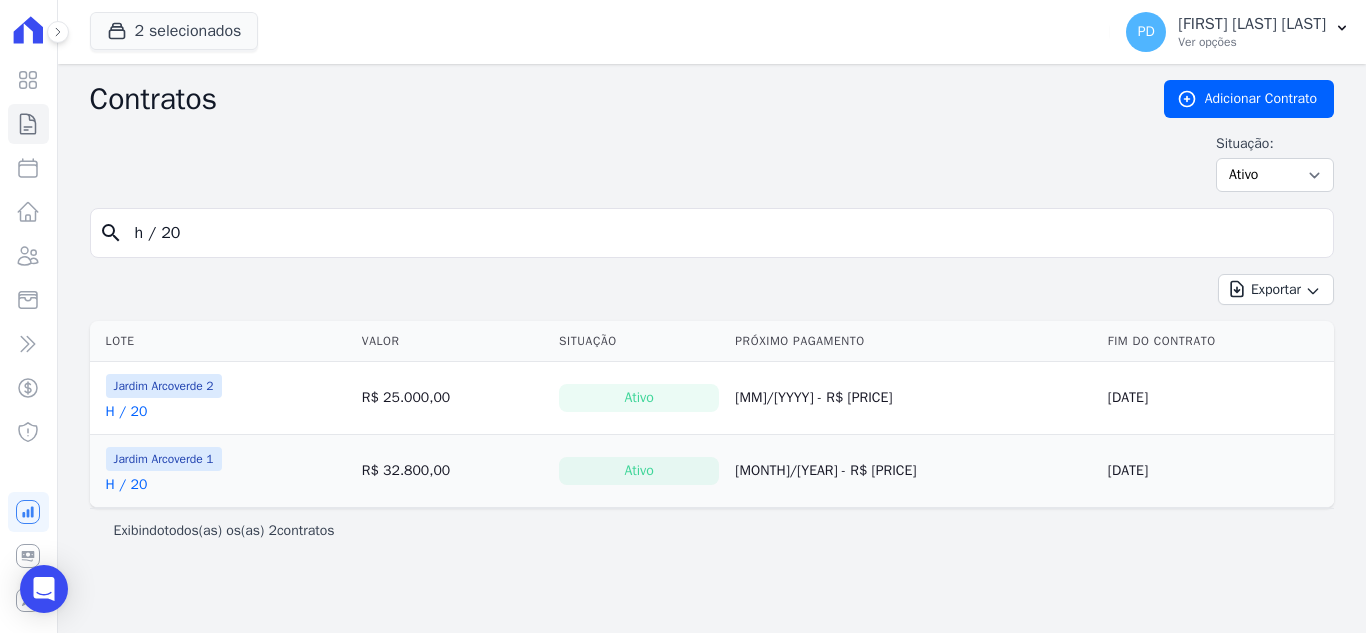 click on "H / 20" at bounding box center (127, 412) 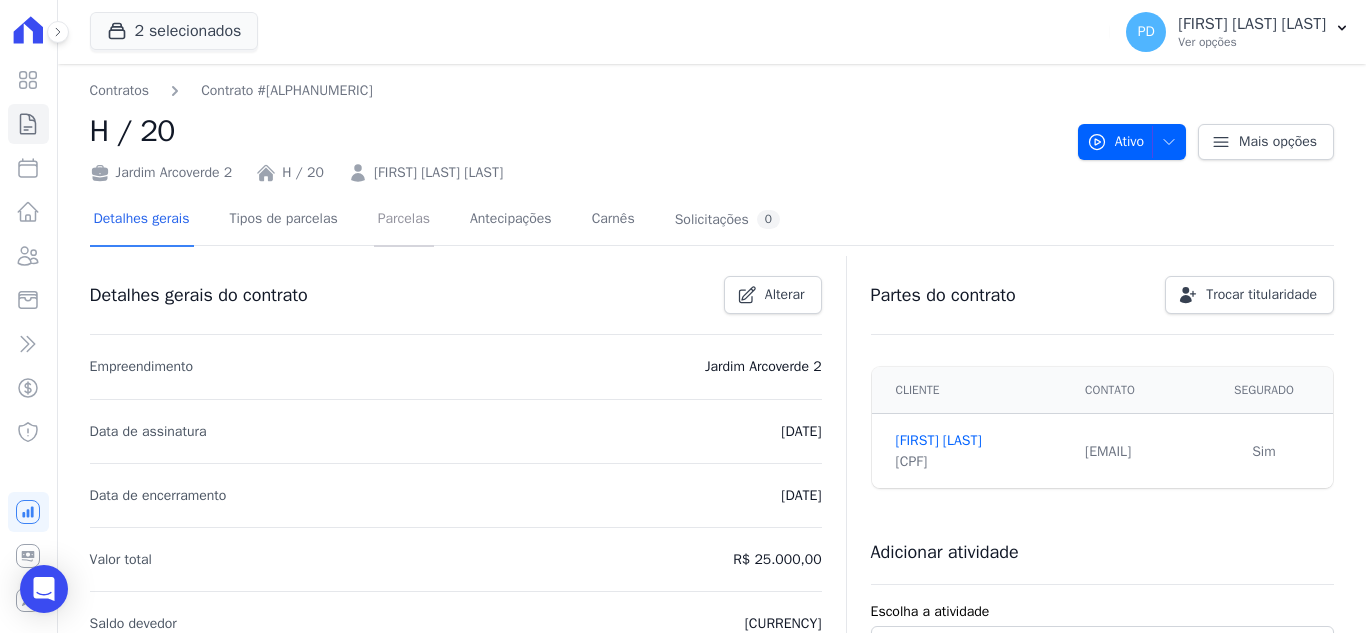click on "Parcelas" at bounding box center (404, 220) 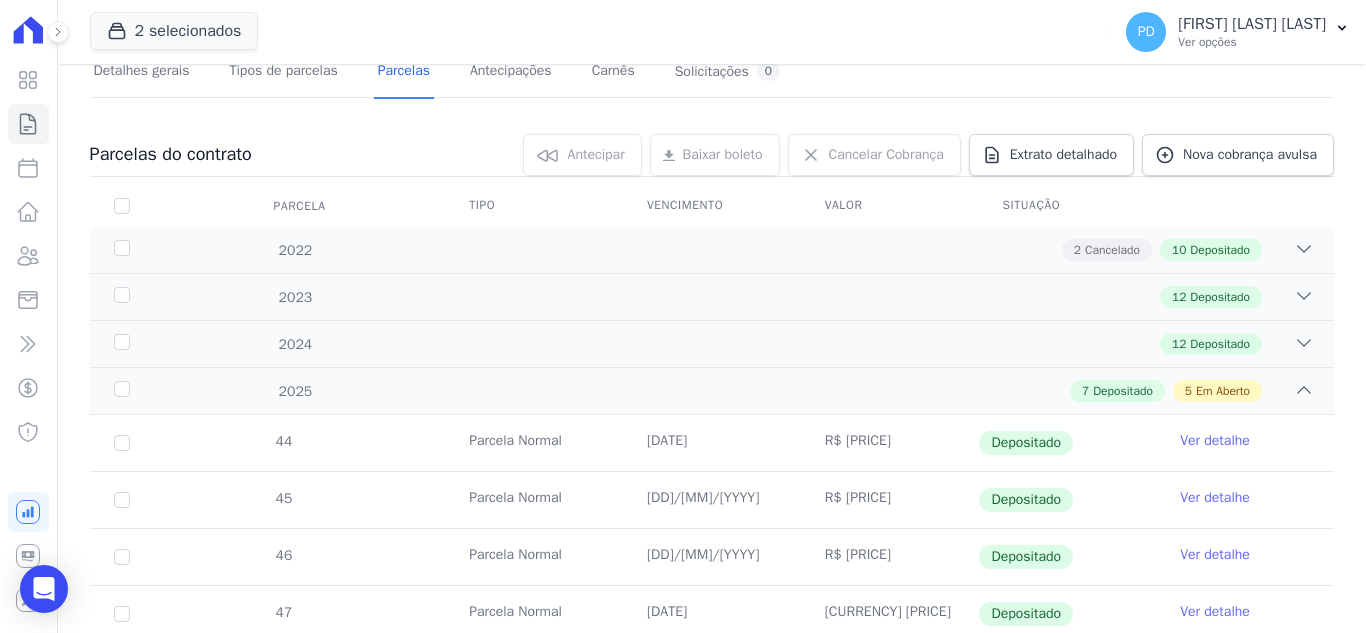 scroll, scrollTop: 0, scrollLeft: 0, axis: both 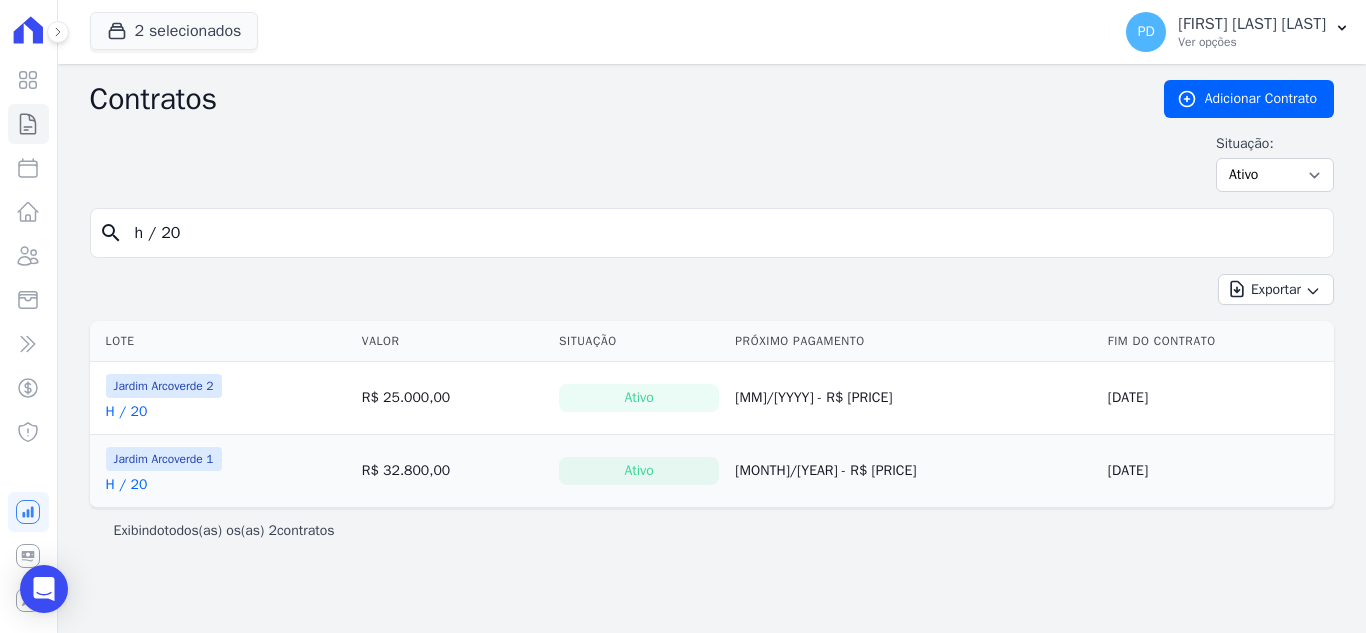 click on "H / 20" at bounding box center (127, 485) 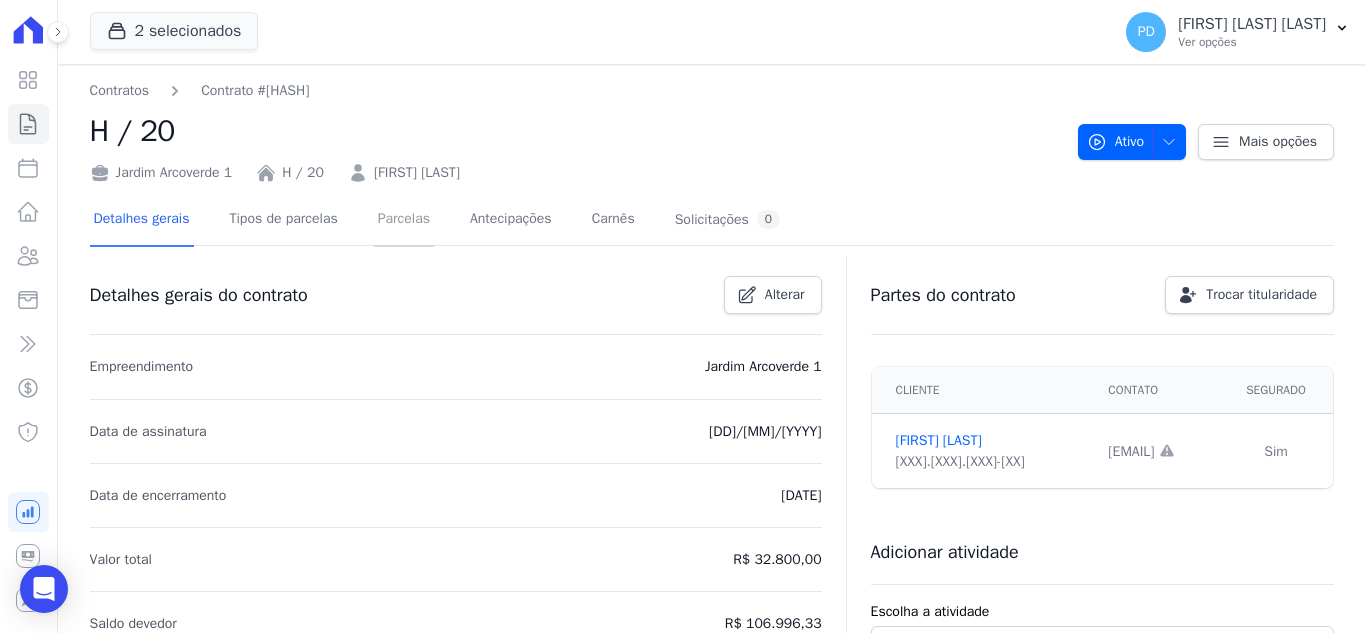 click on "Parcelas" at bounding box center [404, 220] 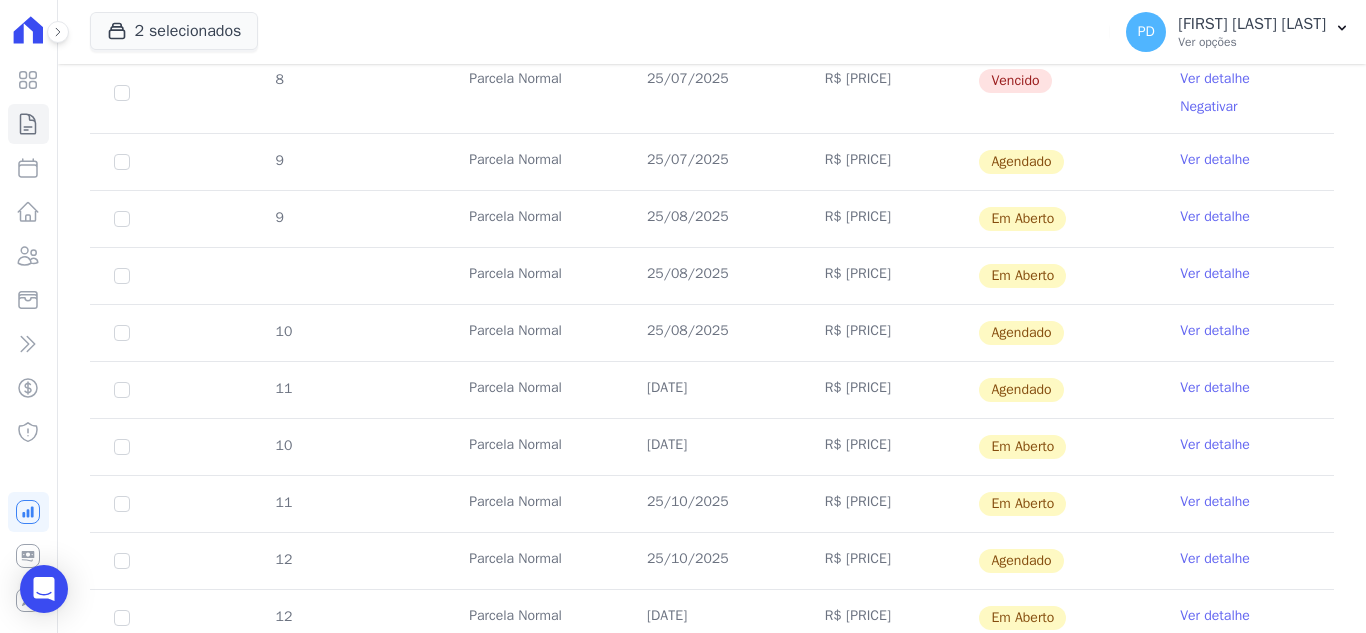 scroll, scrollTop: 1000, scrollLeft: 0, axis: vertical 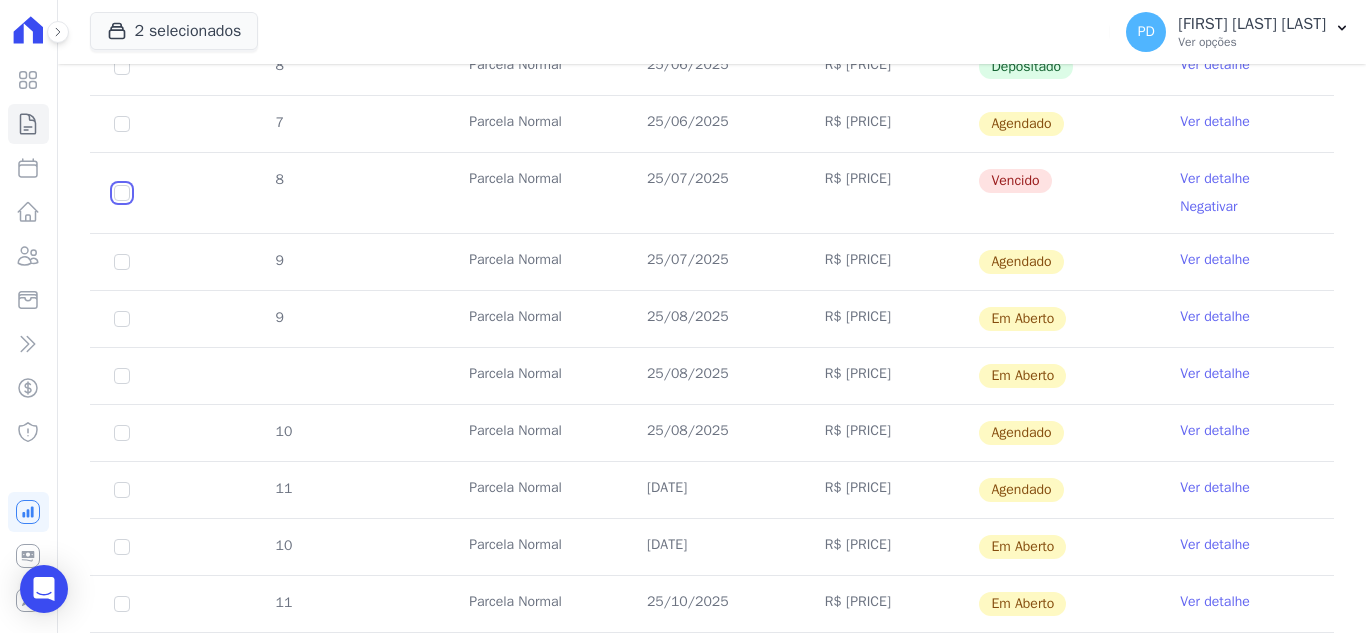 click at bounding box center [122, 193] 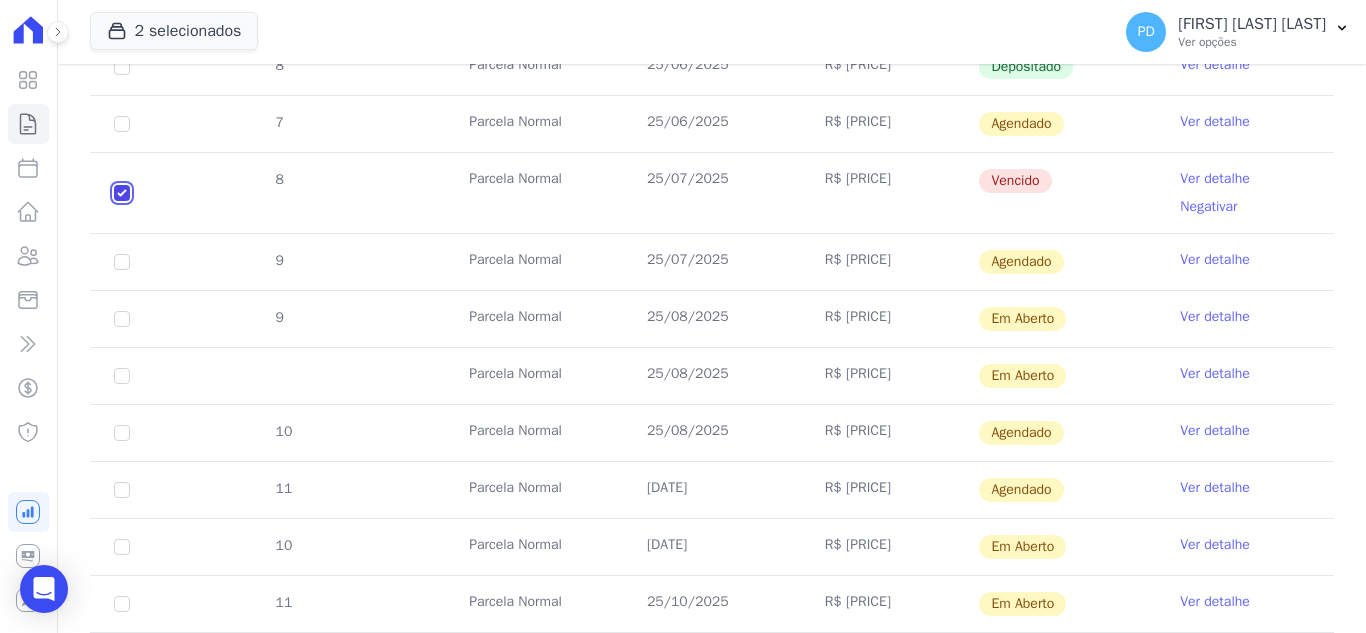 checkbox on "true" 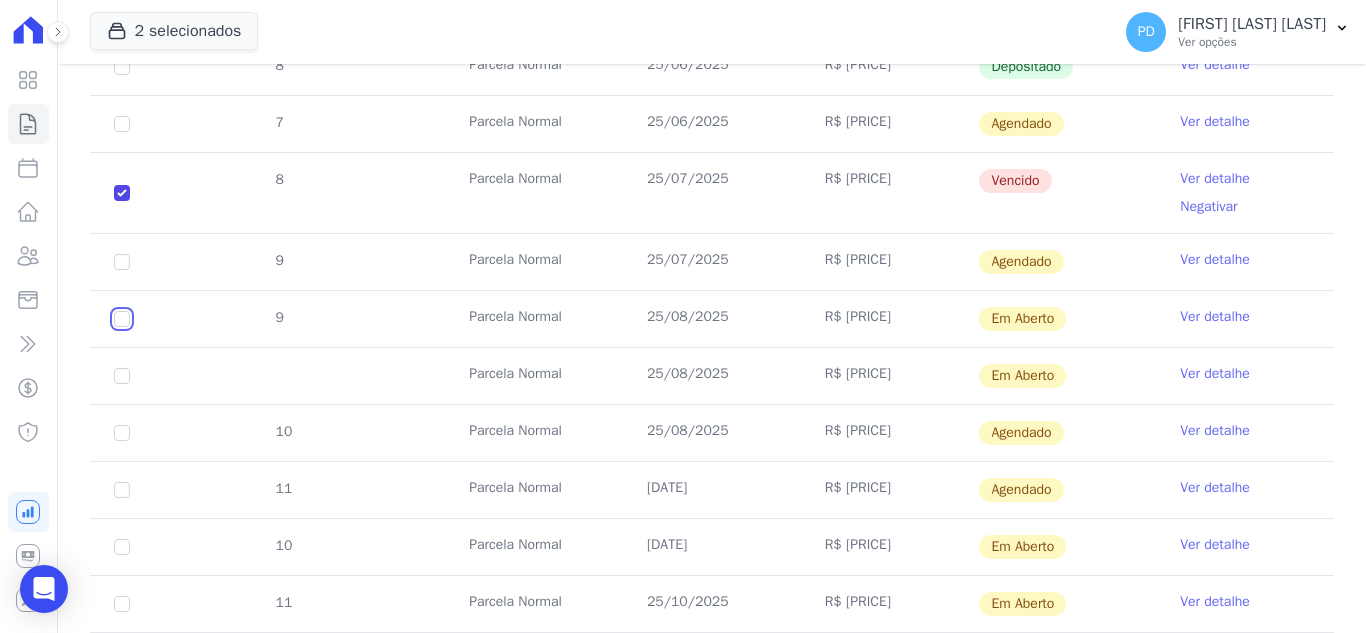 click at bounding box center [122, 319] 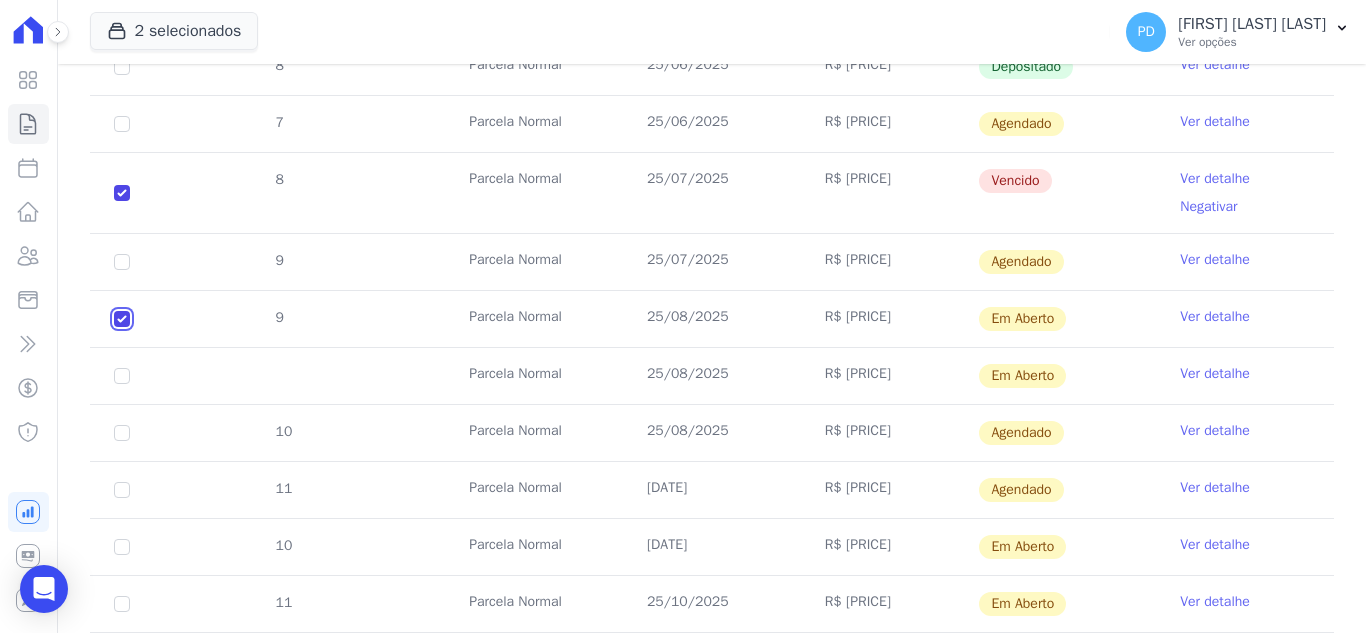 checkbox on "true" 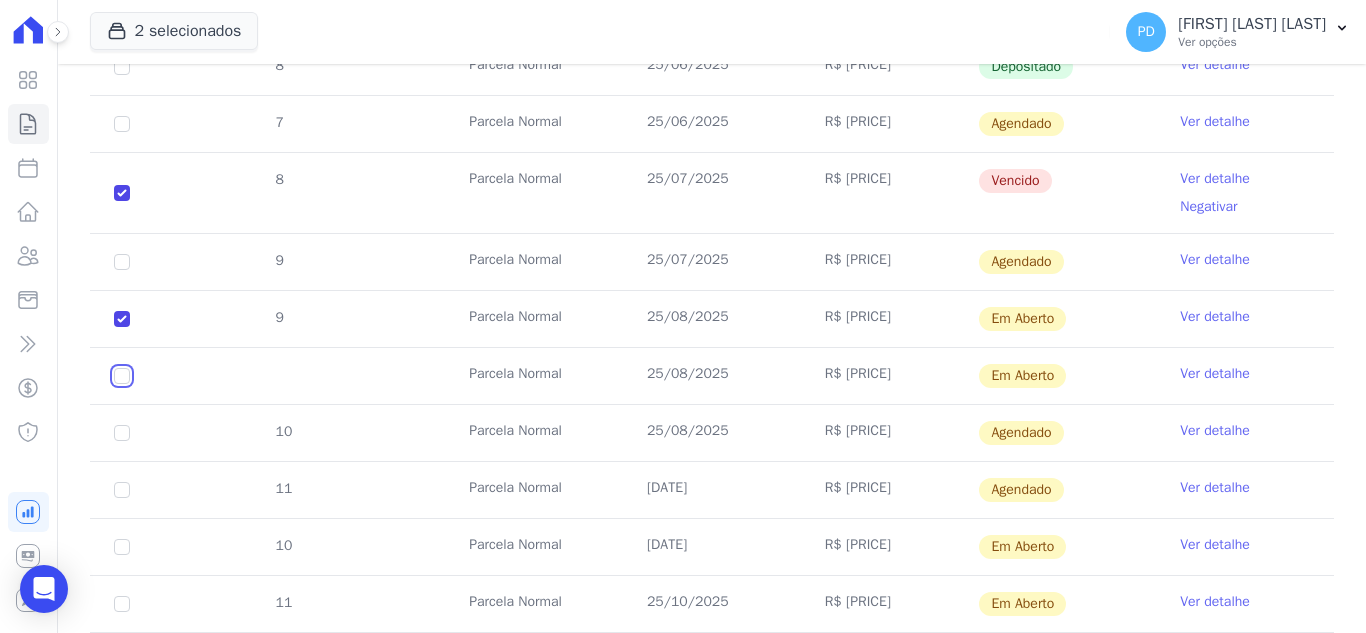 click at bounding box center (122, 319) 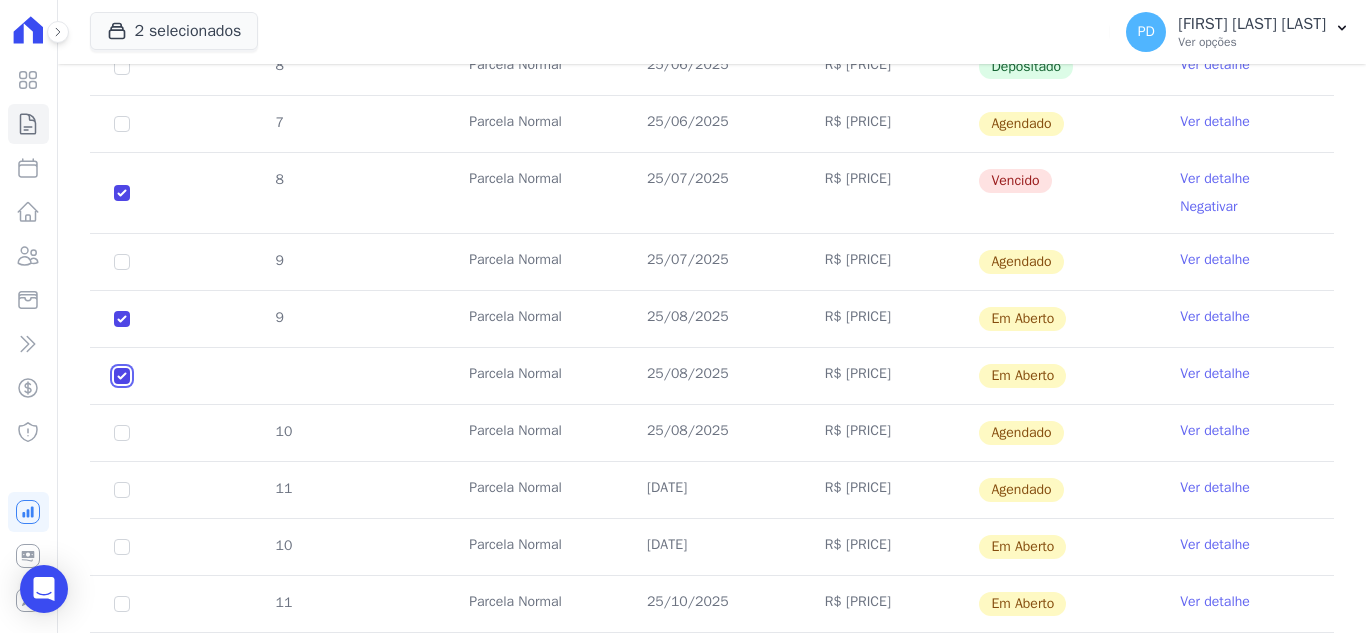 checkbox on "true" 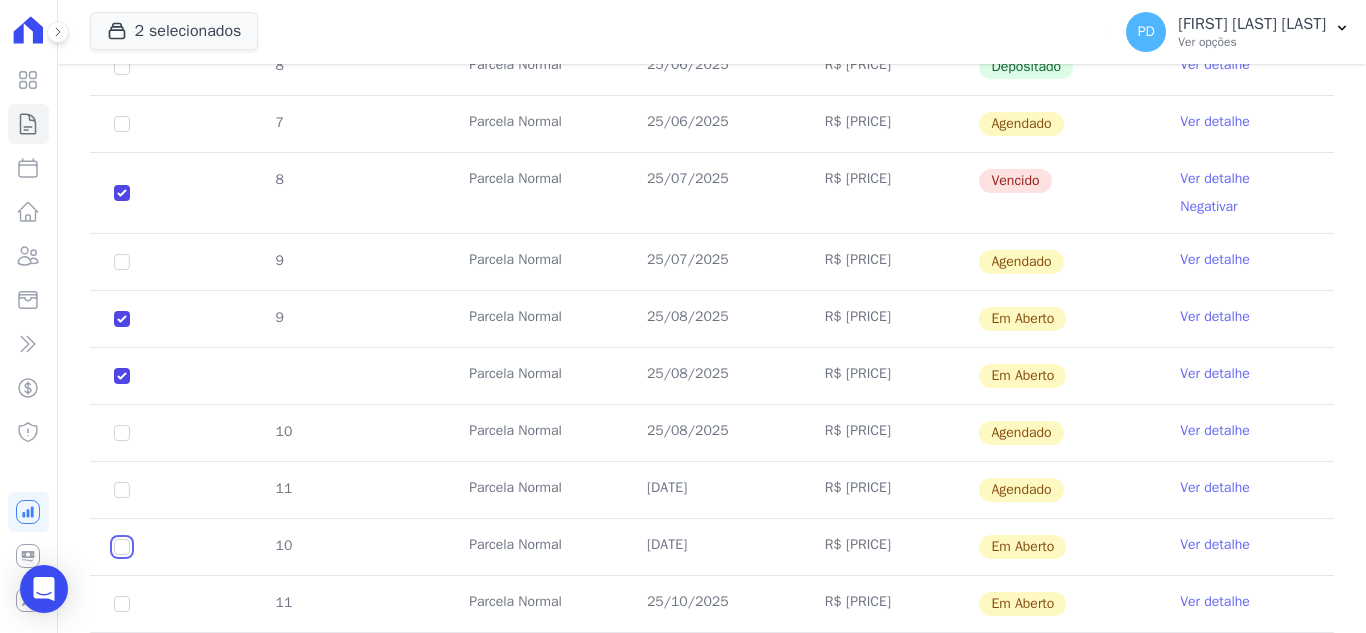 click at bounding box center [122, 319] 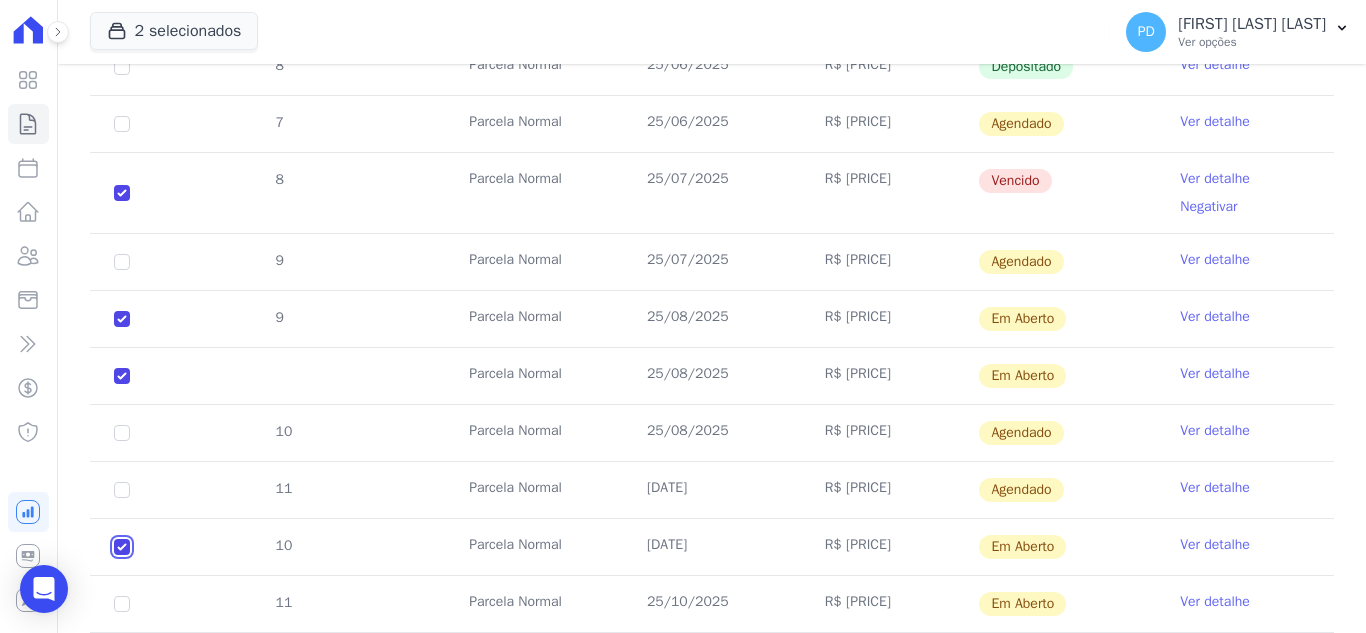 checkbox on "true" 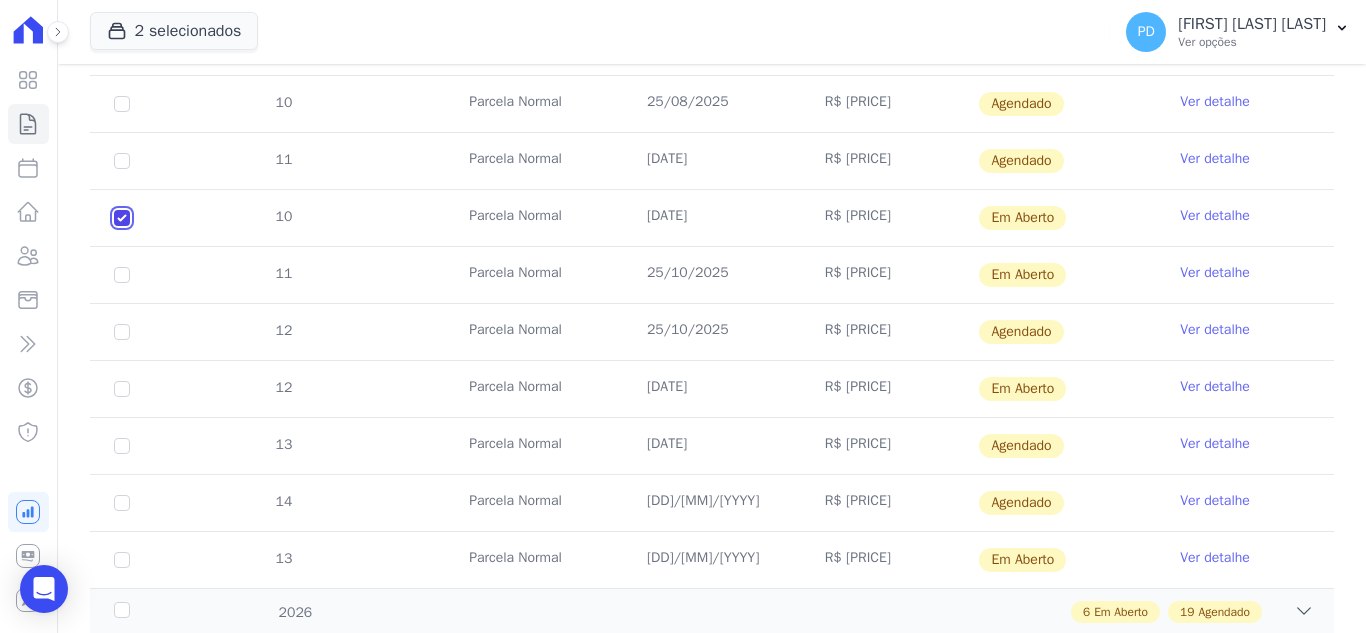 scroll, scrollTop: 1400, scrollLeft: 0, axis: vertical 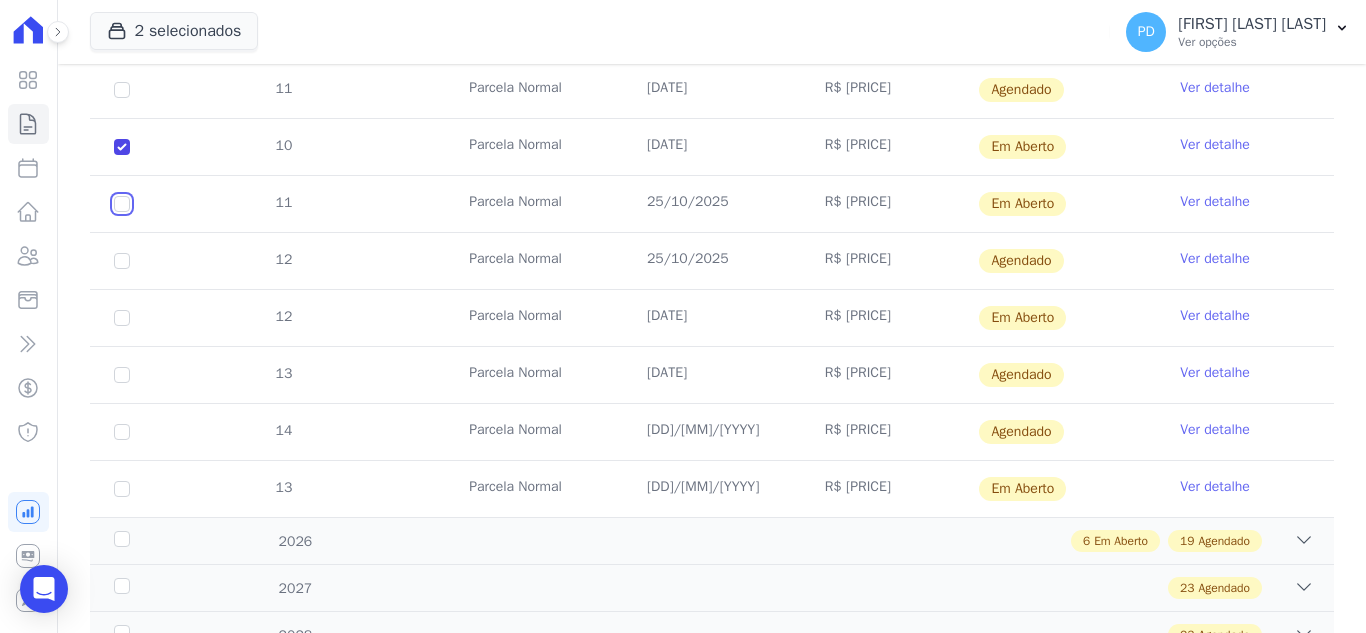 click at bounding box center [122, -81] 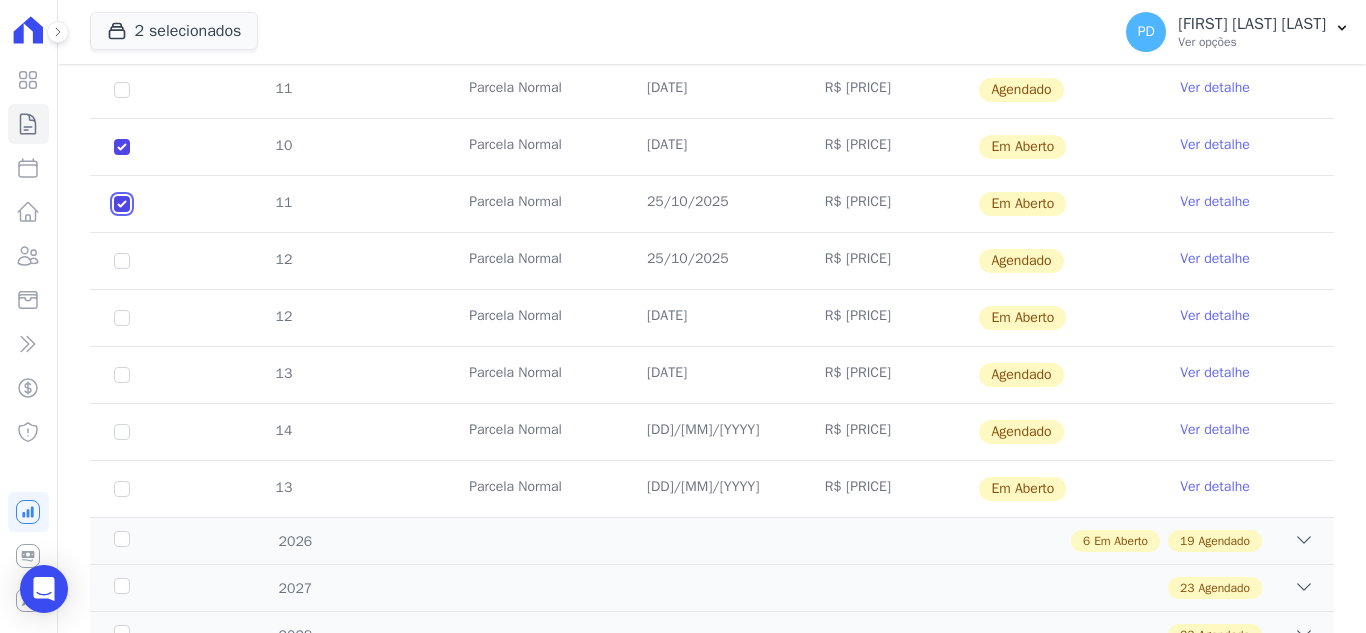 checkbox on "true" 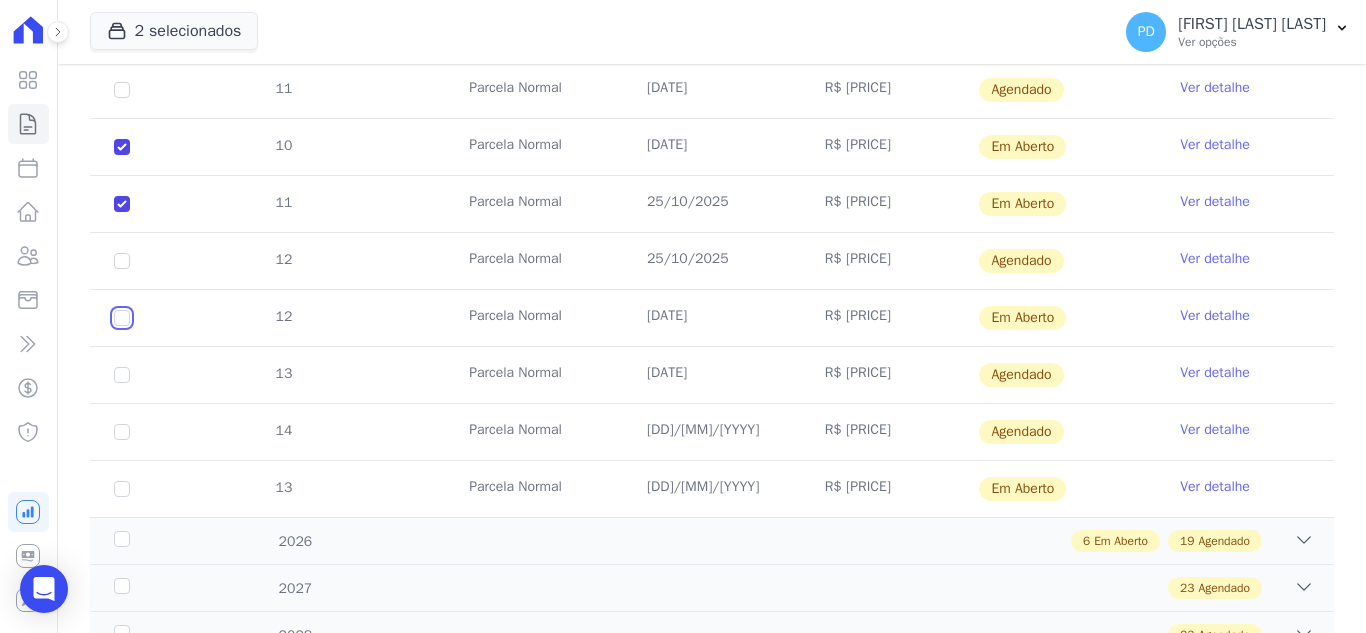 drag, startPoint x: 116, startPoint y: 317, endPoint x: 329, endPoint y: 338, distance: 214.03271 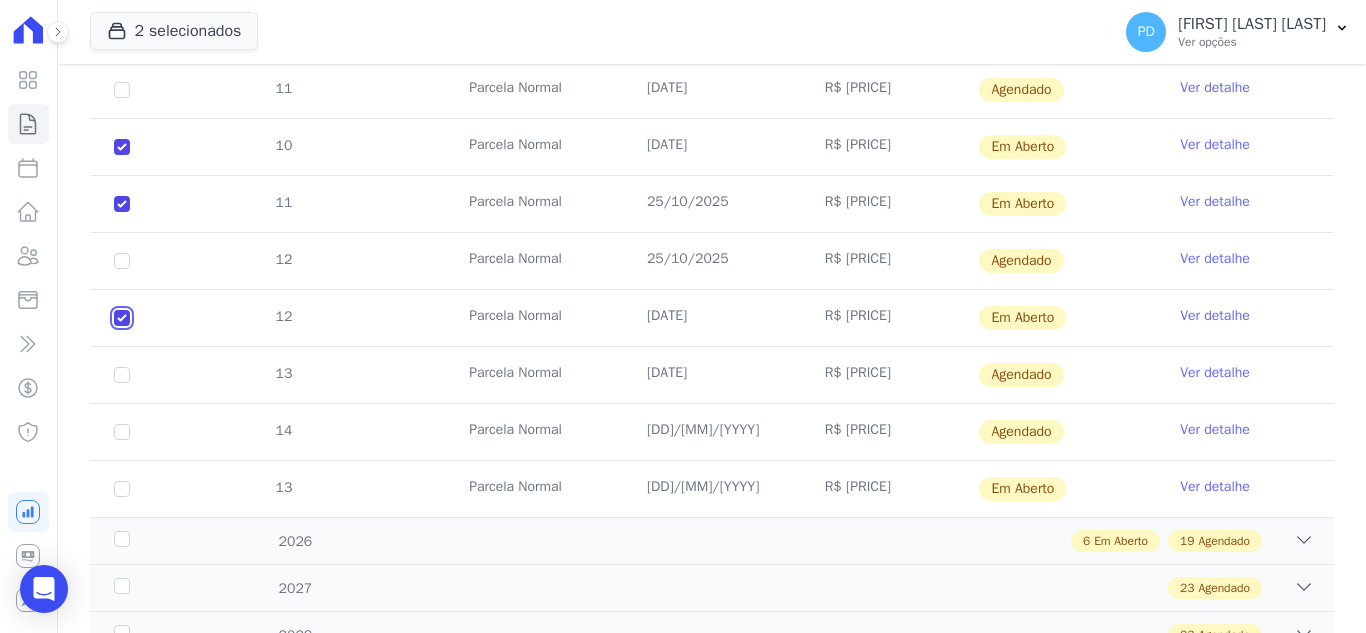 checkbox on "true" 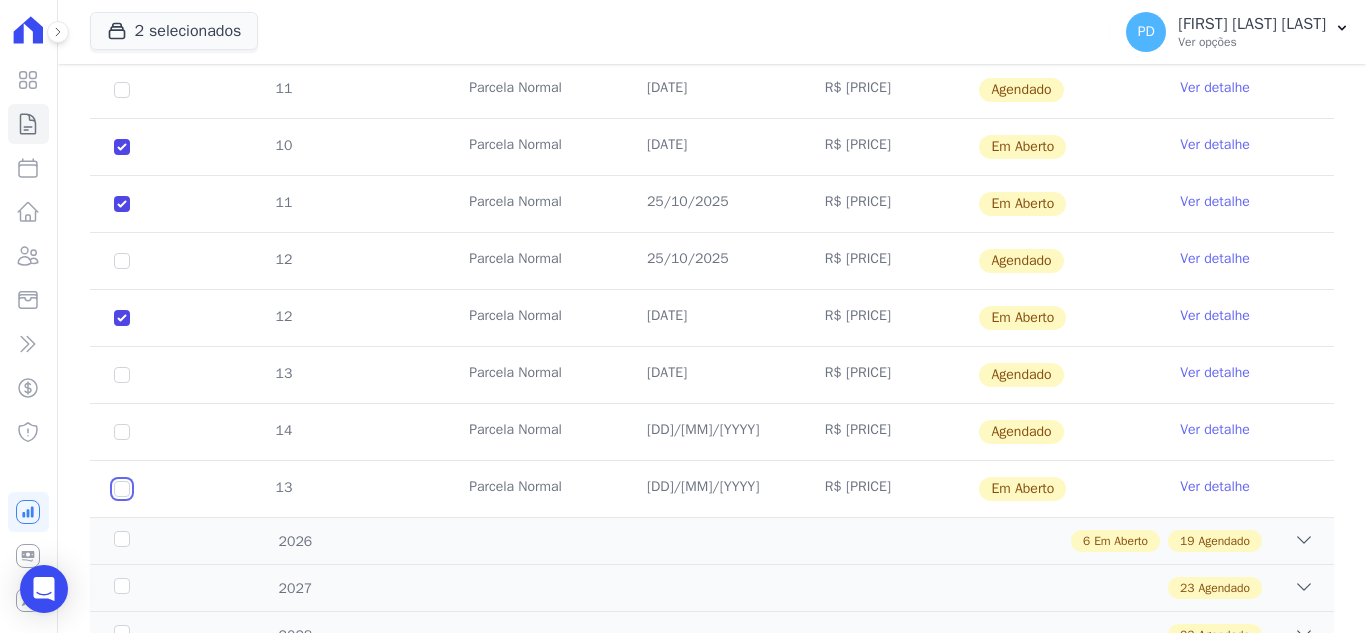 click at bounding box center [122, -81] 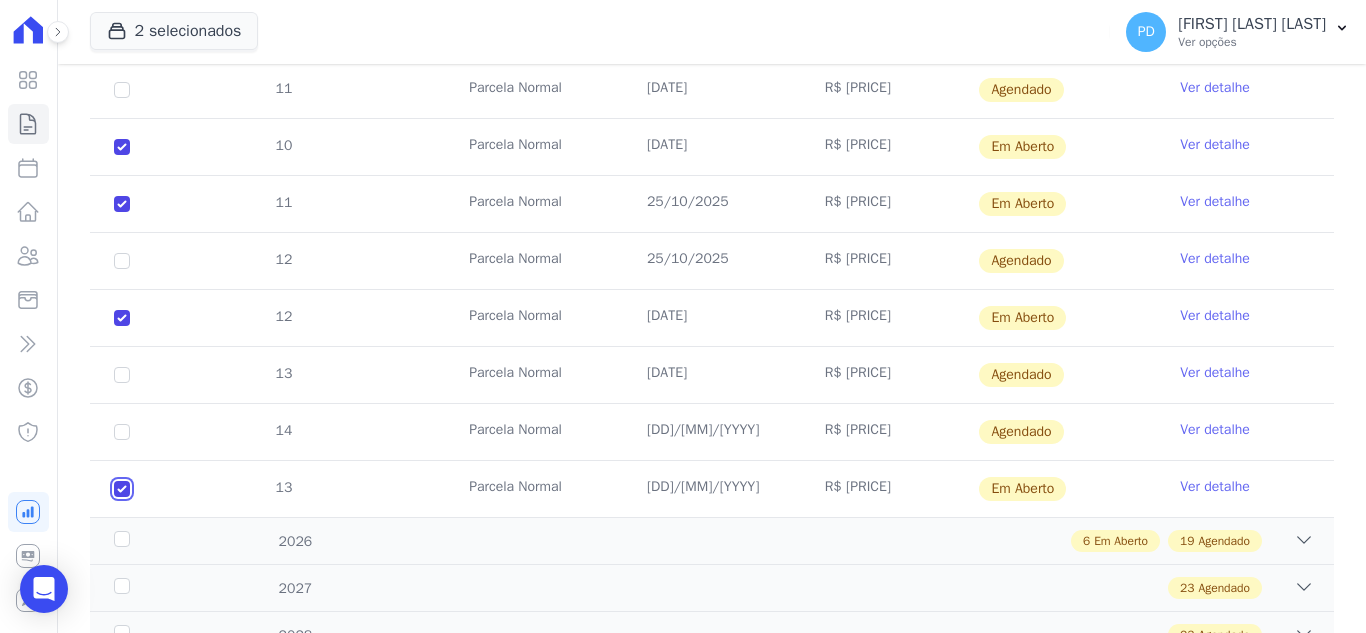 checkbox on "true" 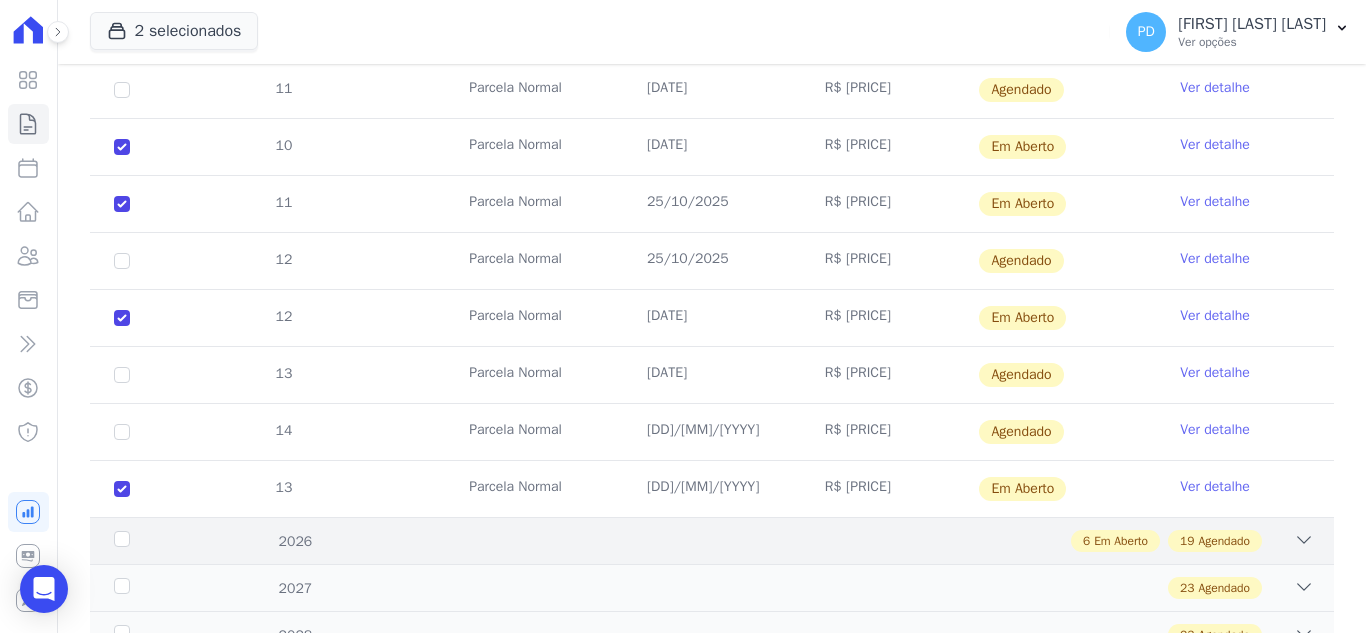 click on "2026" at bounding box center (165, 541) 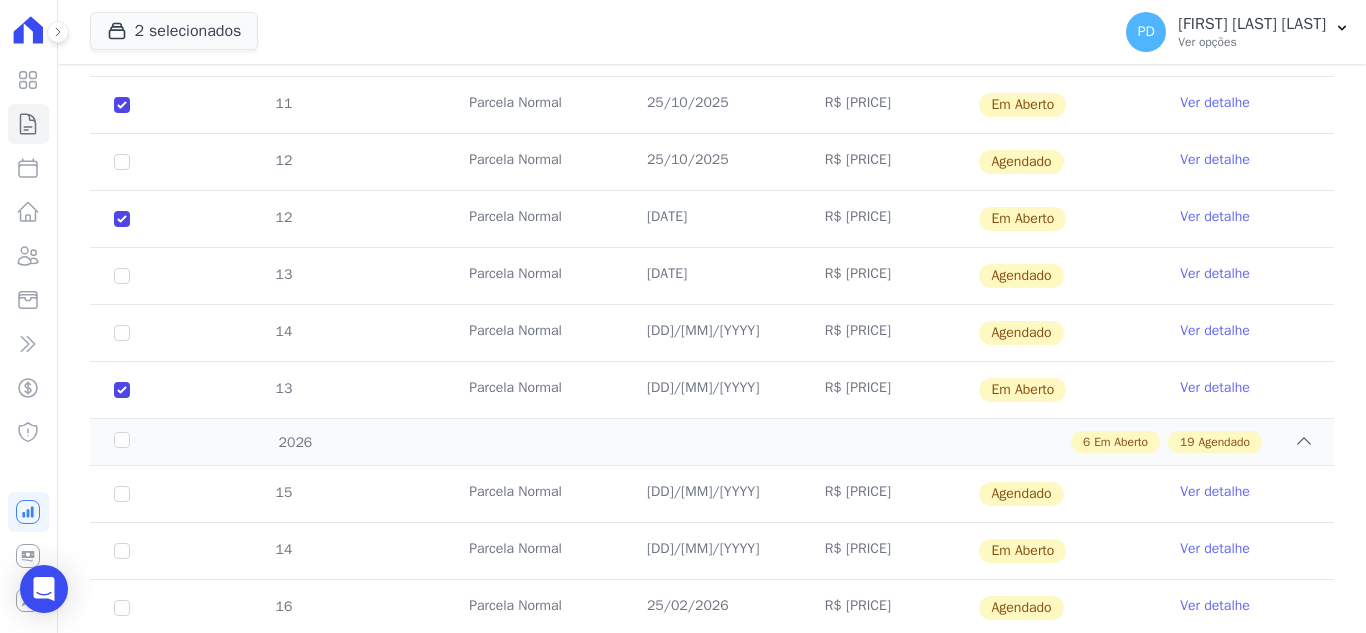 scroll, scrollTop: 1800, scrollLeft: 0, axis: vertical 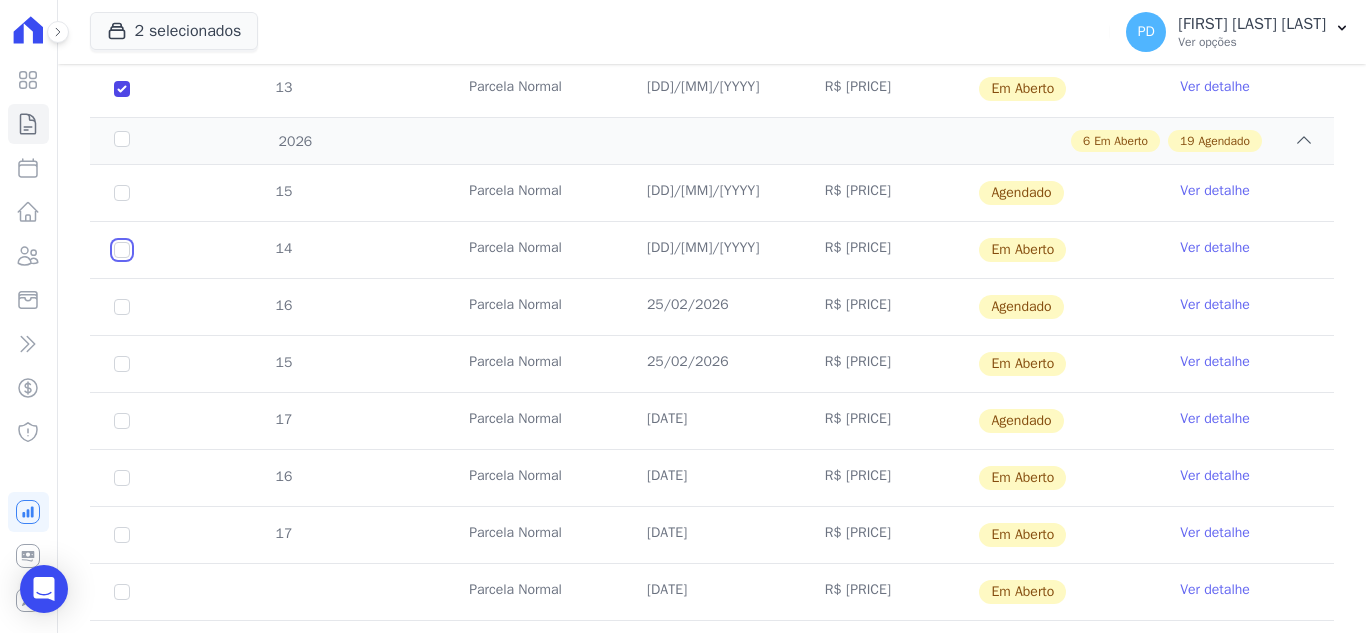 click at bounding box center [122, 250] 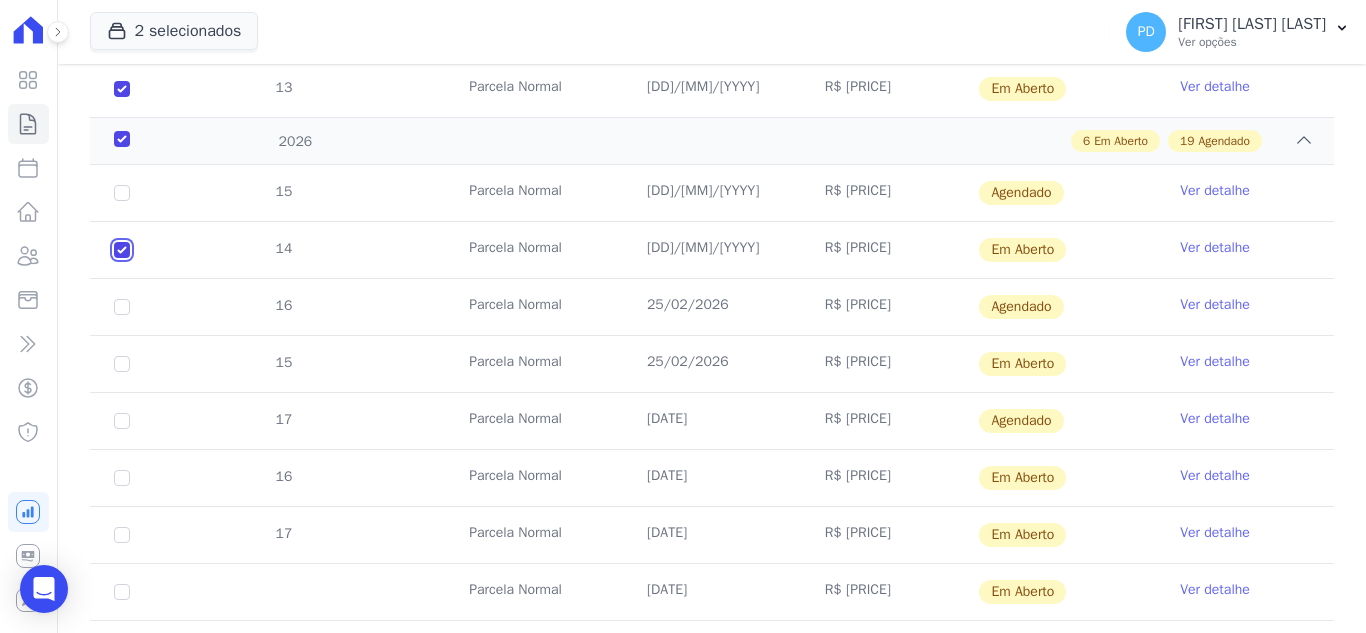 checkbox on "true" 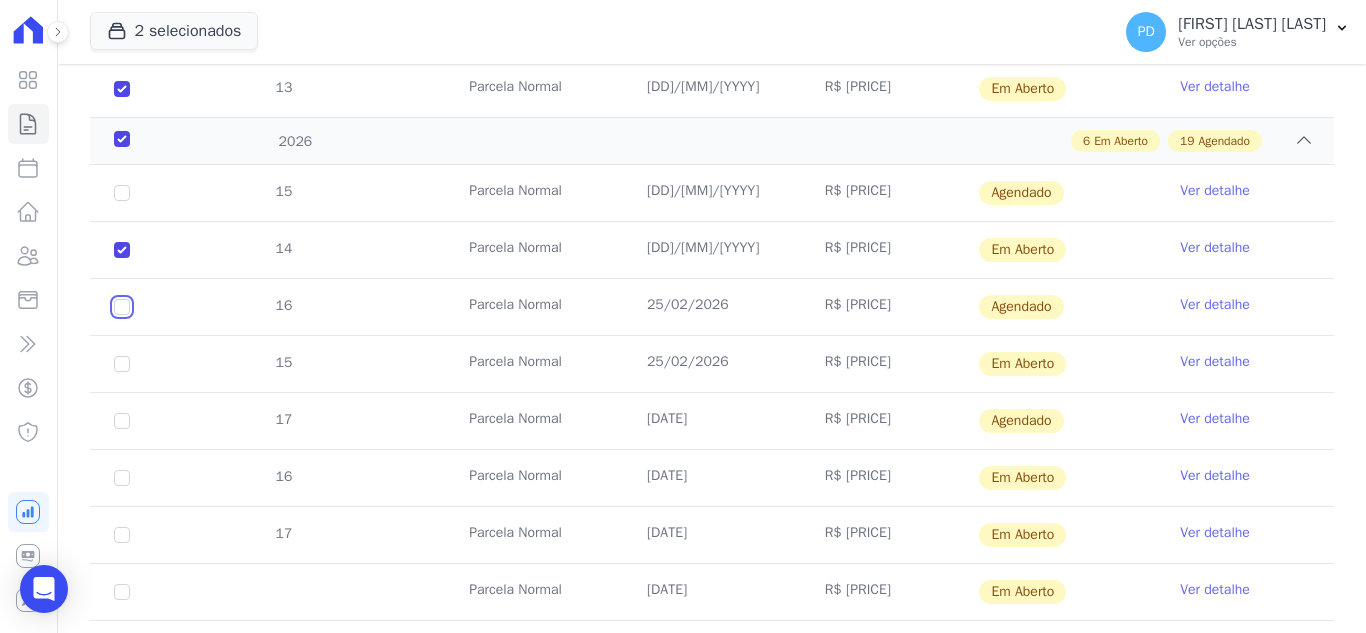 click at bounding box center [122, 193] 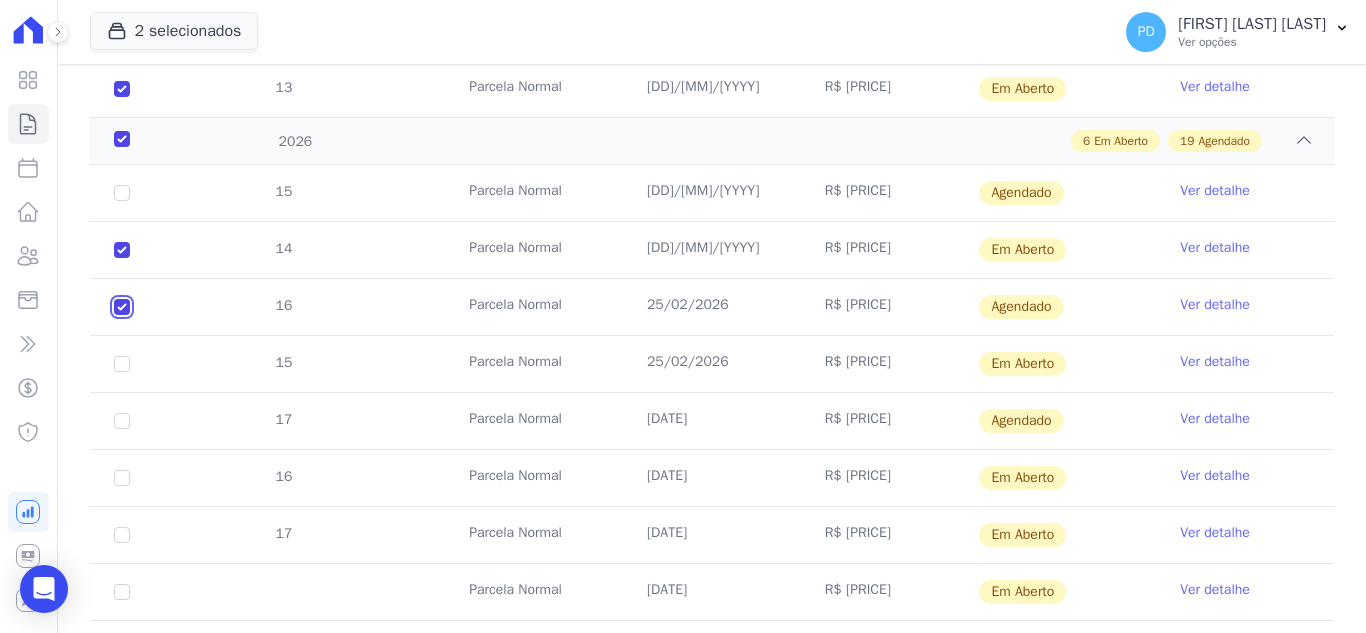 checkbox on "true" 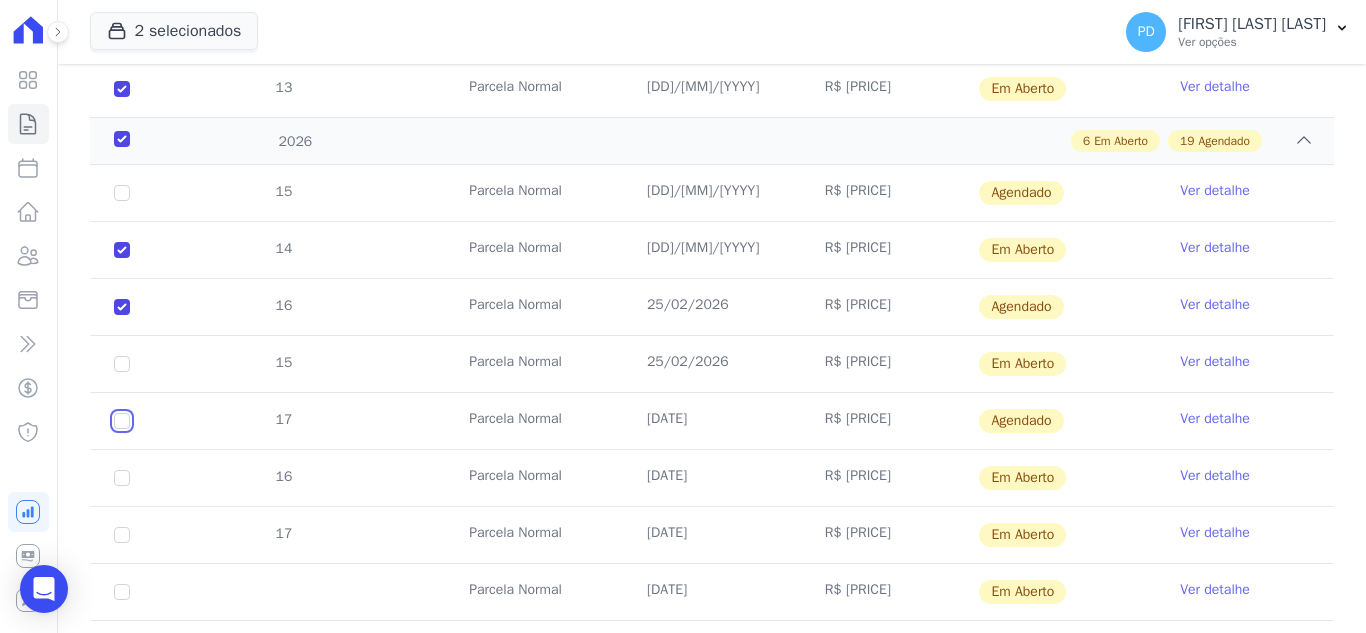 click at bounding box center [122, 193] 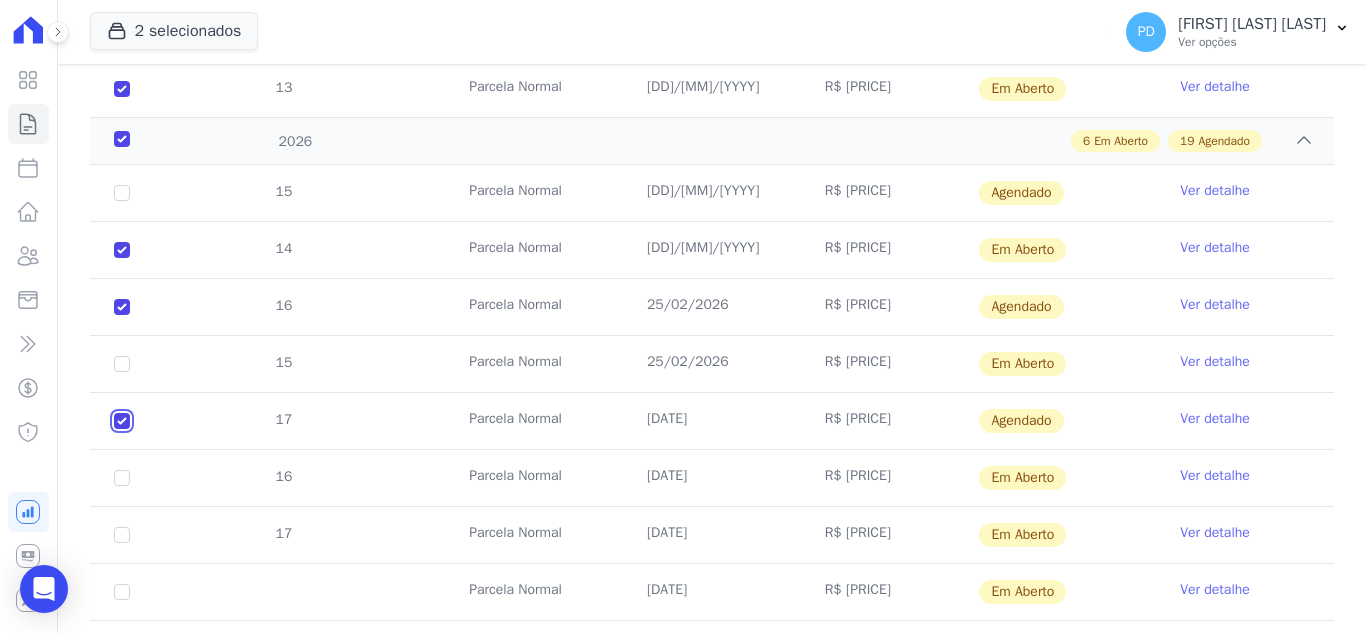 checkbox on "true" 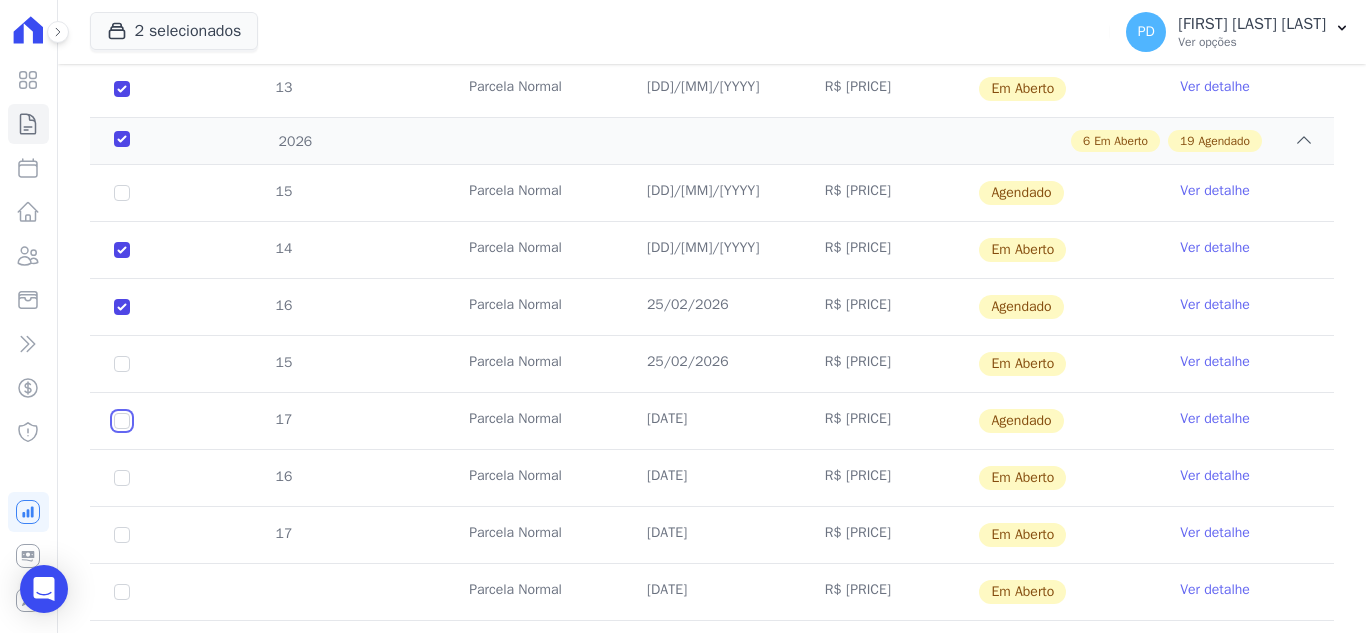 checkbox on "true" 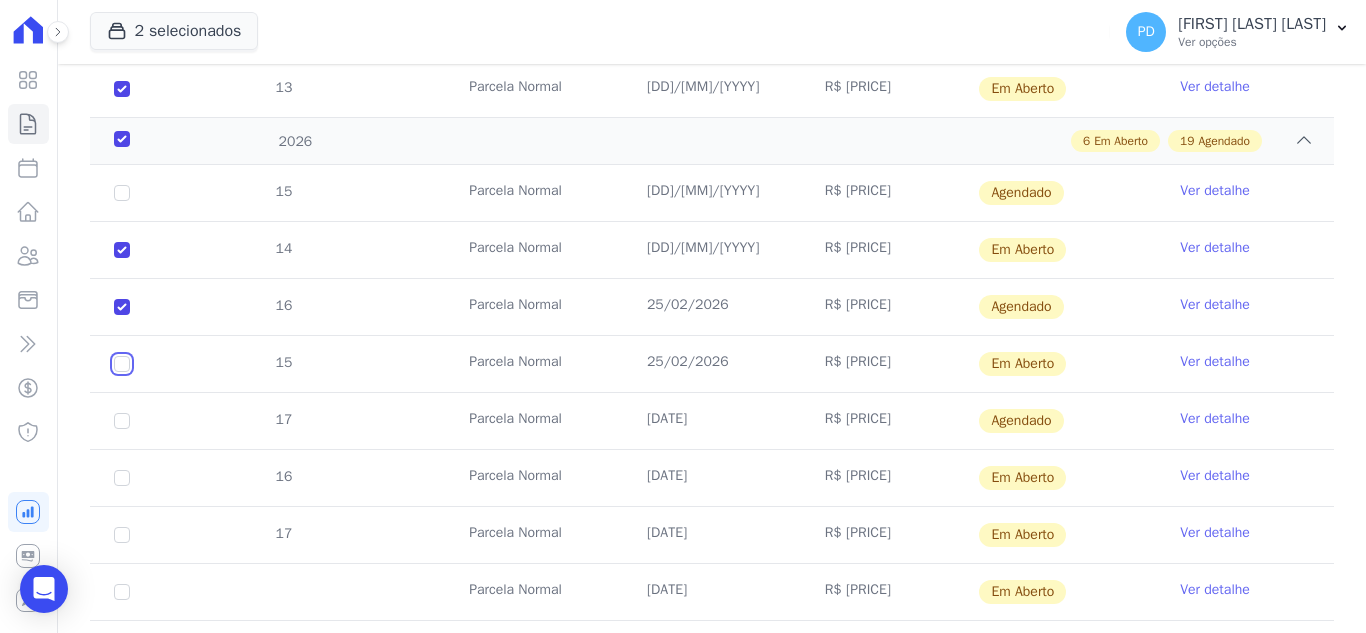 drag, startPoint x: 121, startPoint y: 369, endPoint x: 381, endPoint y: 358, distance: 260.23257 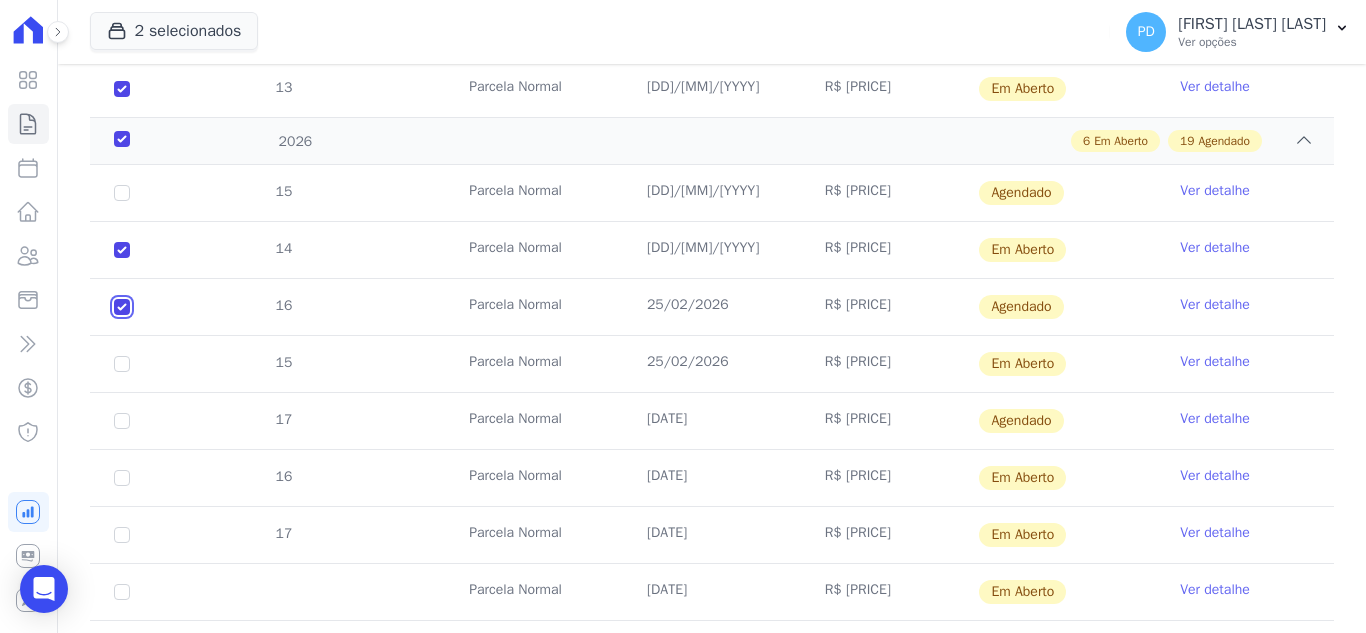 click at bounding box center (122, 193) 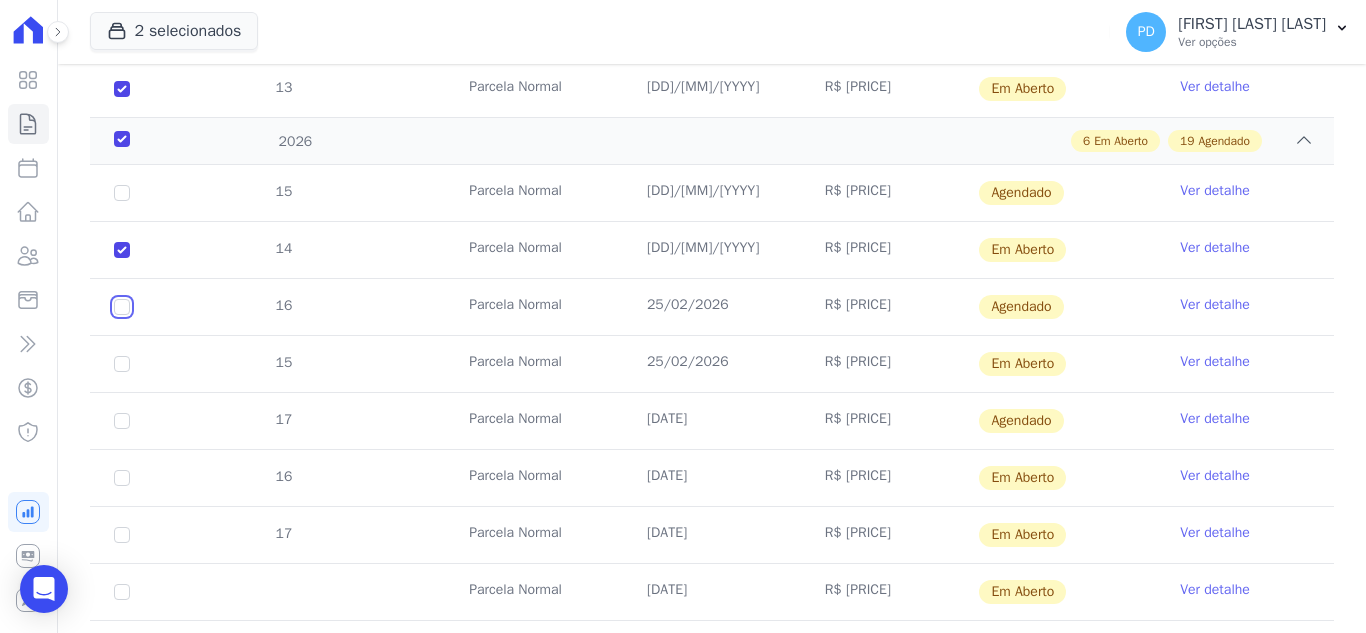 checkbox on "true" 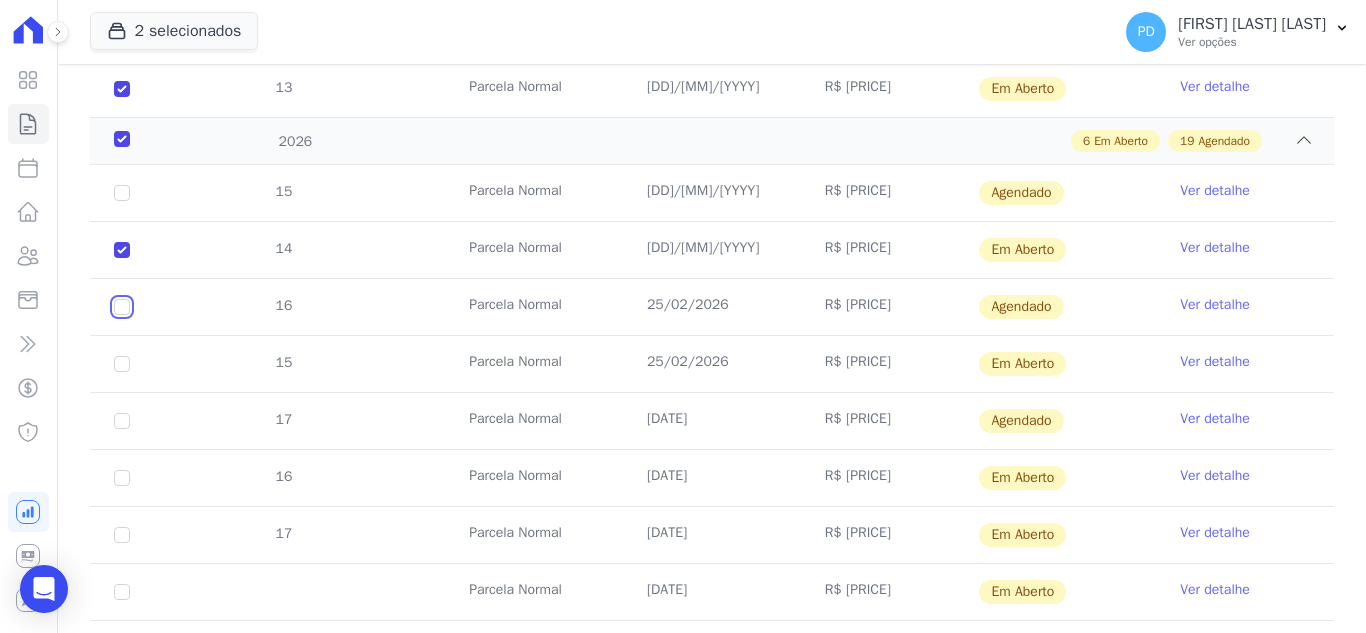 checkbox on "true" 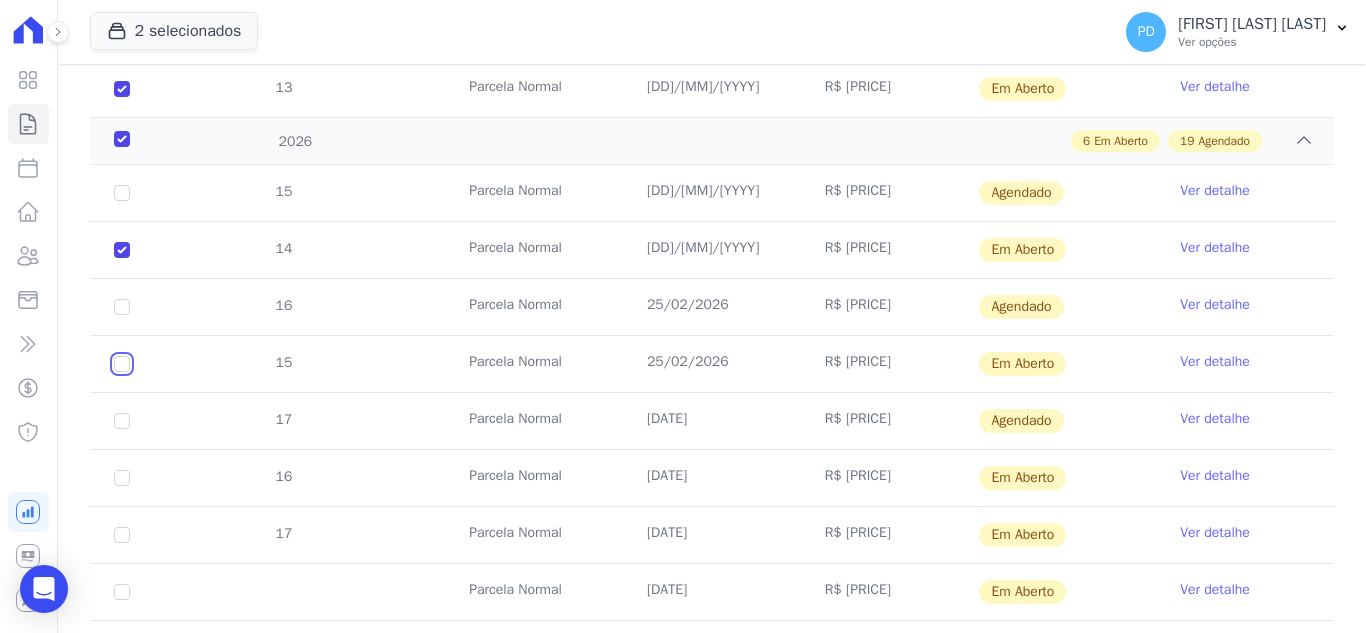 click at bounding box center [122, 250] 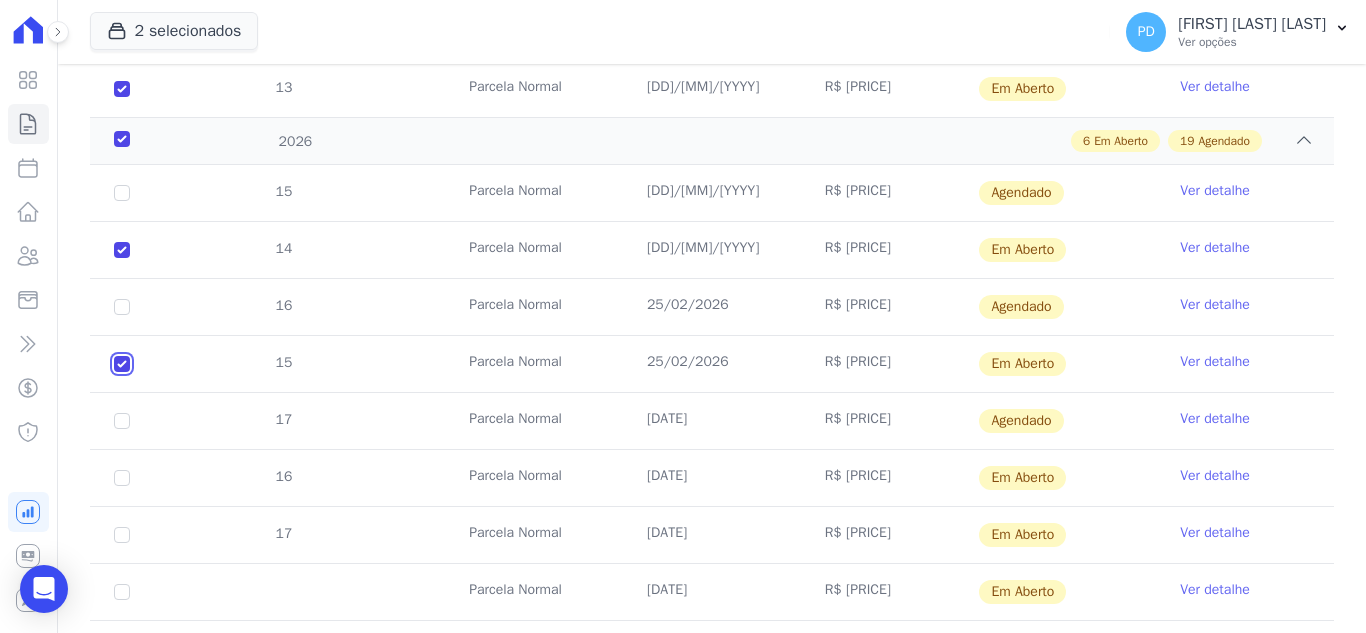 checkbox on "true" 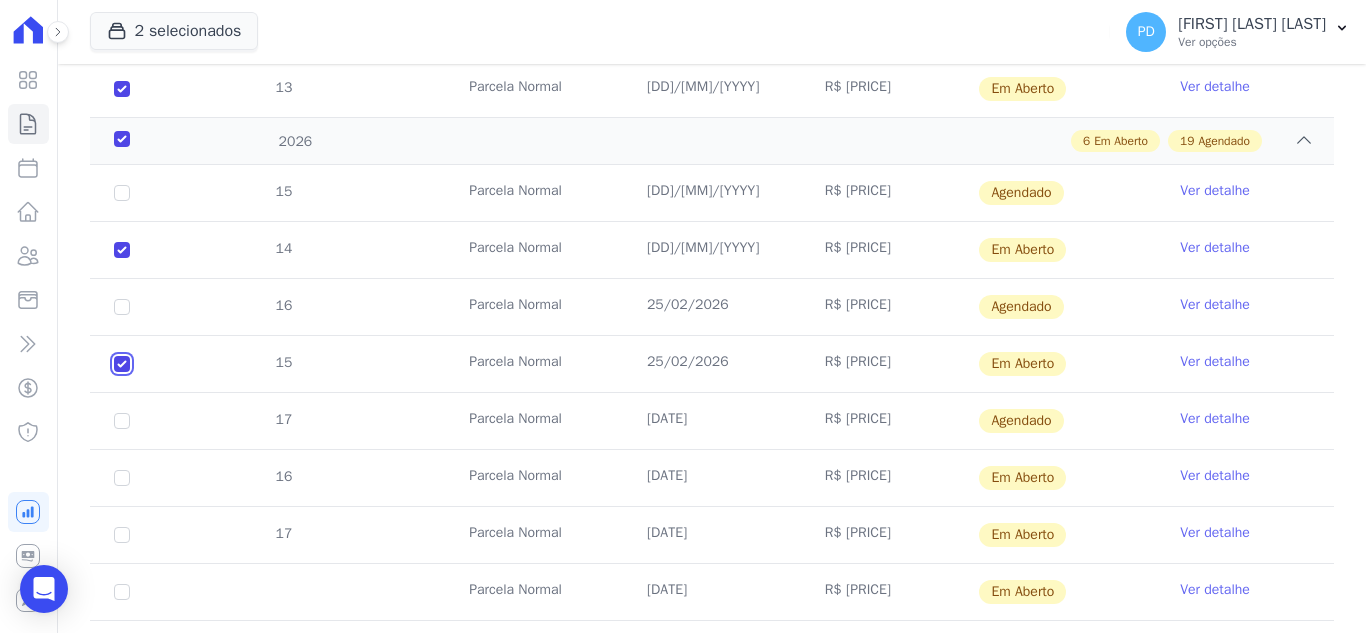 checkbox on "true" 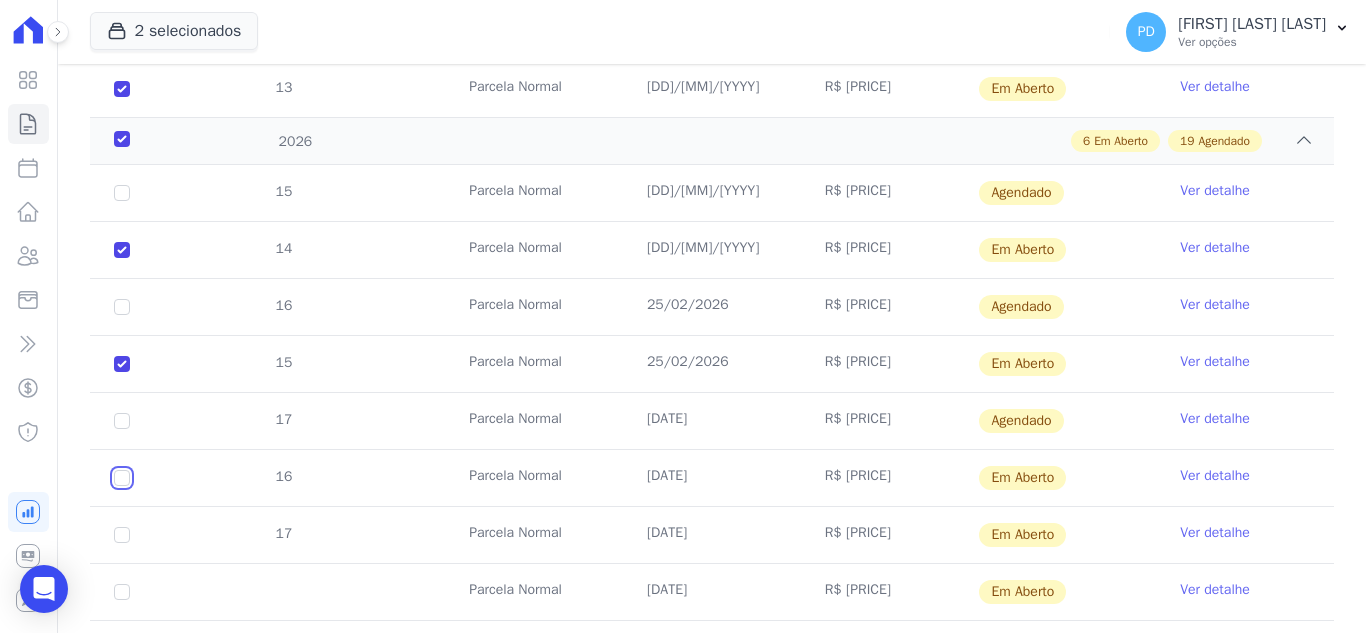 click at bounding box center (122, 250) 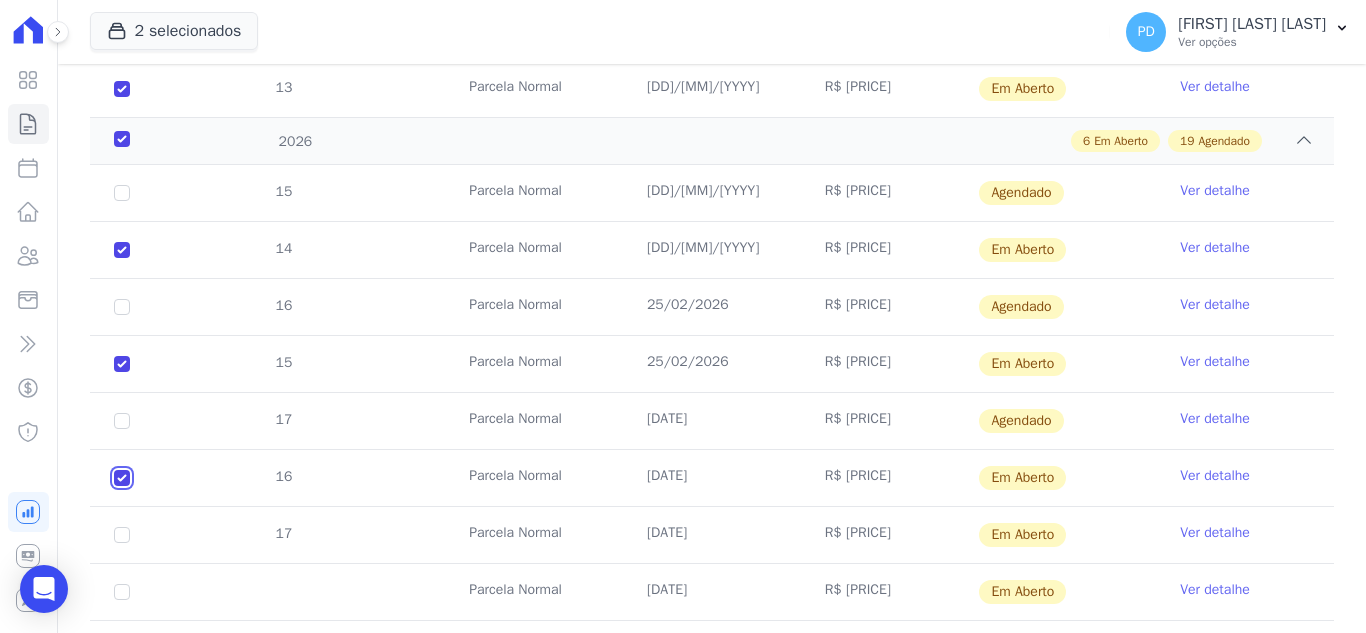 checkbox on "true" 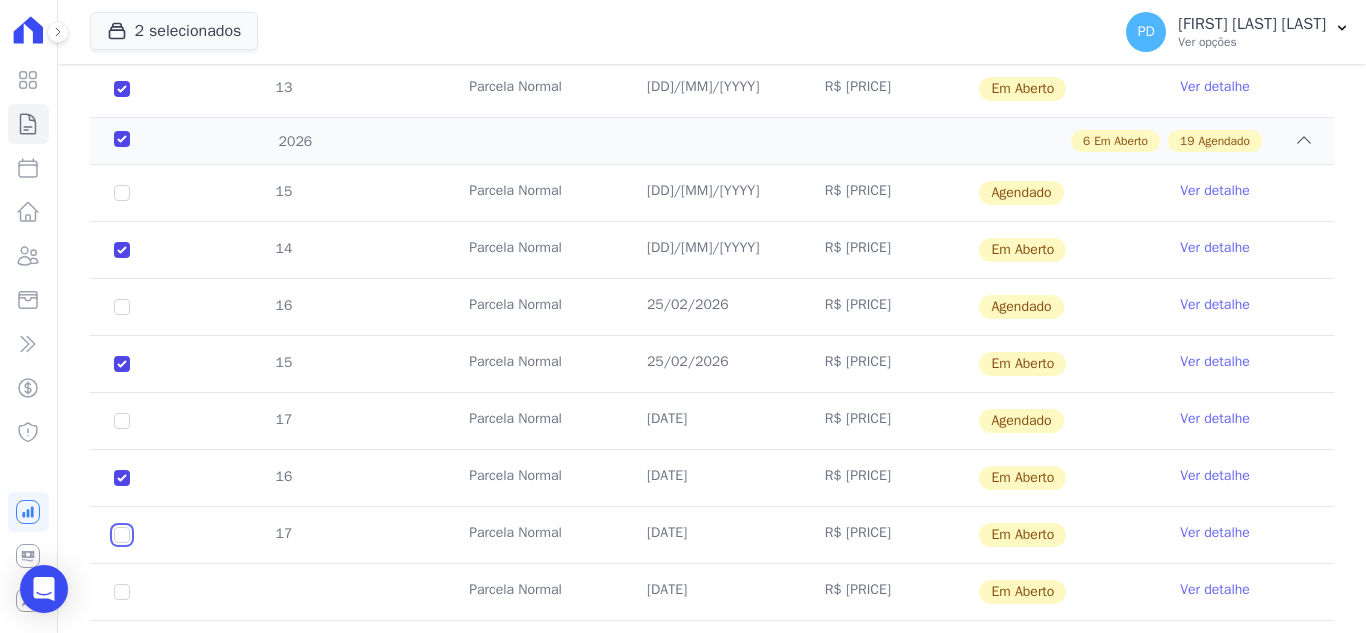 click at bounding box center (122, 250) 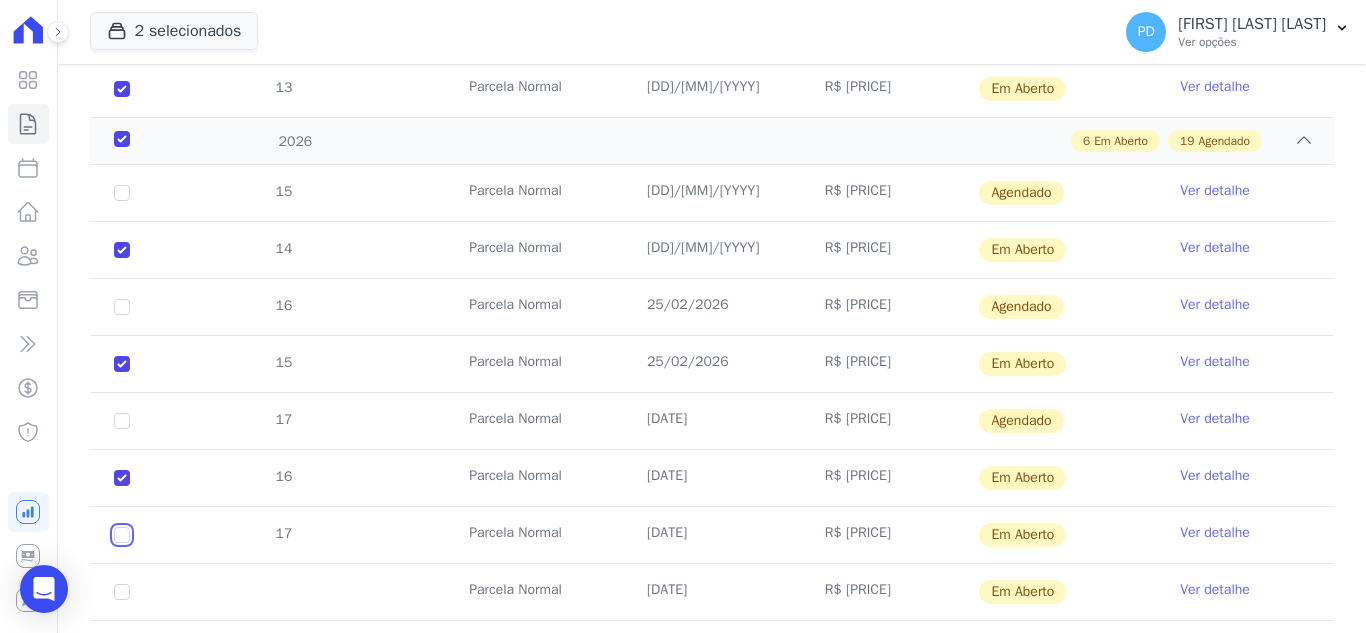 checkbox on "true" 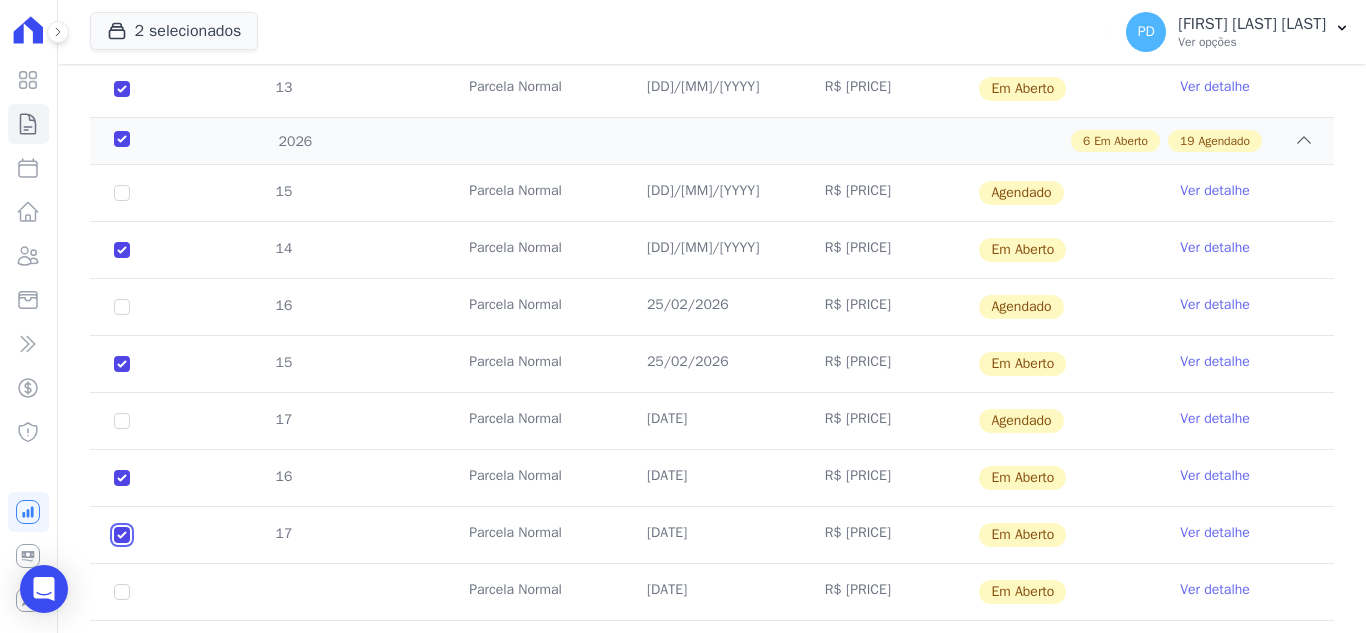 checkbox on "true" 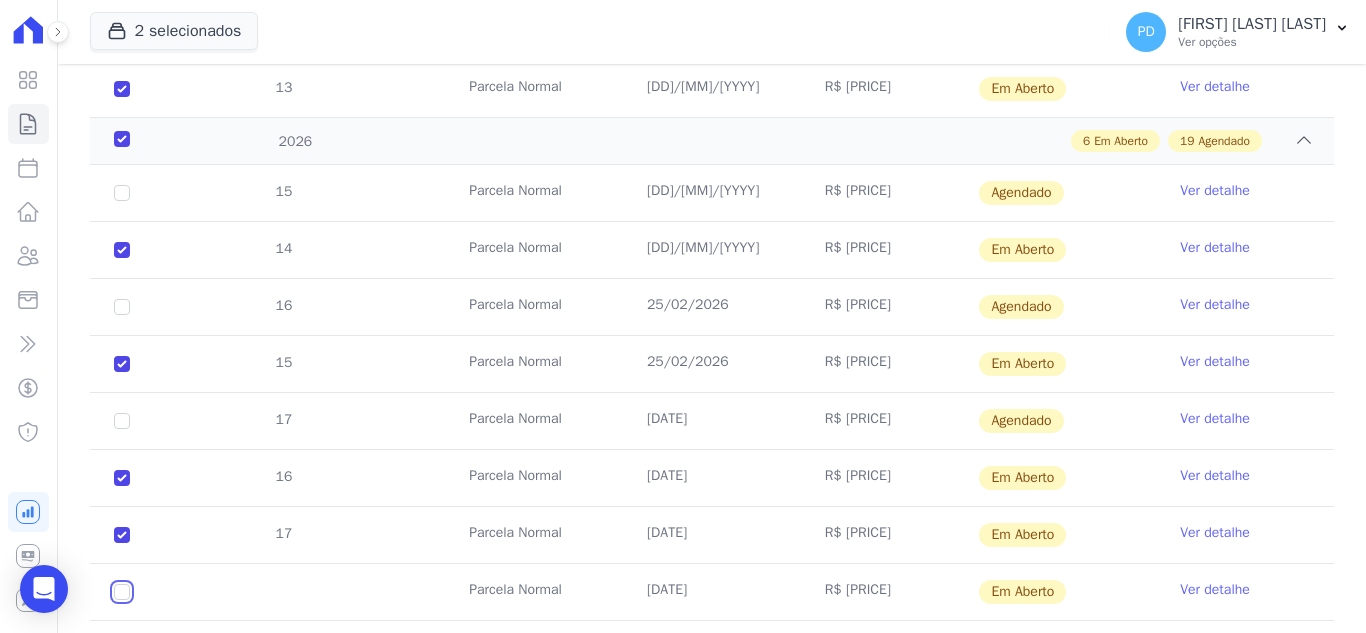 click at bounding box center [122, 250] 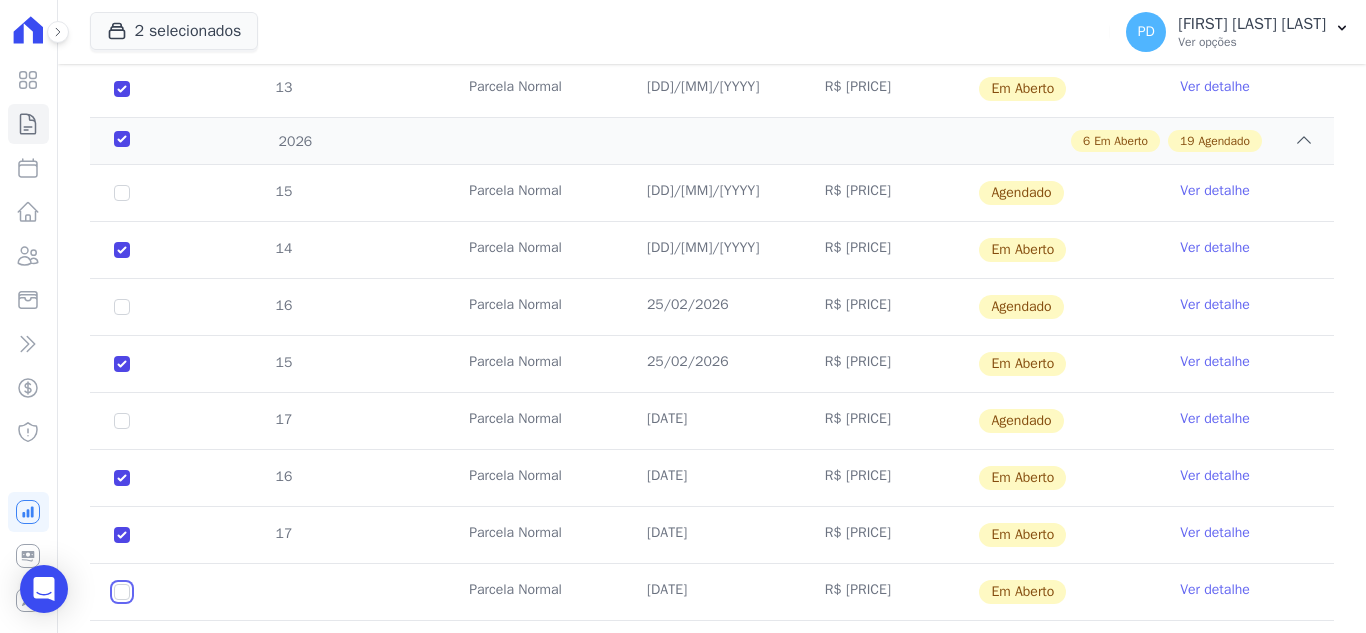 checkbox on "true" 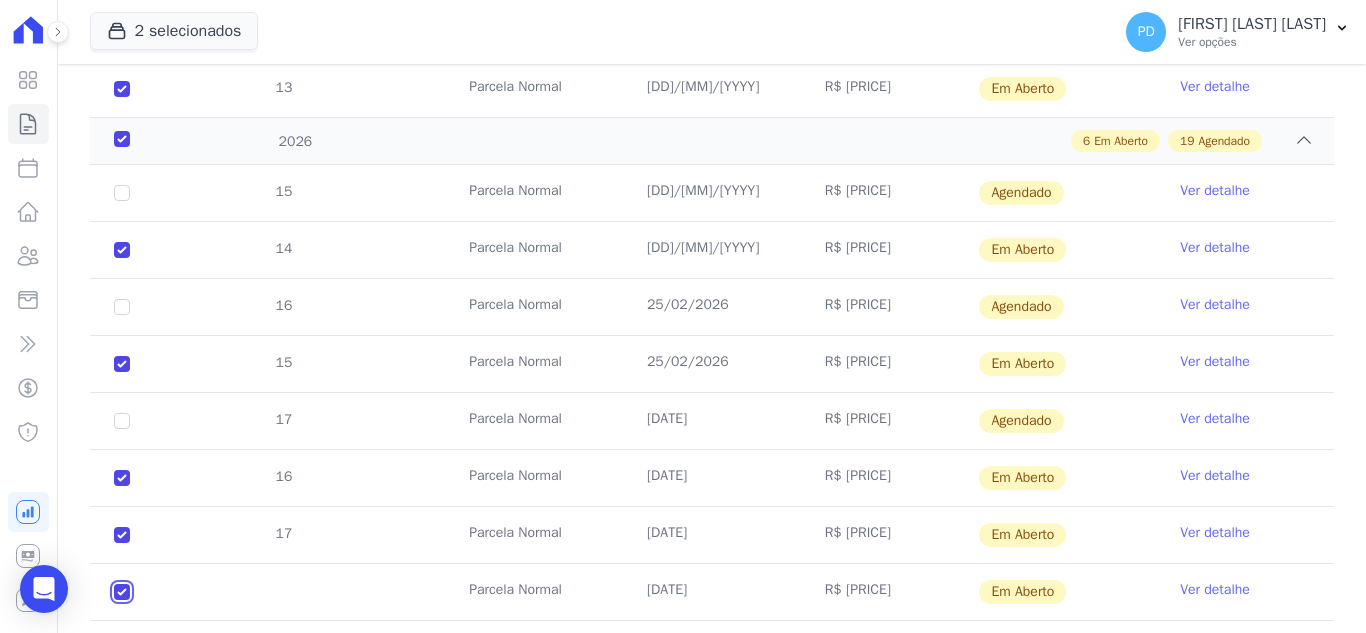 checkbox on "true" 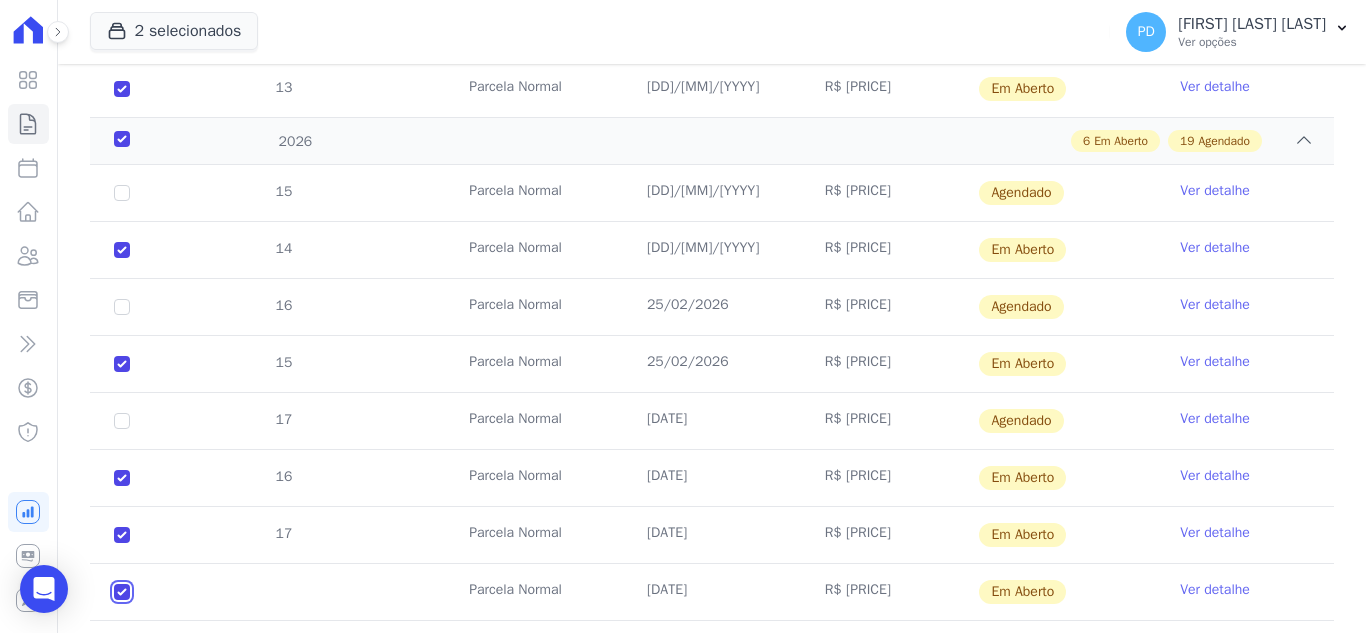checkbox on "true" 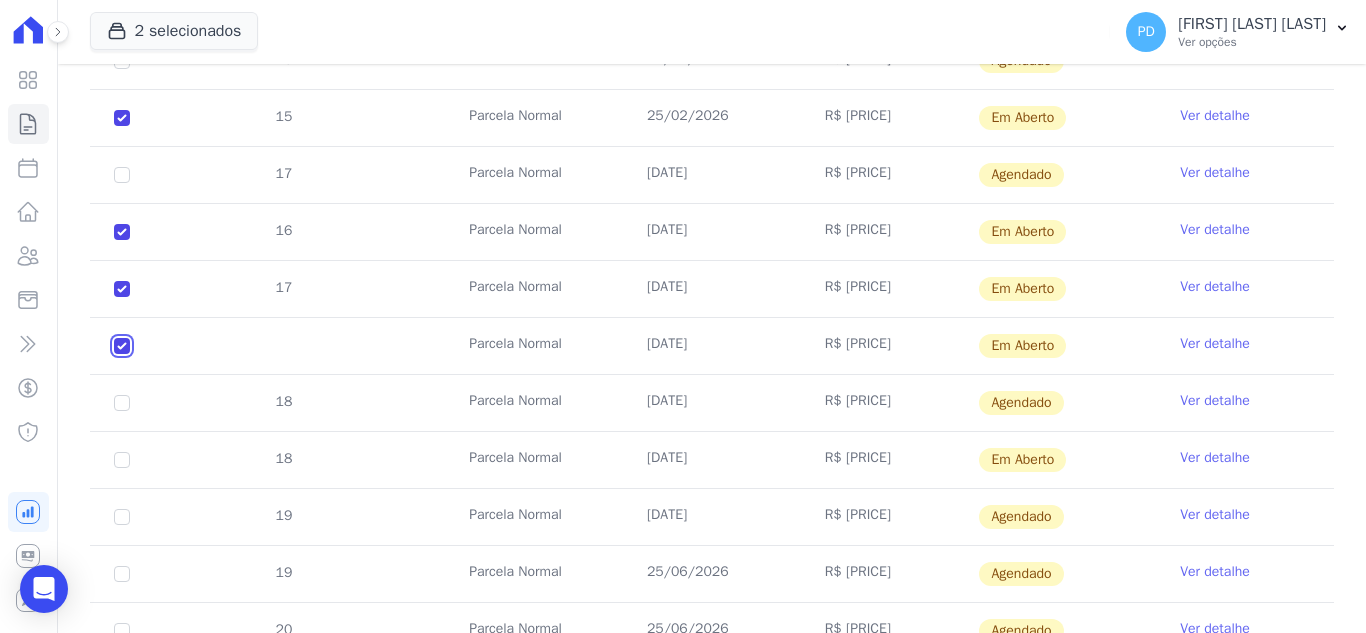 scroll, scrollTop: 2100, scrollLeft: 0, axis: vertical 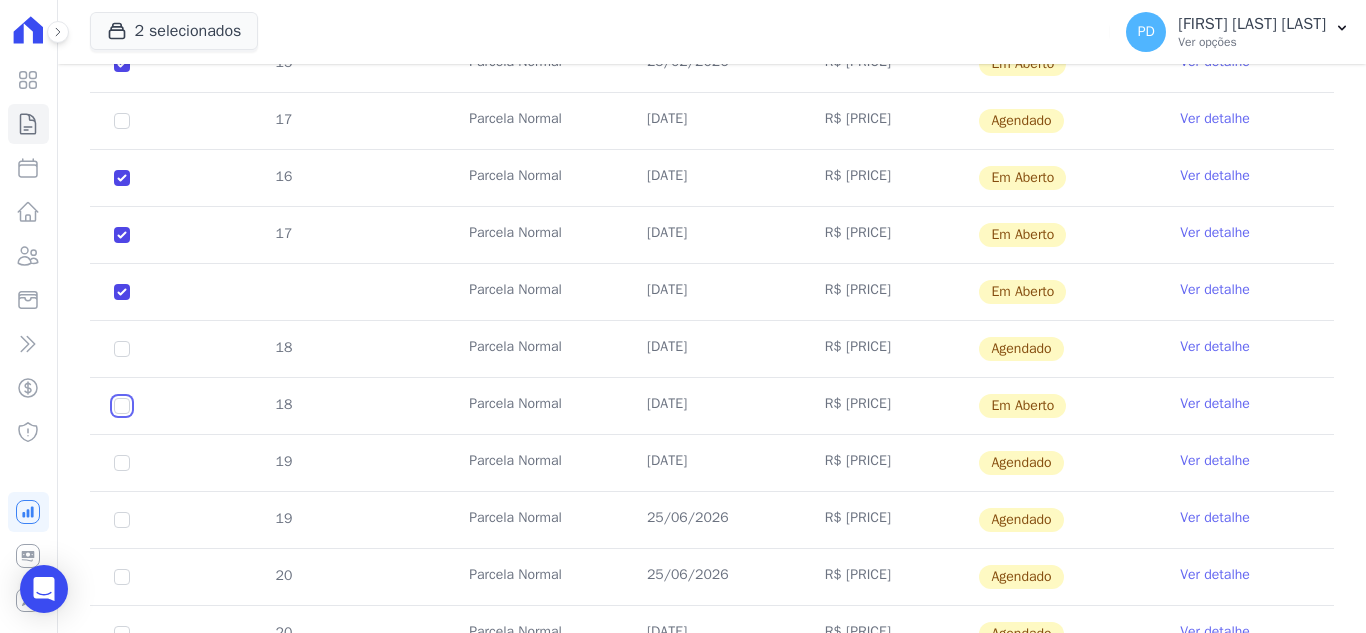 click at bounding box center (122, -50) 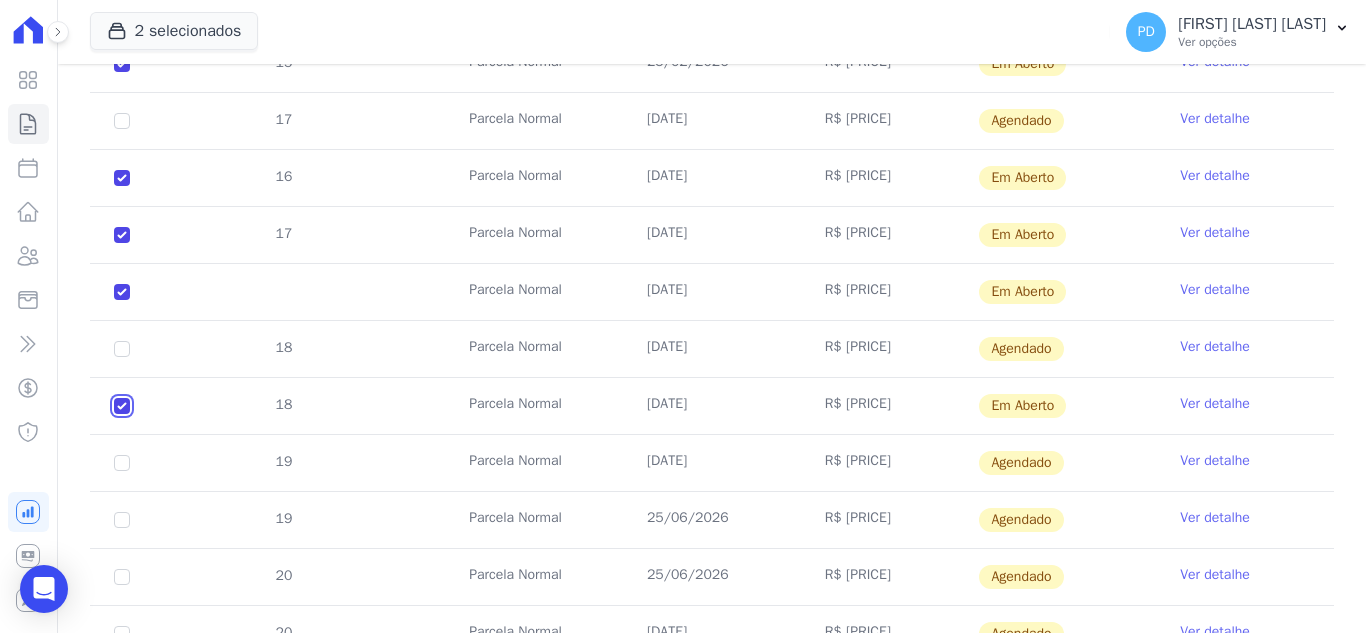 checkbox on "true" 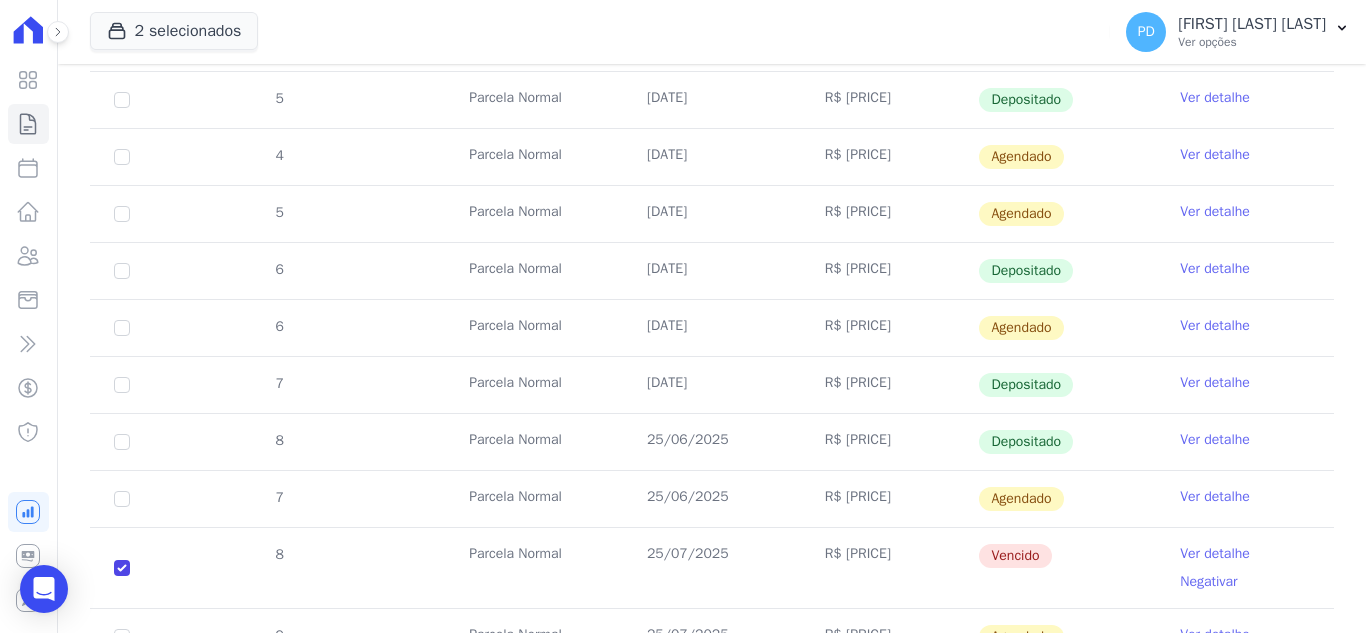 scroll, scrollTop: 900, scrollLeft: 0, axis: vertical 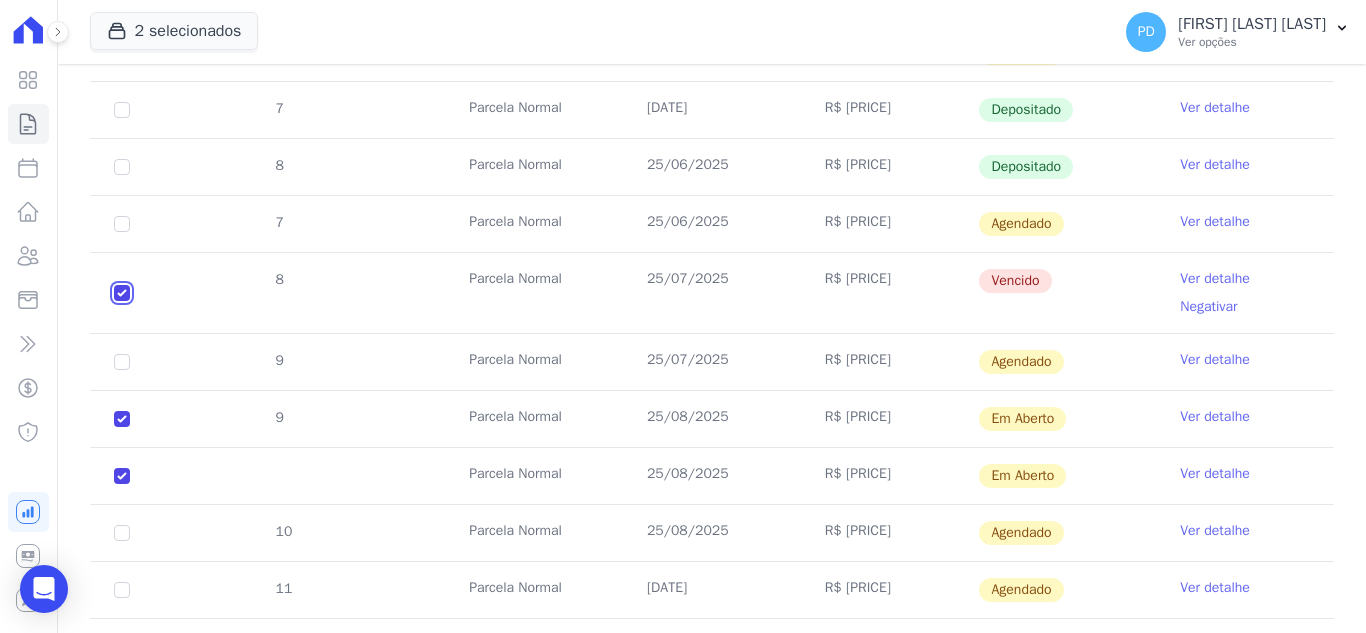 click at bounding box center (122, 293) 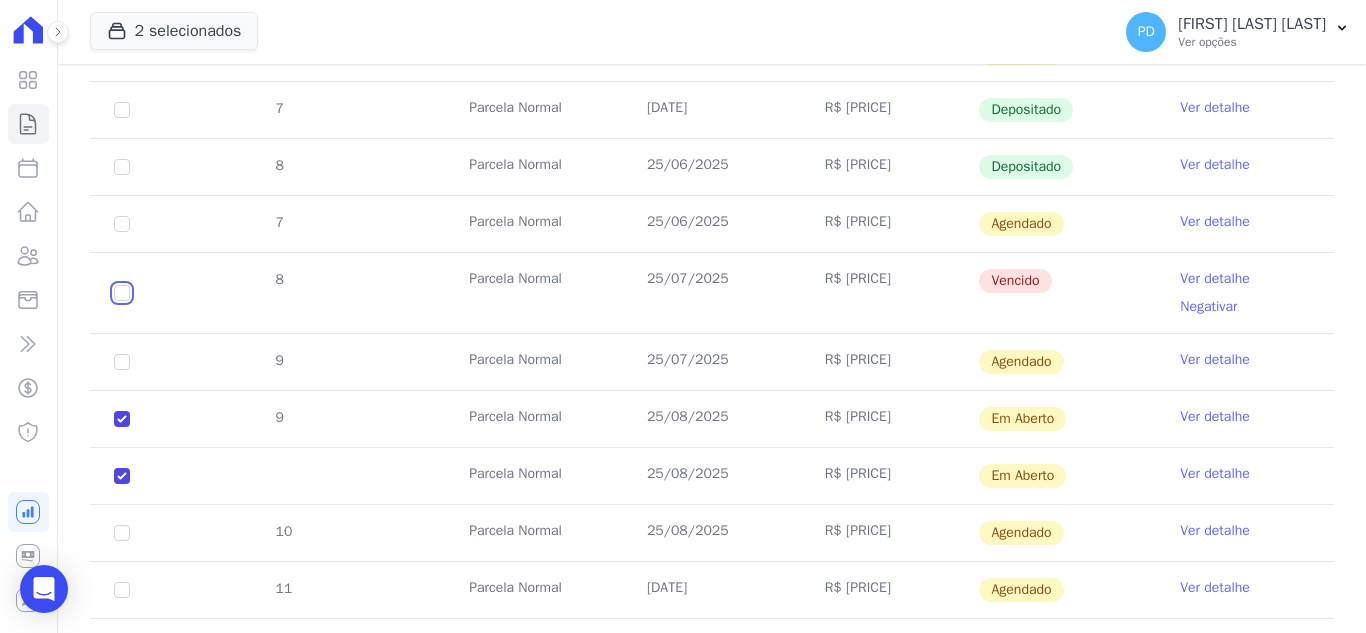 checkbox on "true" 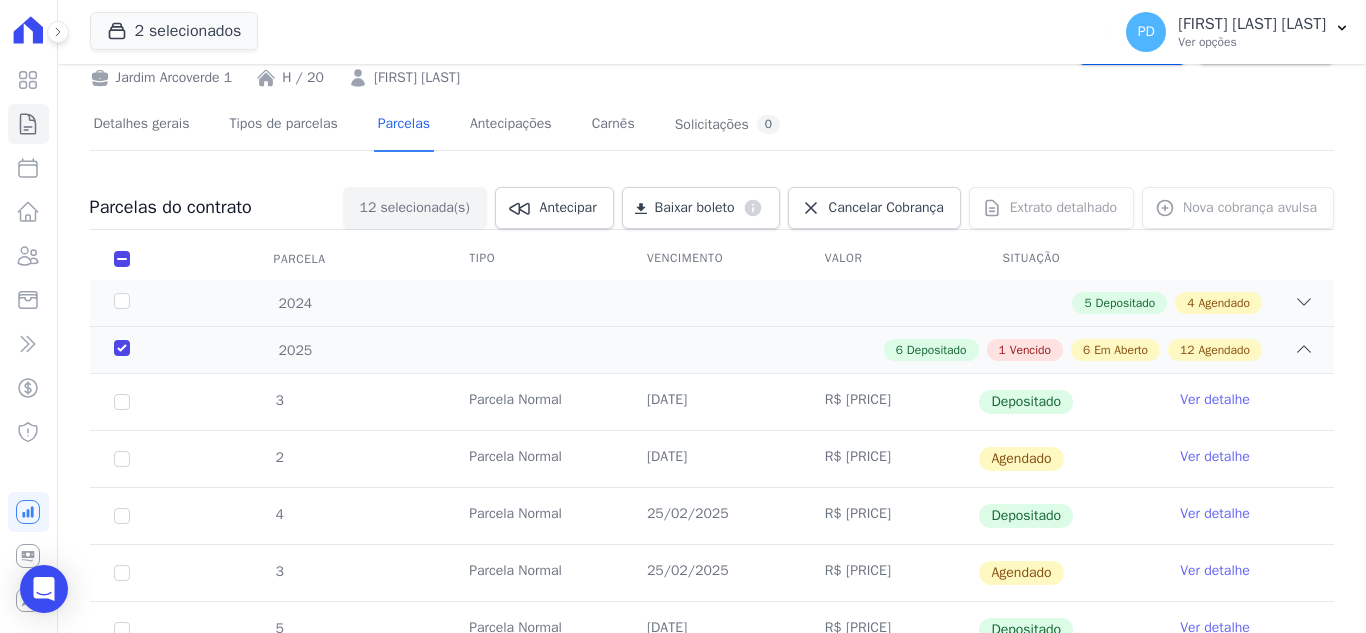 scroll, scrollTop: 0, scrollLeft: 0, axis: both 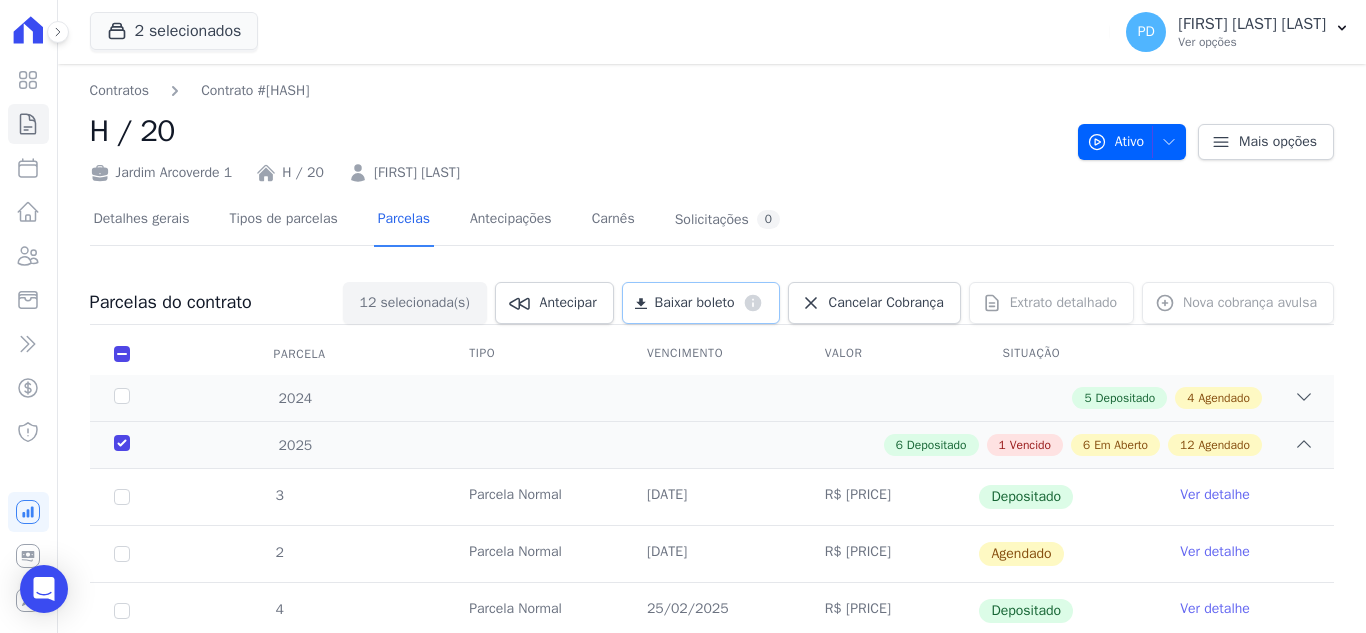 click on "Baixar boleto" at bounding box center (695, 303) 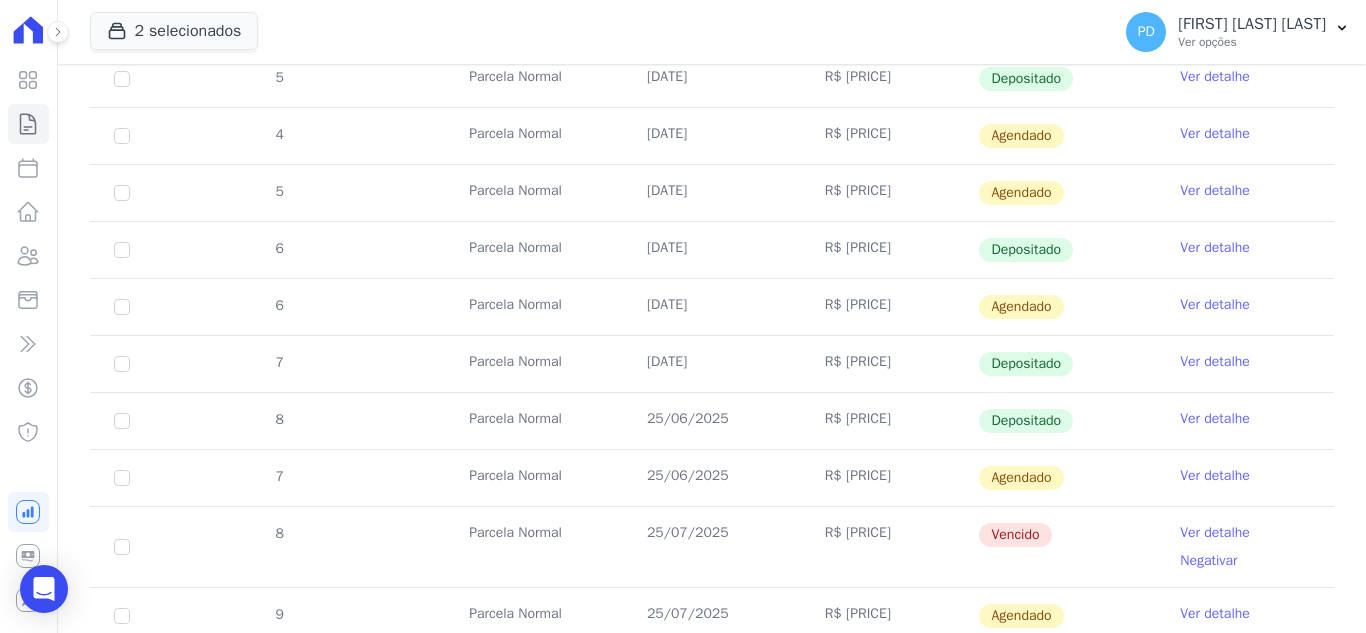scroll, scrollTop: 900, scrollLeft: 0, axis: vertical 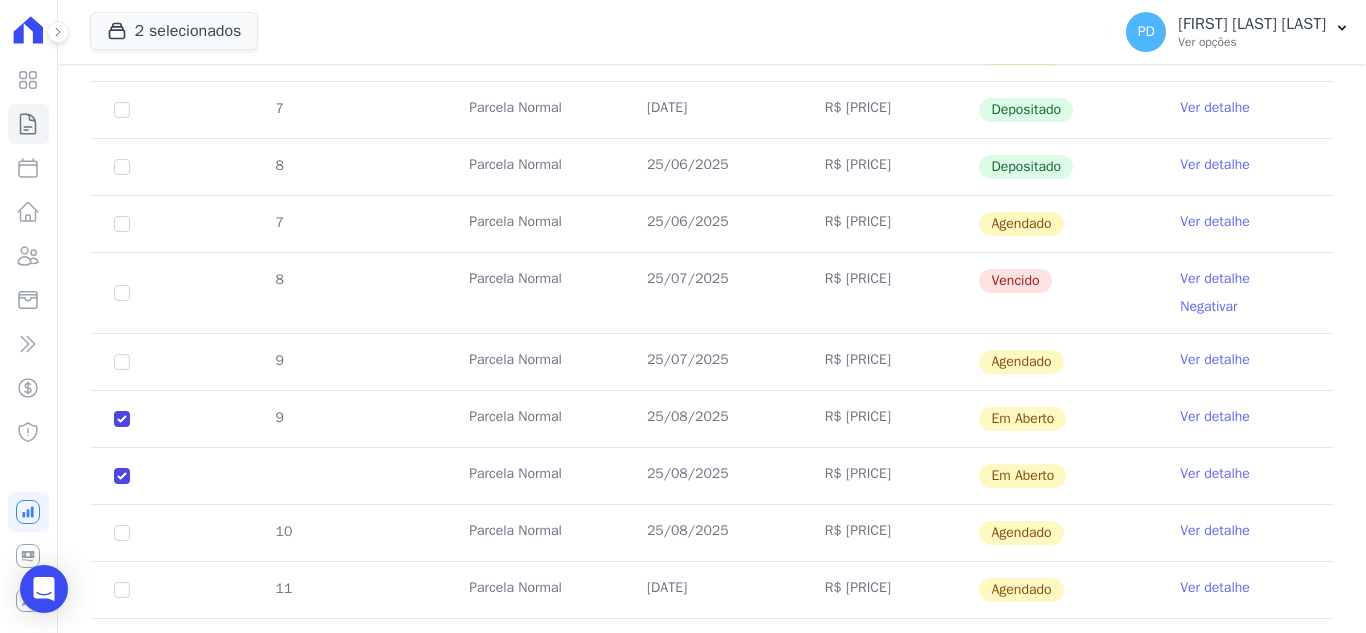 click on "Ver detalhe" at bounding box center (1215, 279) 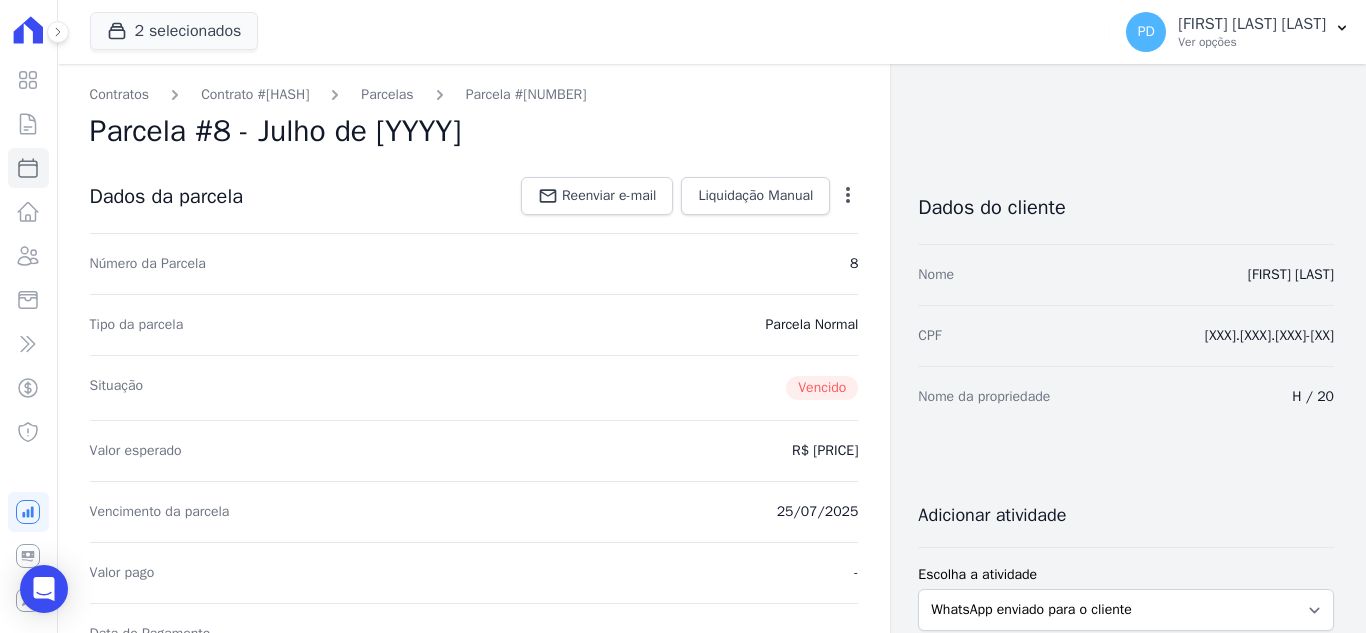 click 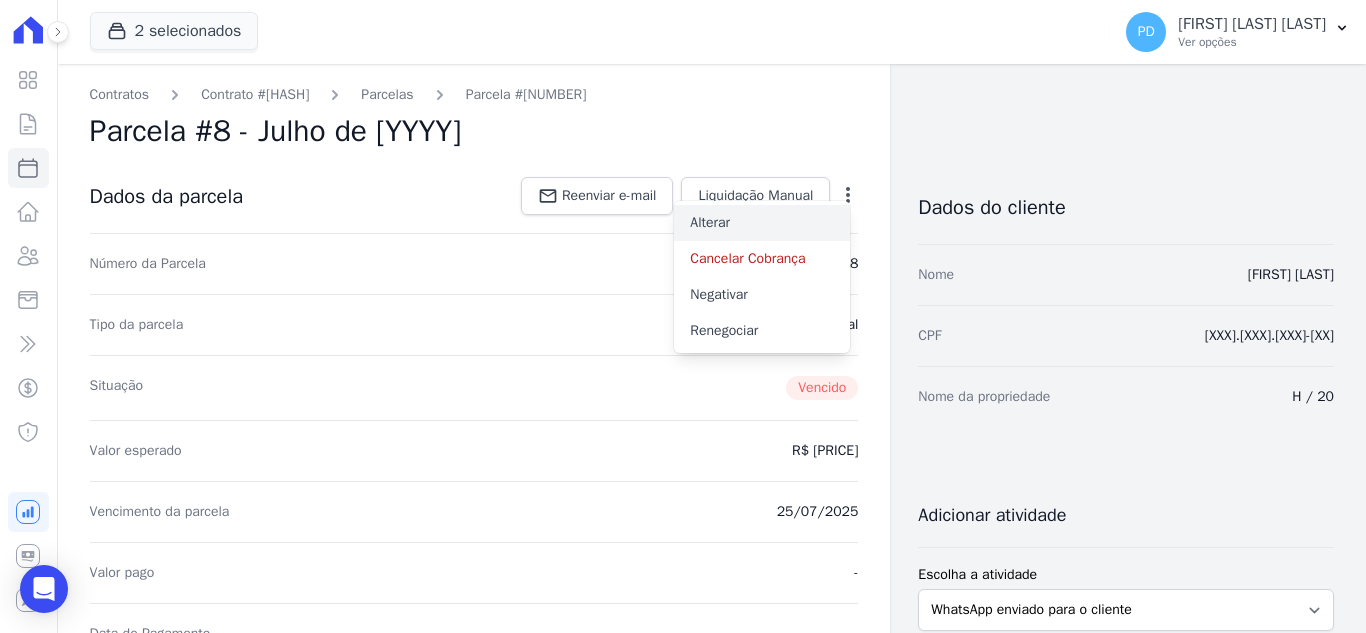 click on "Alterar" at bounding box center [762, 223] 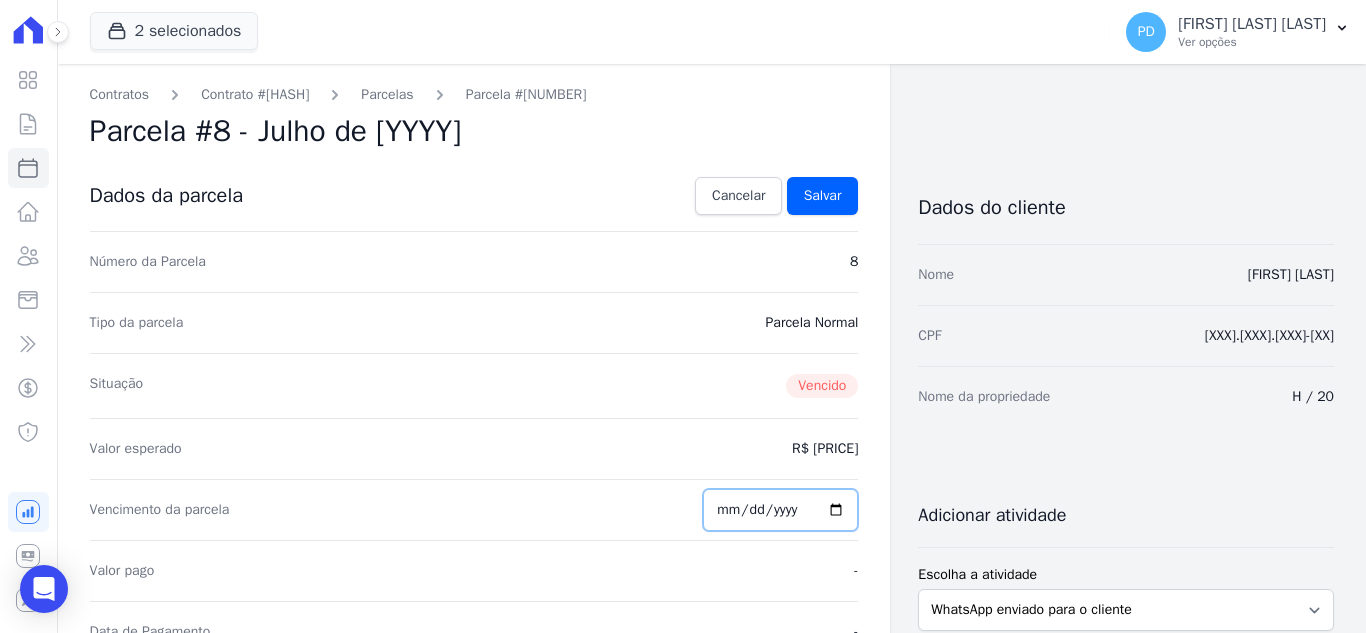 click on "[DATE]" at bounding box center (780, 510) 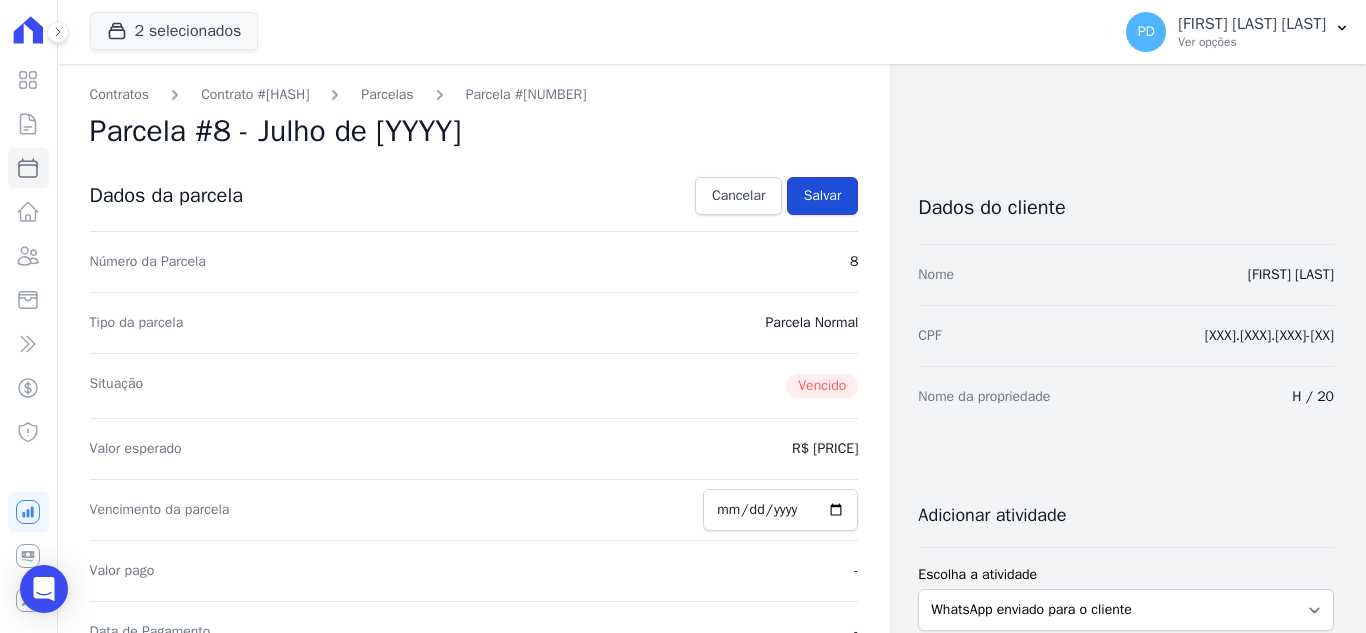 click on "Salvar" at bounding box center [823, 196] 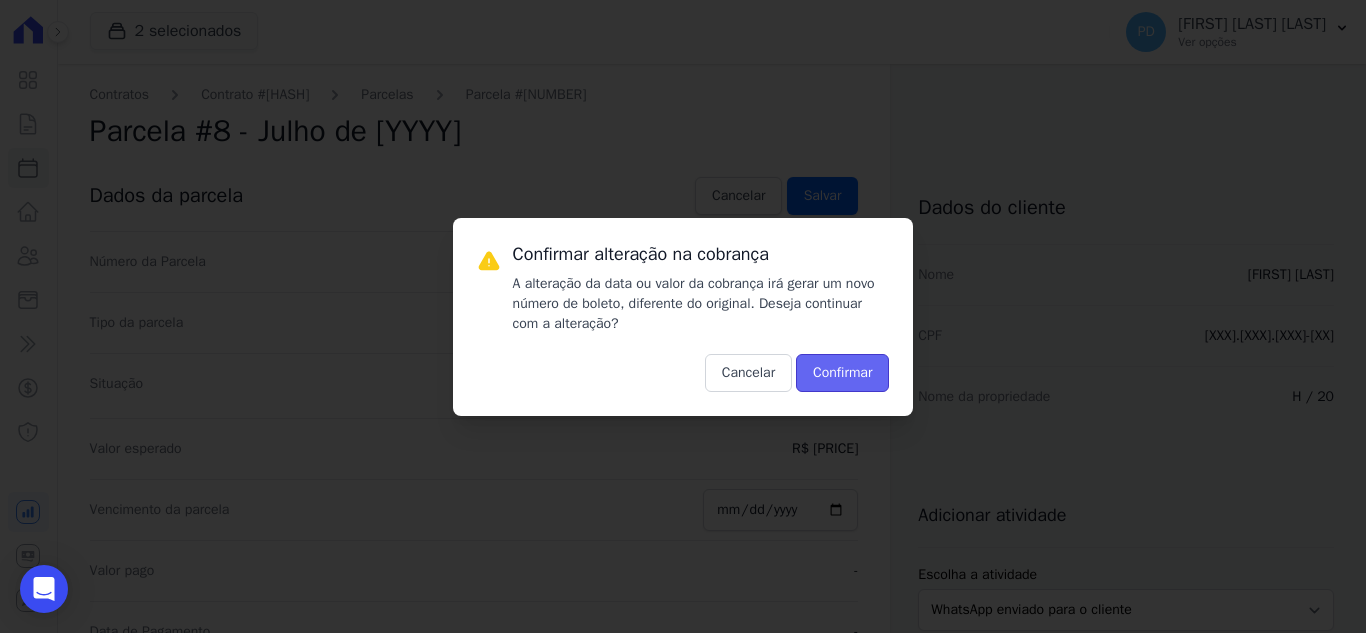 click on "Confirmar" at bounding box center [842, 373] 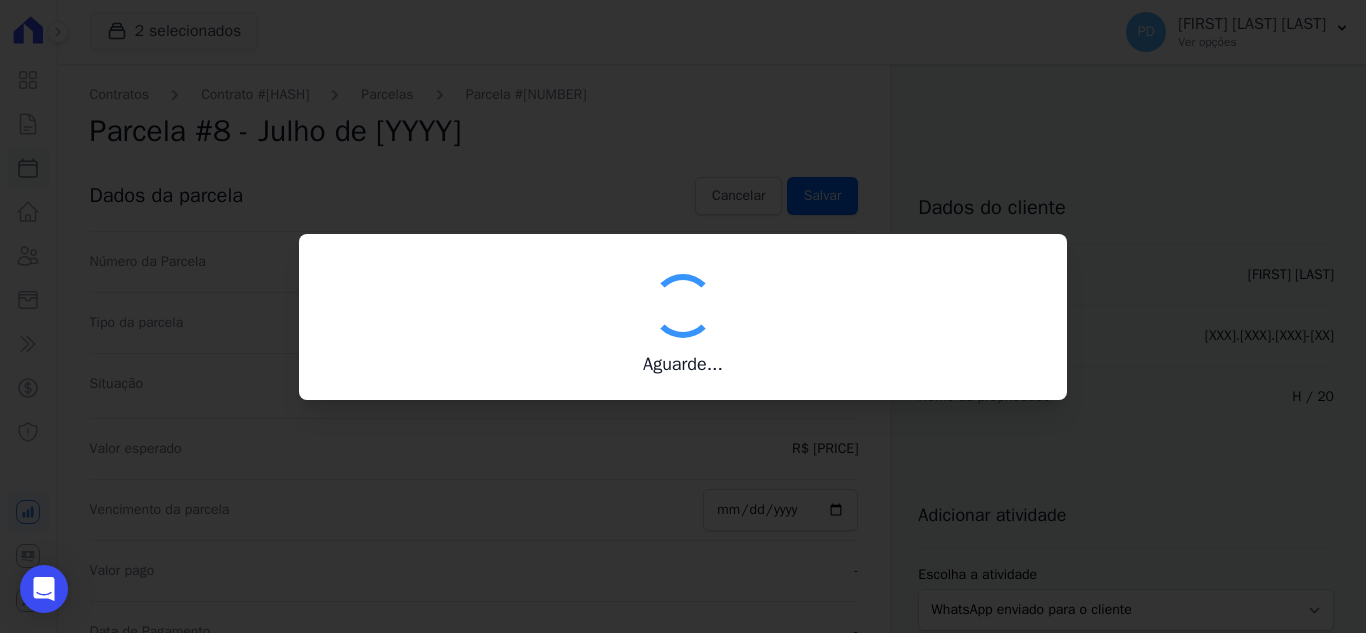 type on "[NUMBER]" 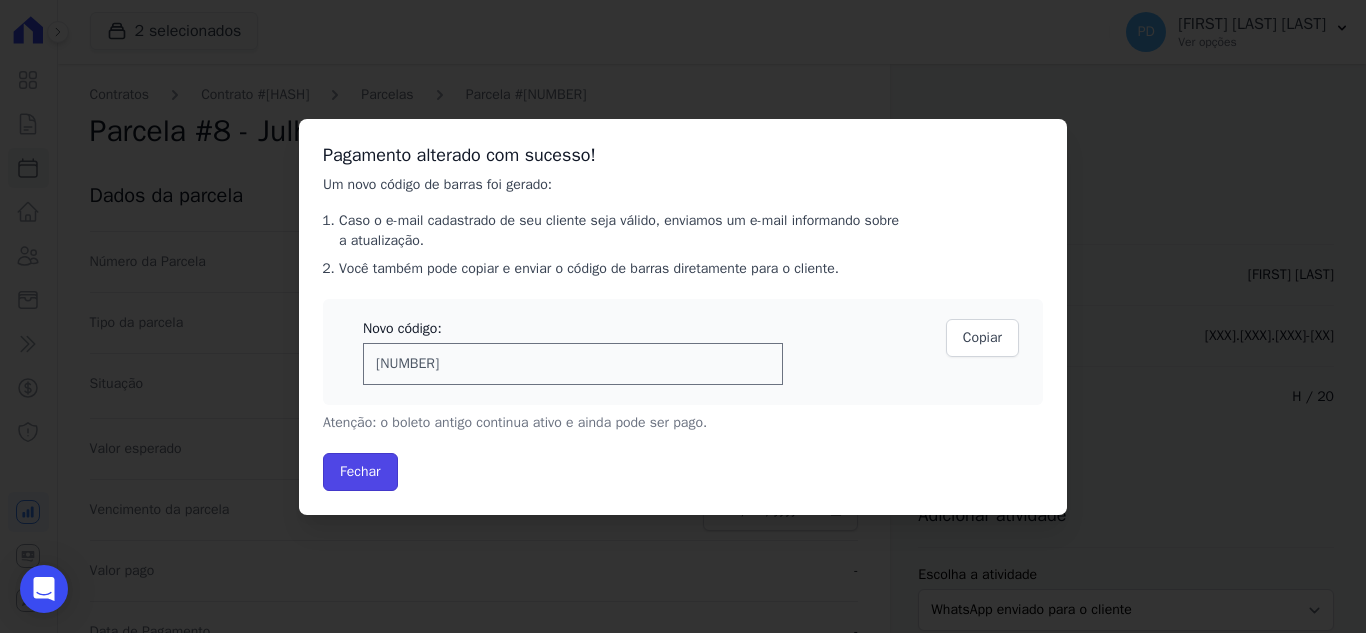 drag, startPoint x: 373, startPoint y: 471, endPoint x: 986, endPoint y: 367, distance: 621.7596 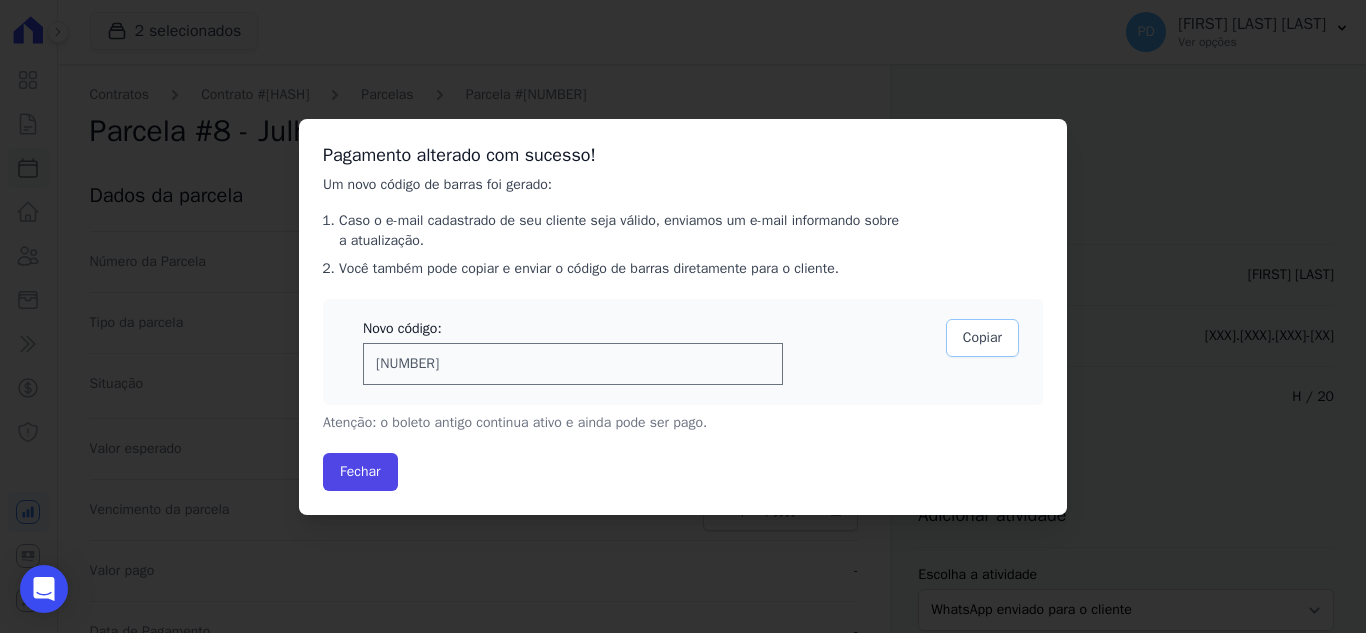 drag, startPoint x: 977, startPoint y: 335, endPoint x: 901, endPoint y: 340, distance: 76.1643 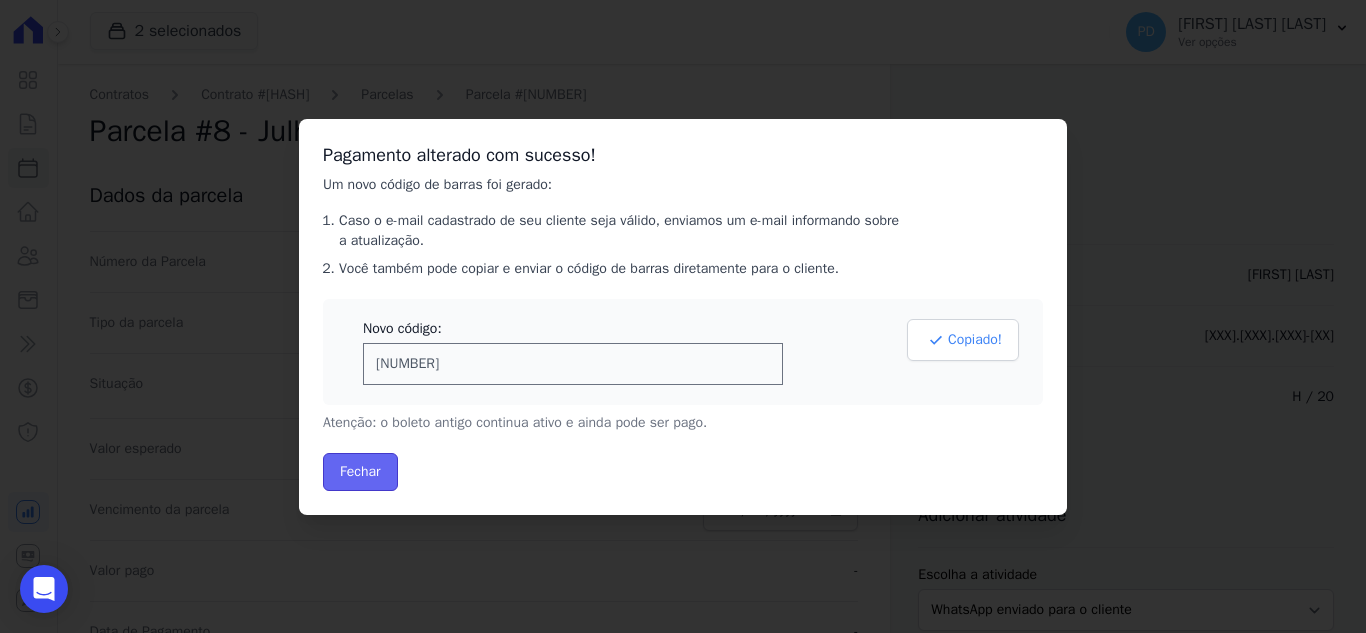 click on "Fechar" at bounding box center [360, 472] 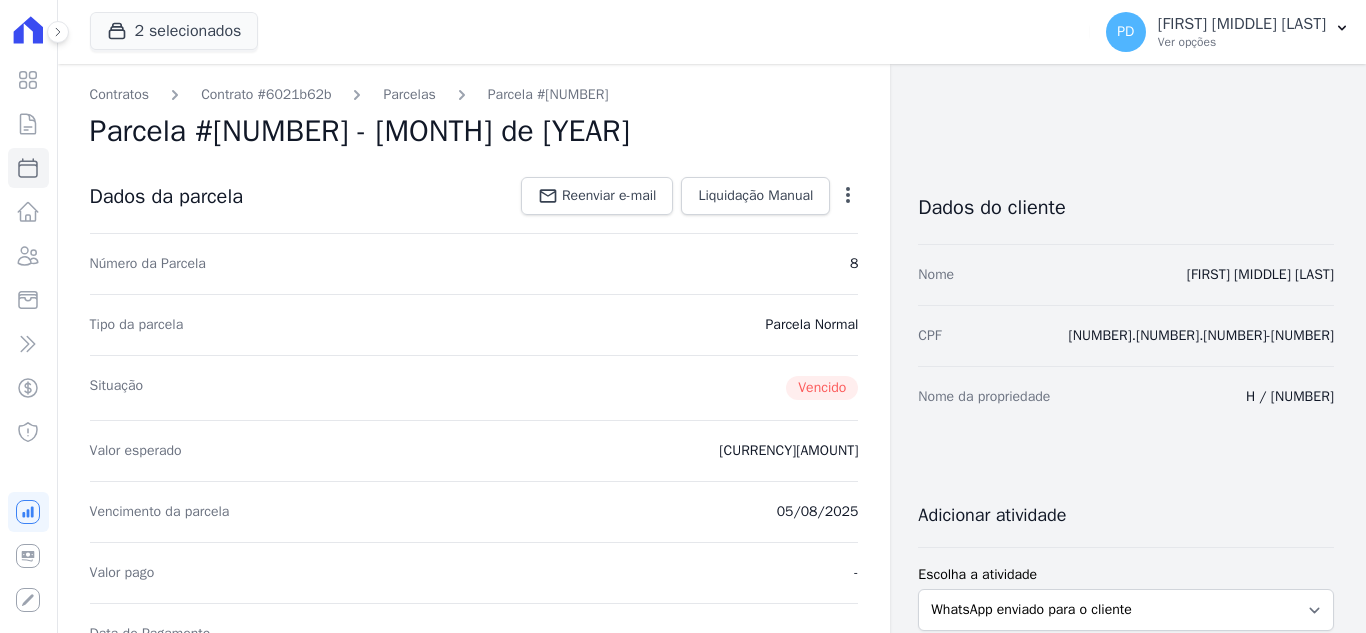 scroll, scrollTop: 0, scrollLeft: 0, axis: both 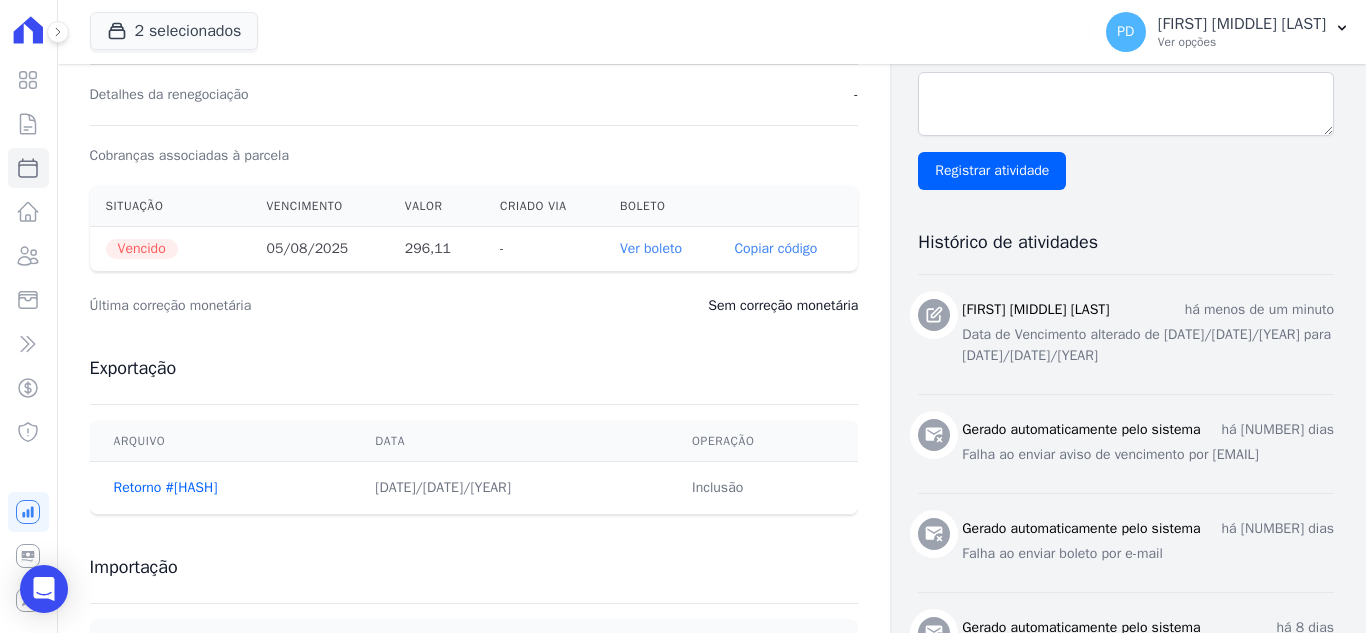 click on "Ver boleto" at bounding box center [651, 248] 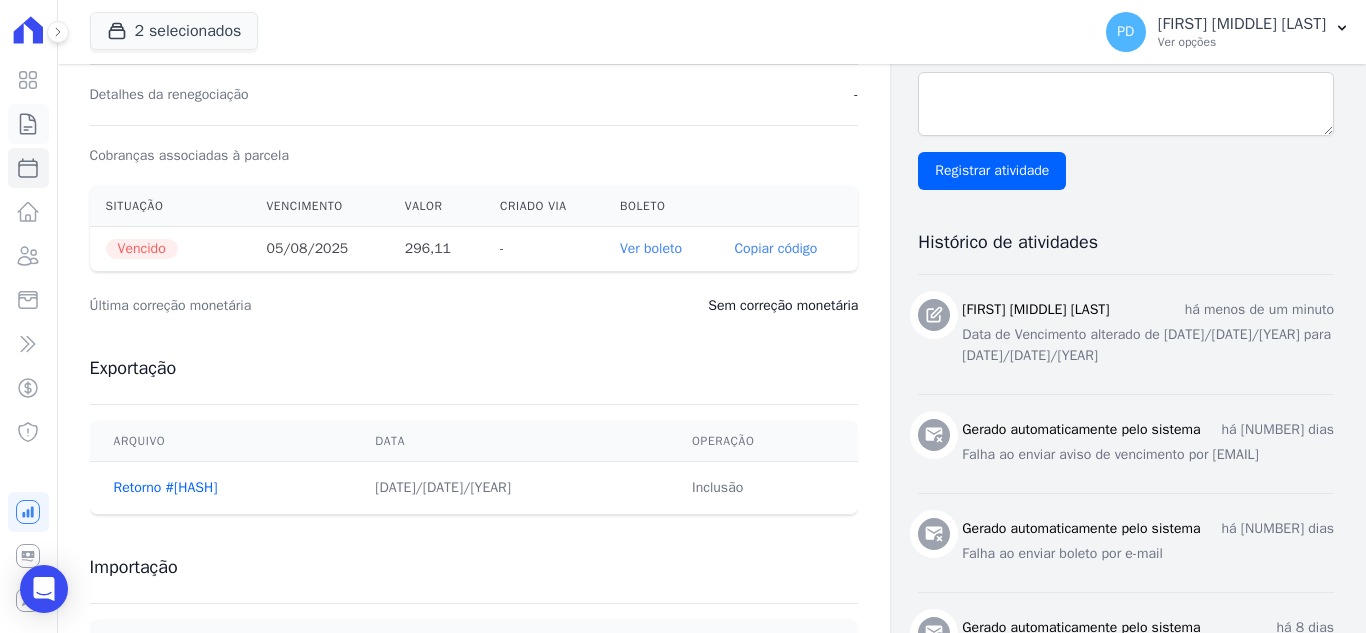 click 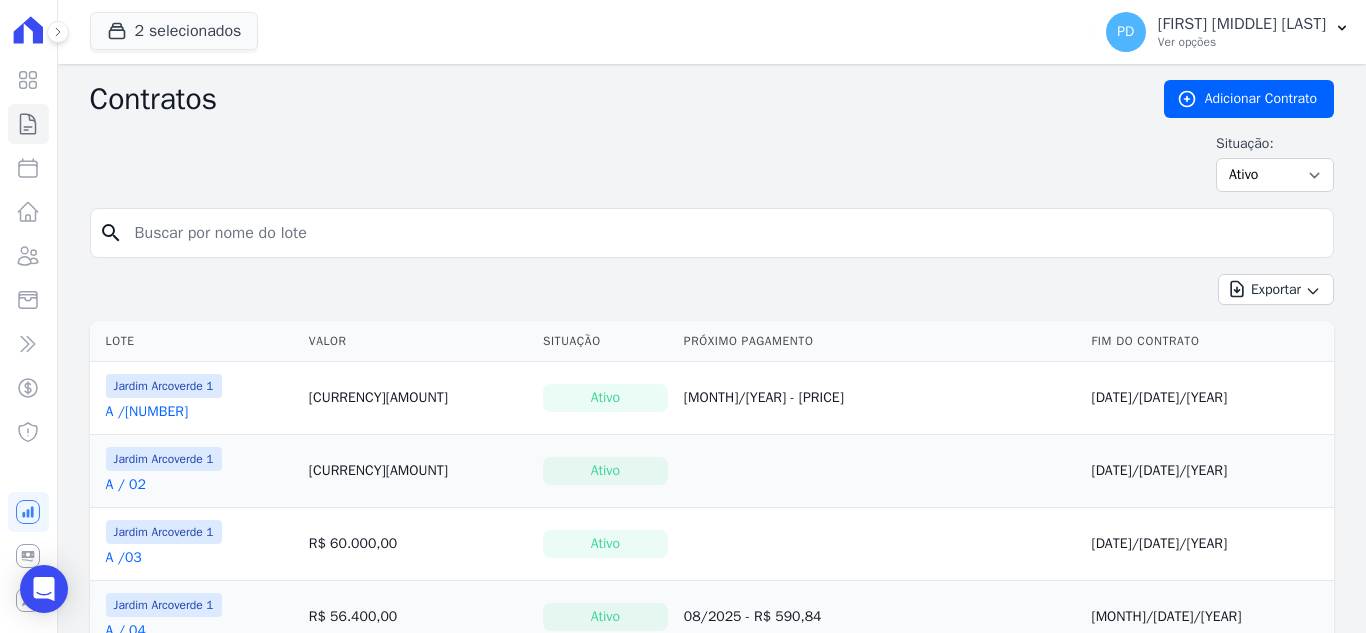 click at bounding box center (724, 233) 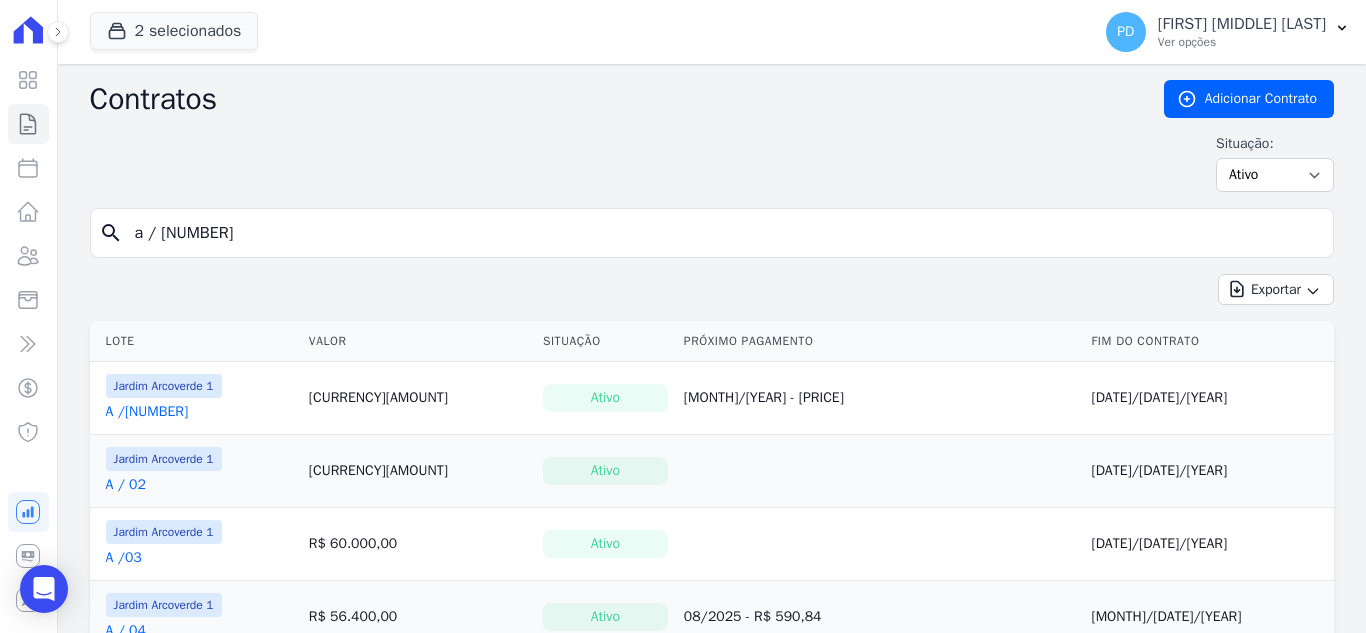 type on "a / [NUMBER]" 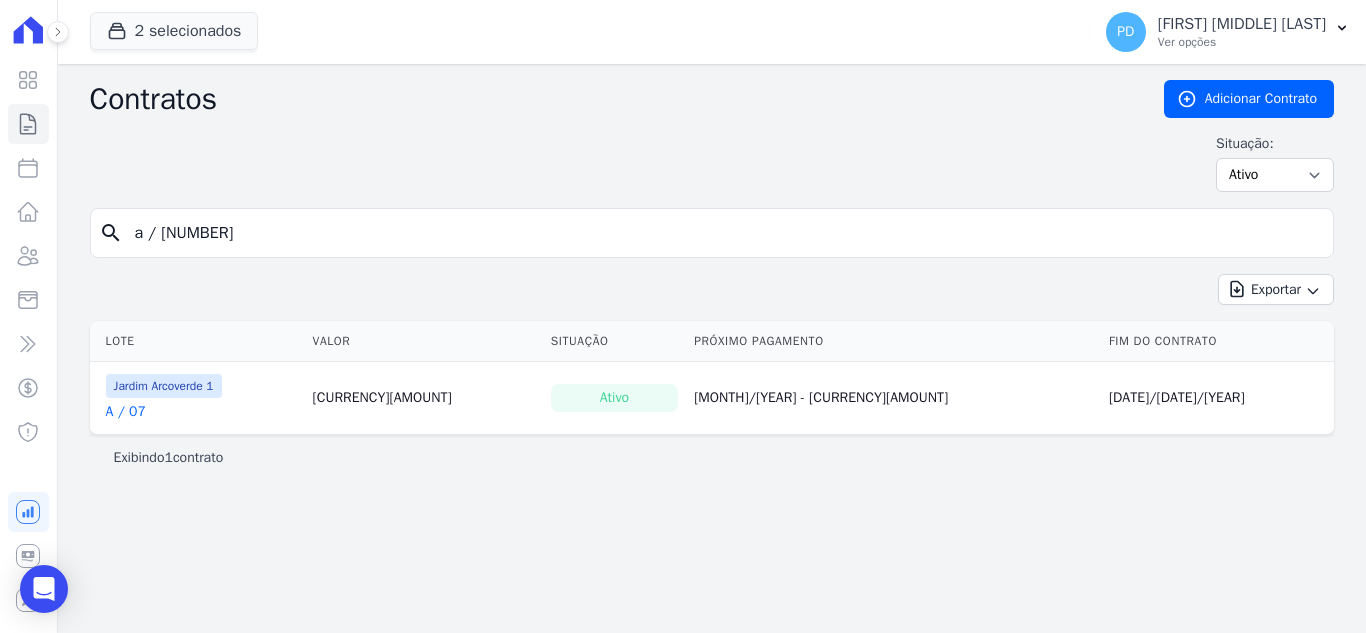 click on "A / 07" at bounding box center [126, 412] 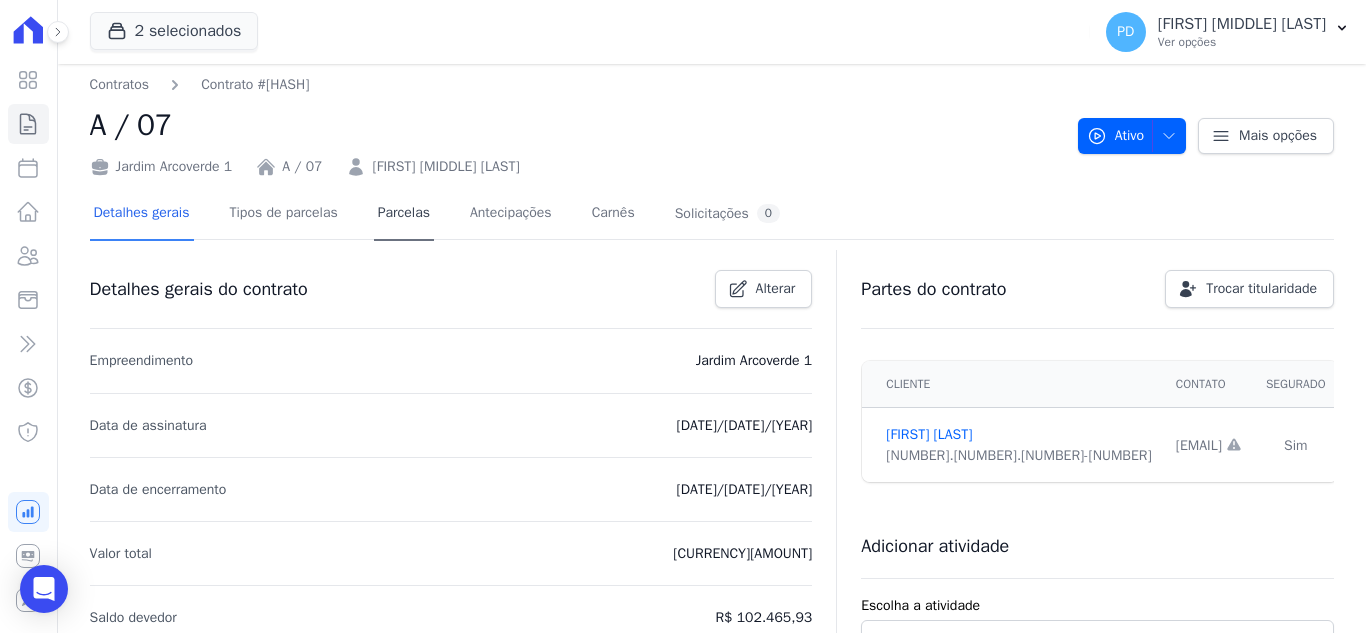 scroll, scrollTop: 0, scrollLeft: 0, axis: both 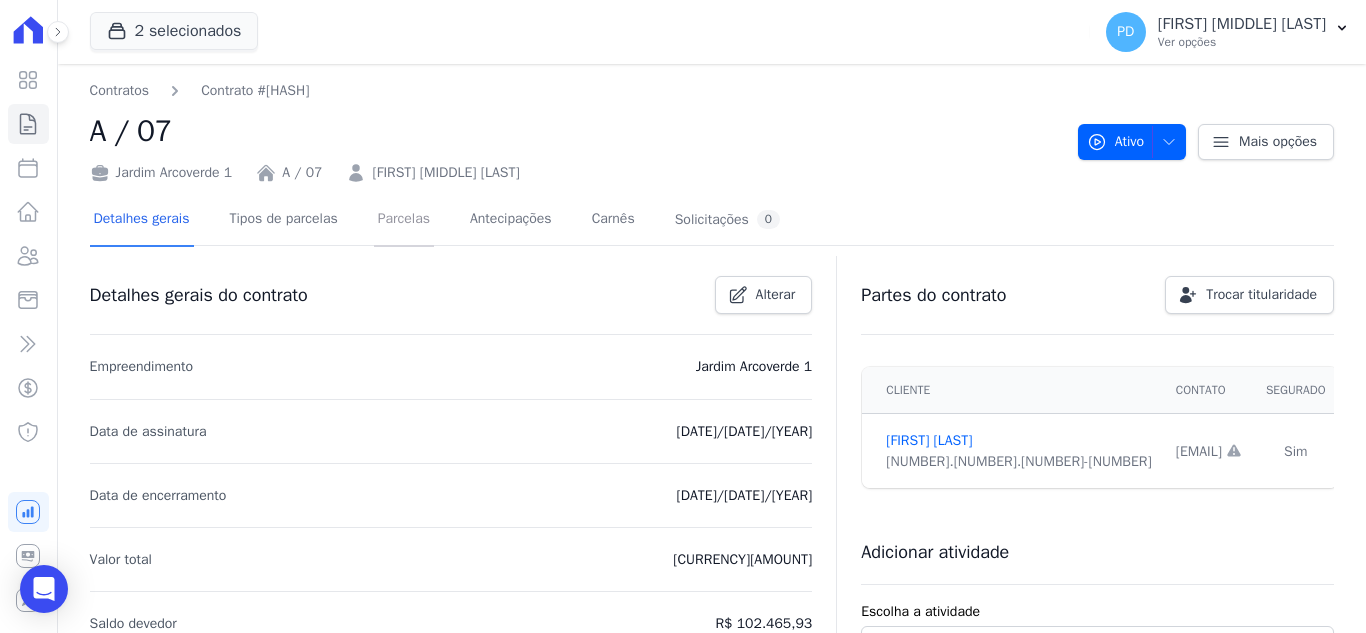 click on "Parcelas" at bounding box center [404, 220] 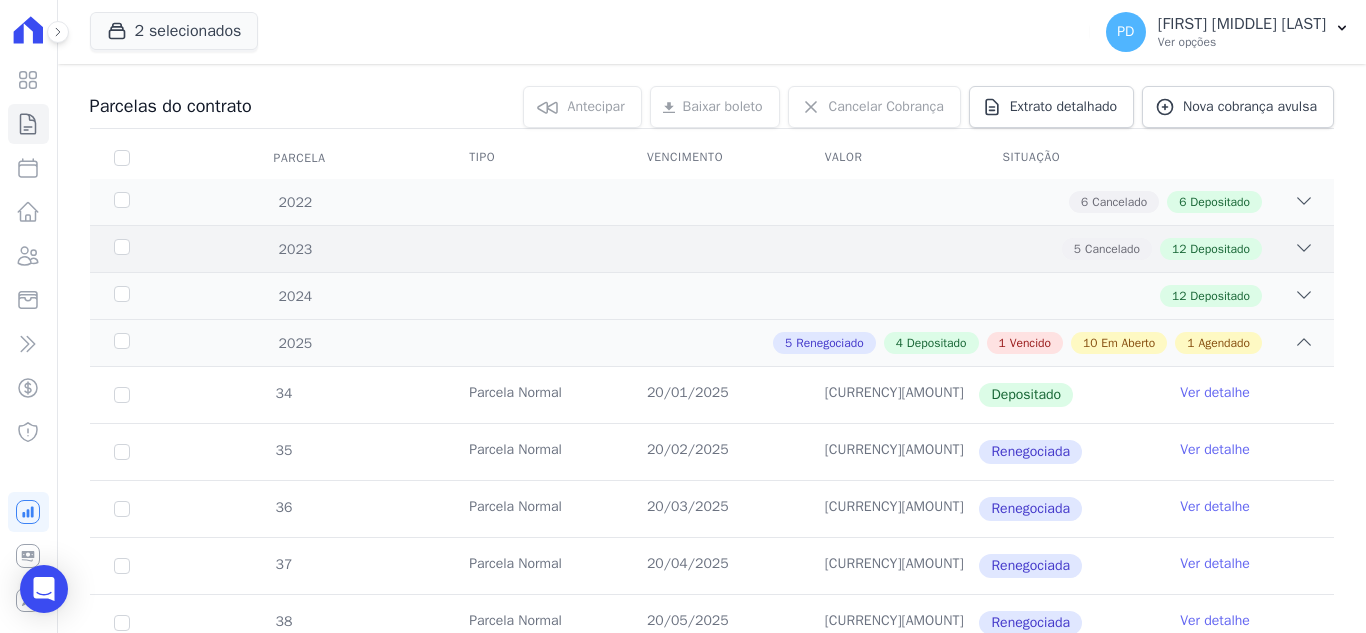 scroll, scrollTop: 200, scrollLeft: 0, axis: vertical 